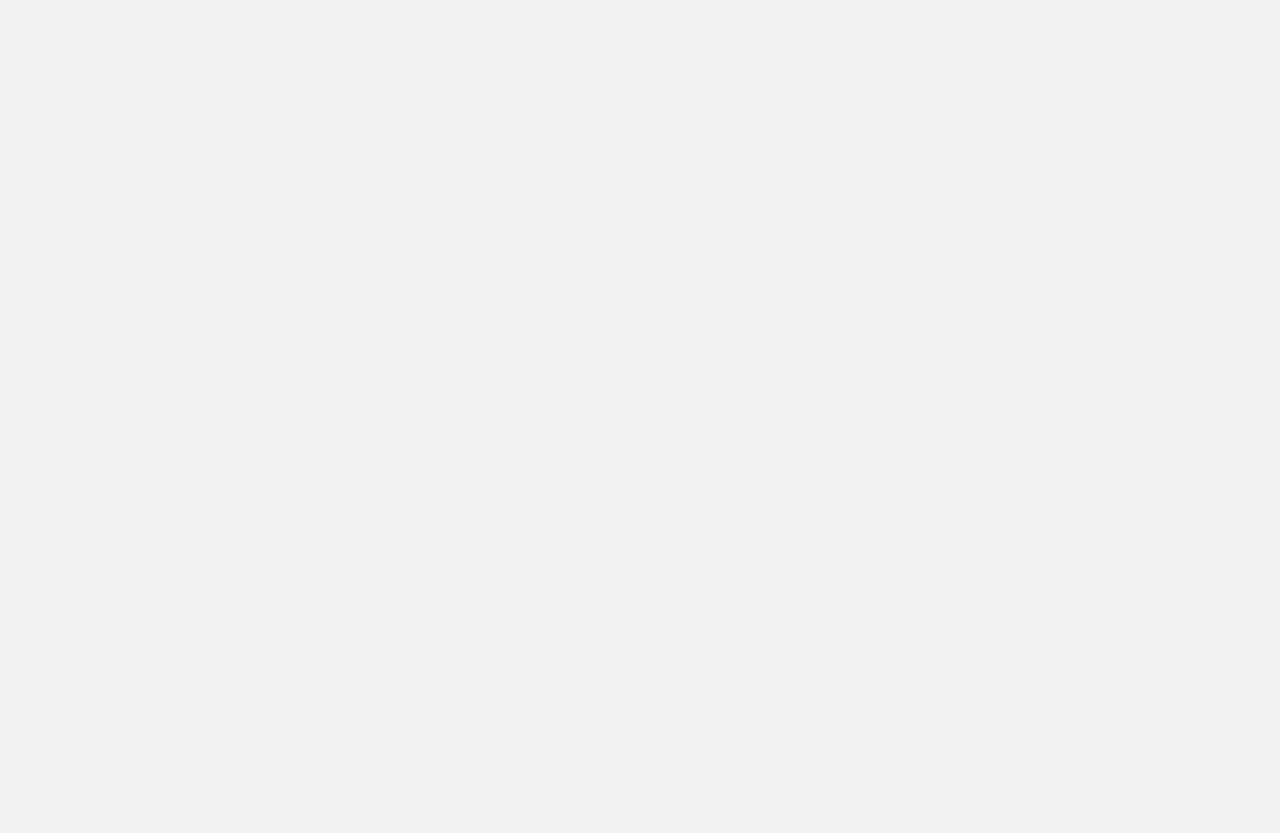 scroll, scrollTop: 0, scrollLeft: 0, axis: both 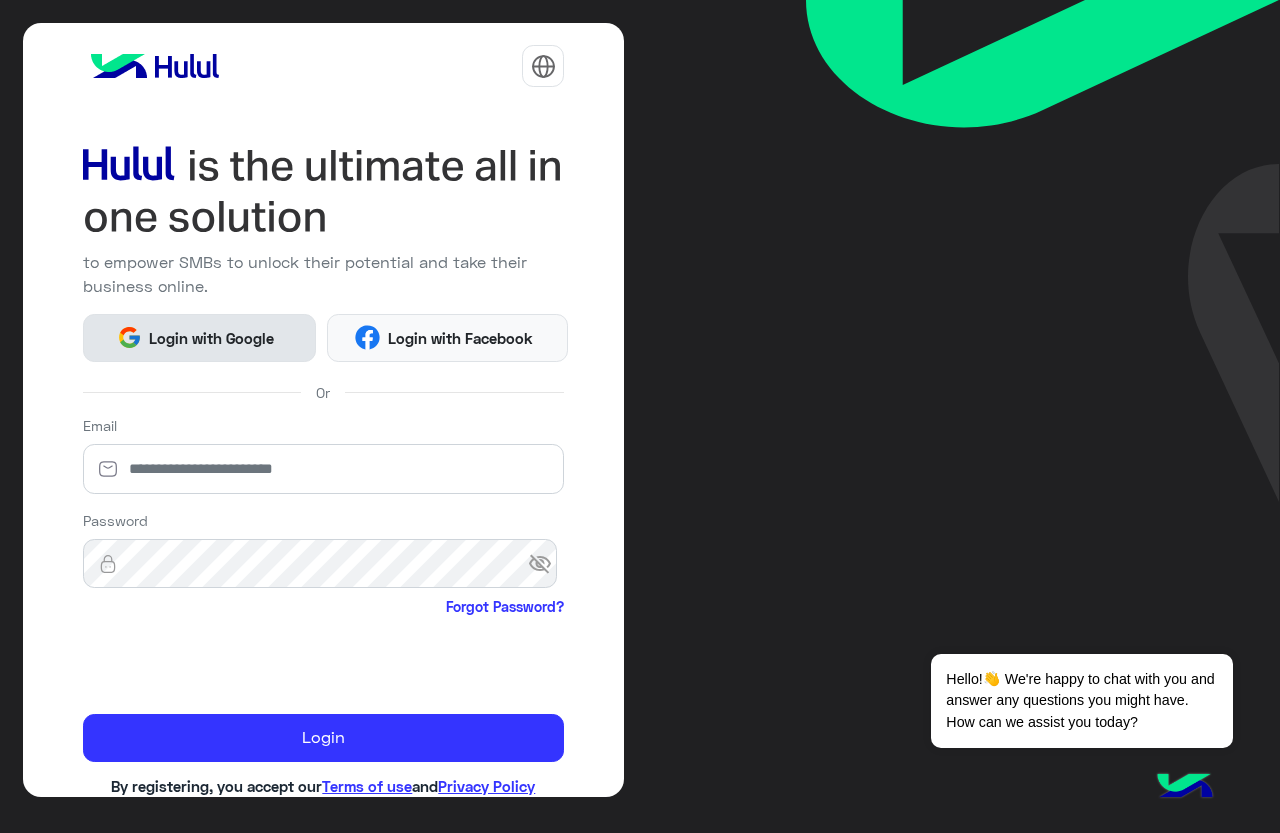 drag, startPoint x: 274, startPoint y: 329, endPoint x: 256, endPoint y: 403, distance: 76.15773 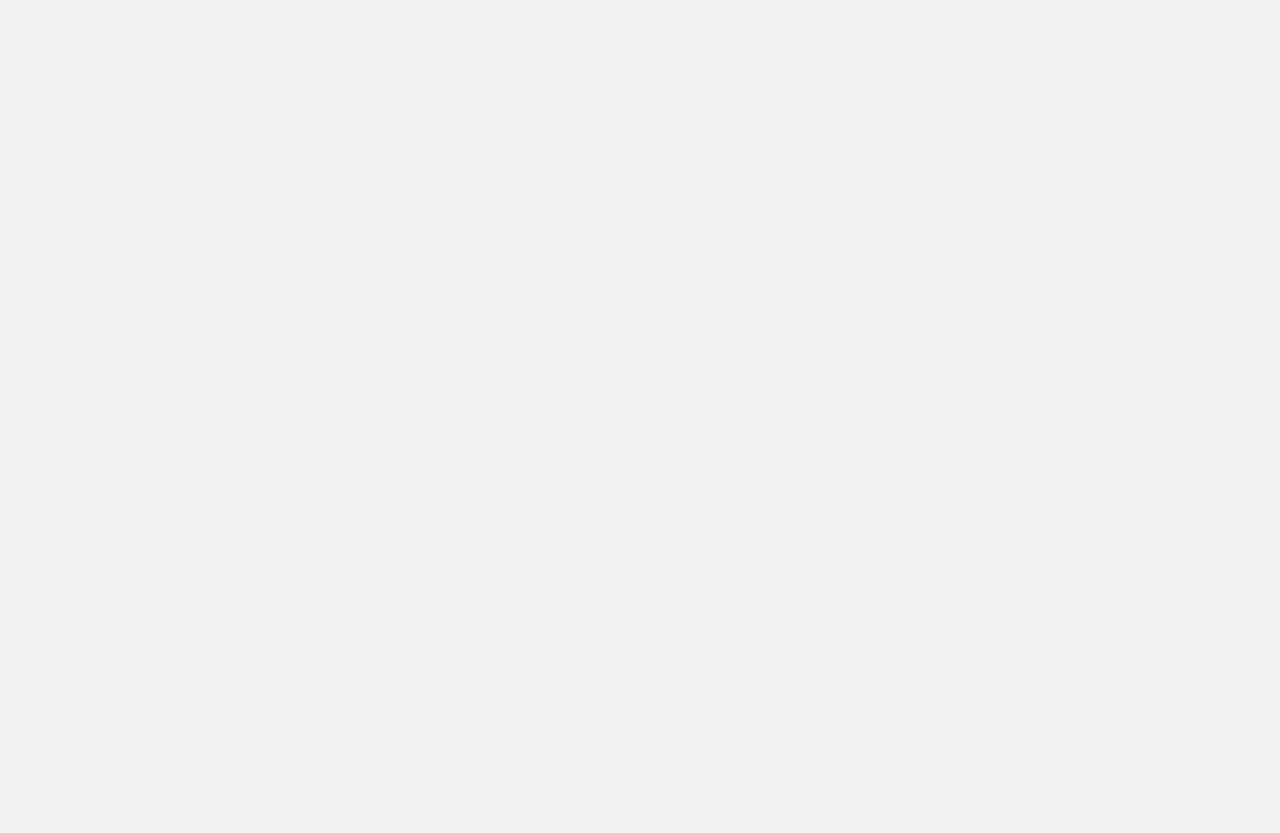 scroll, scrollTop: 0, scrollLeft: 0, axis: both 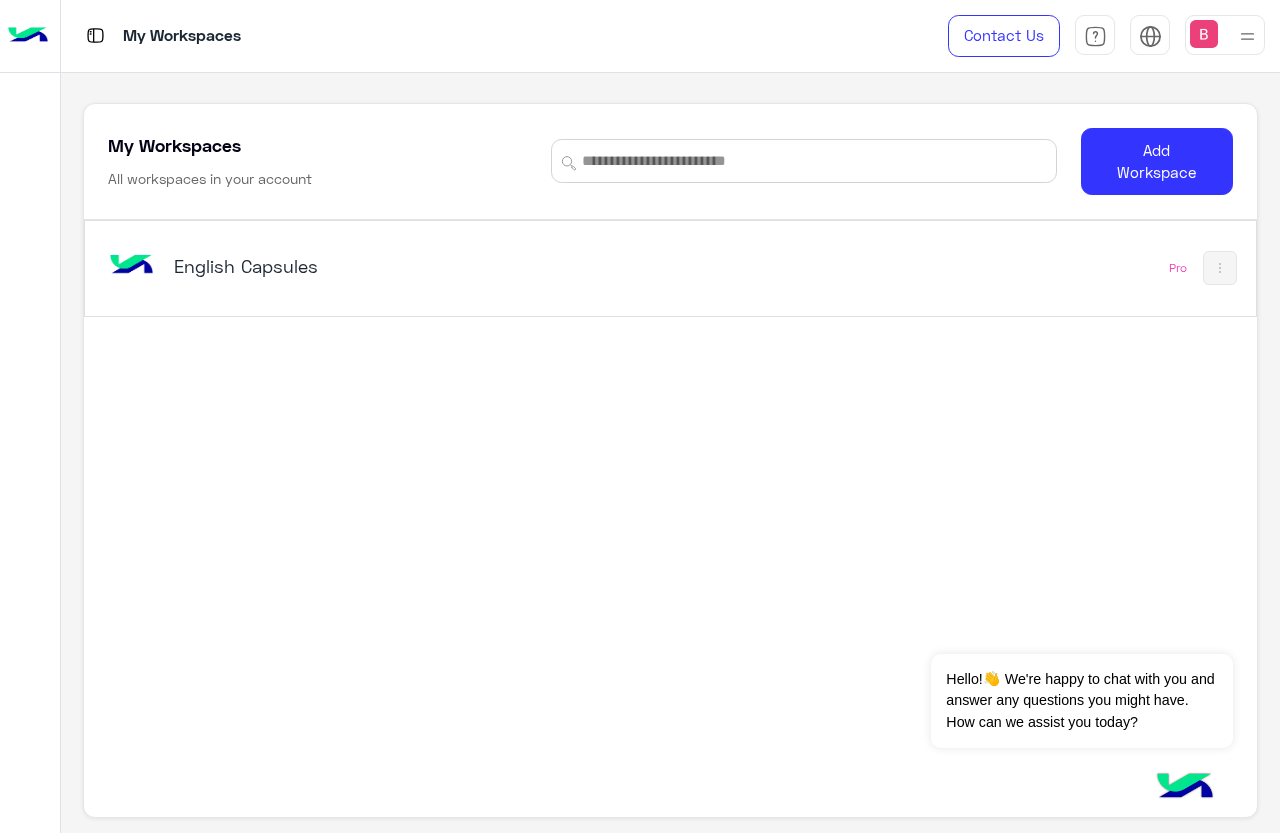 click on "English Capsules" at bounding box center [444, 268] 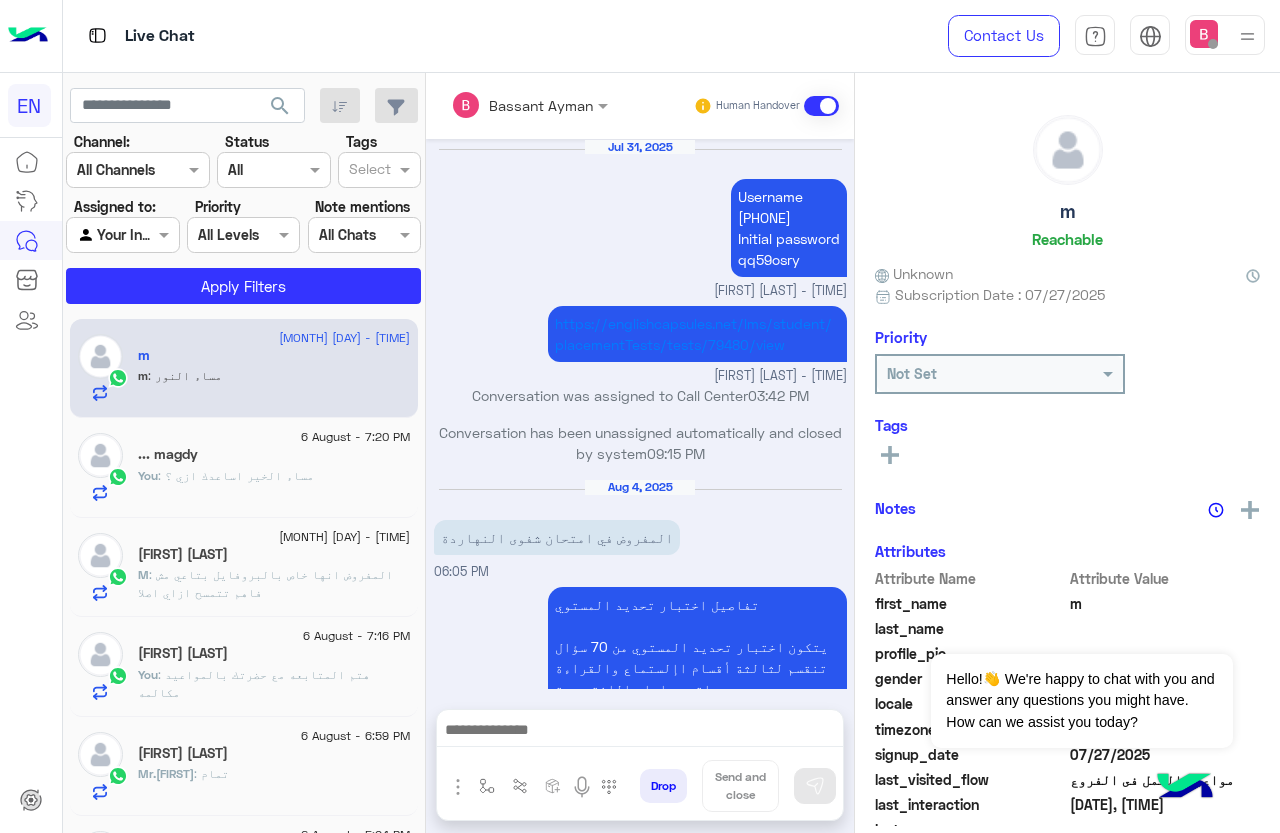 scroll, scrollTop: 1357, scrollLeft: 0, axis: vertical 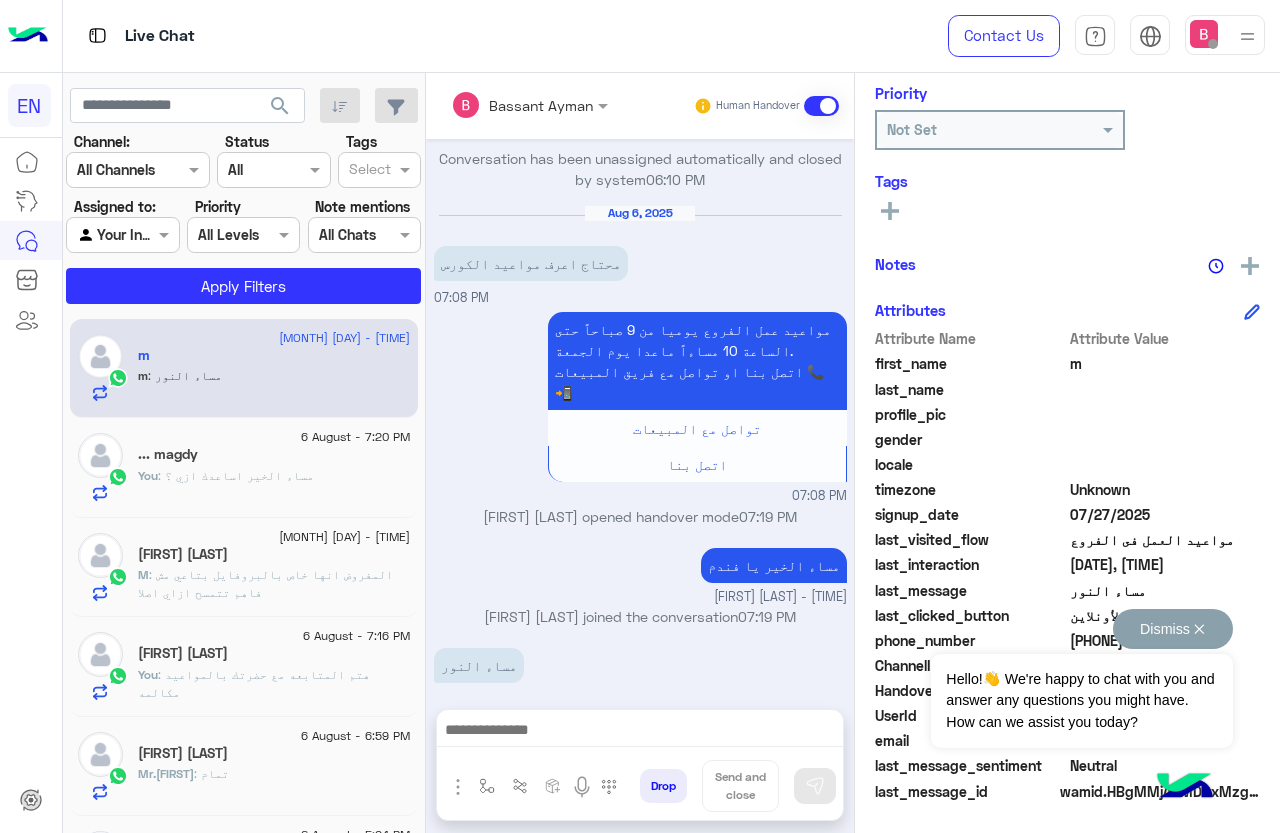 click on "Dismiss ✕" at bounding box center (1173, 629) 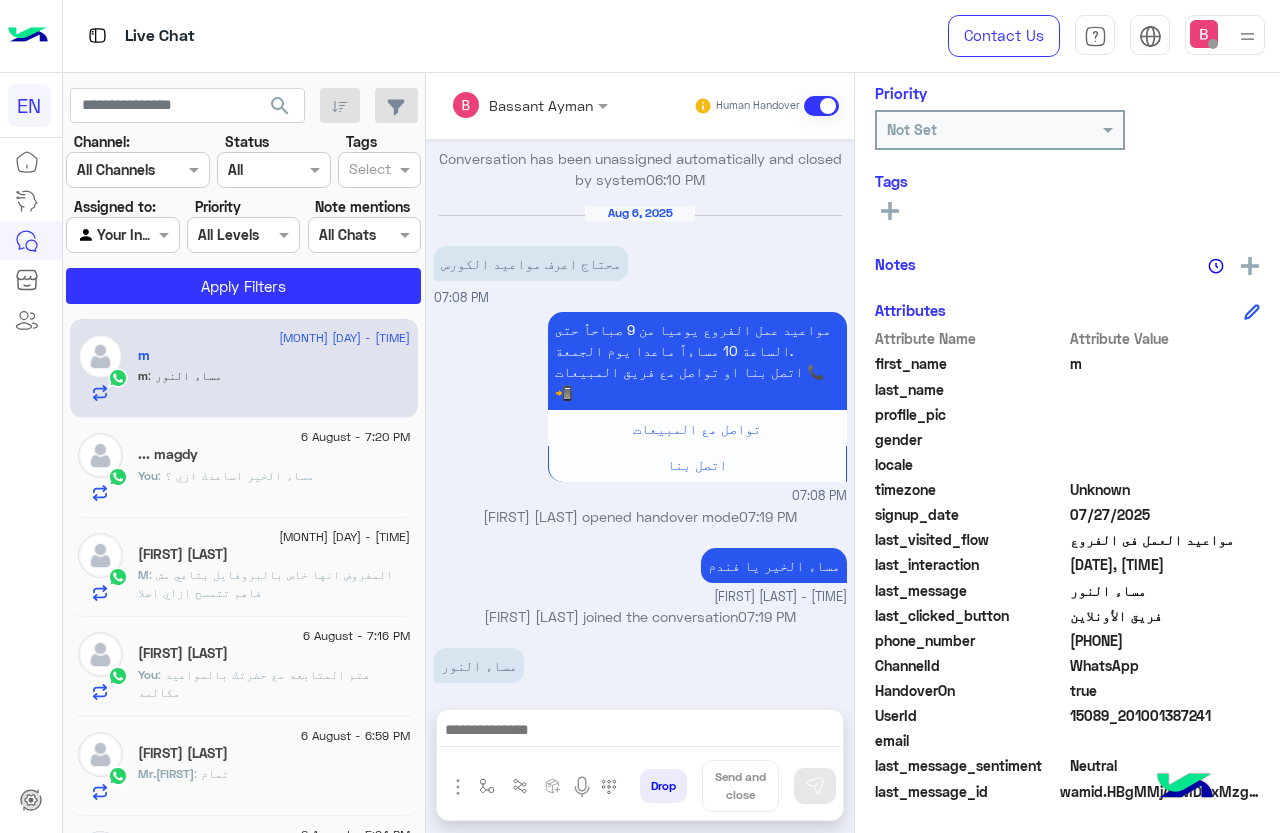 click on "[PHONE]" 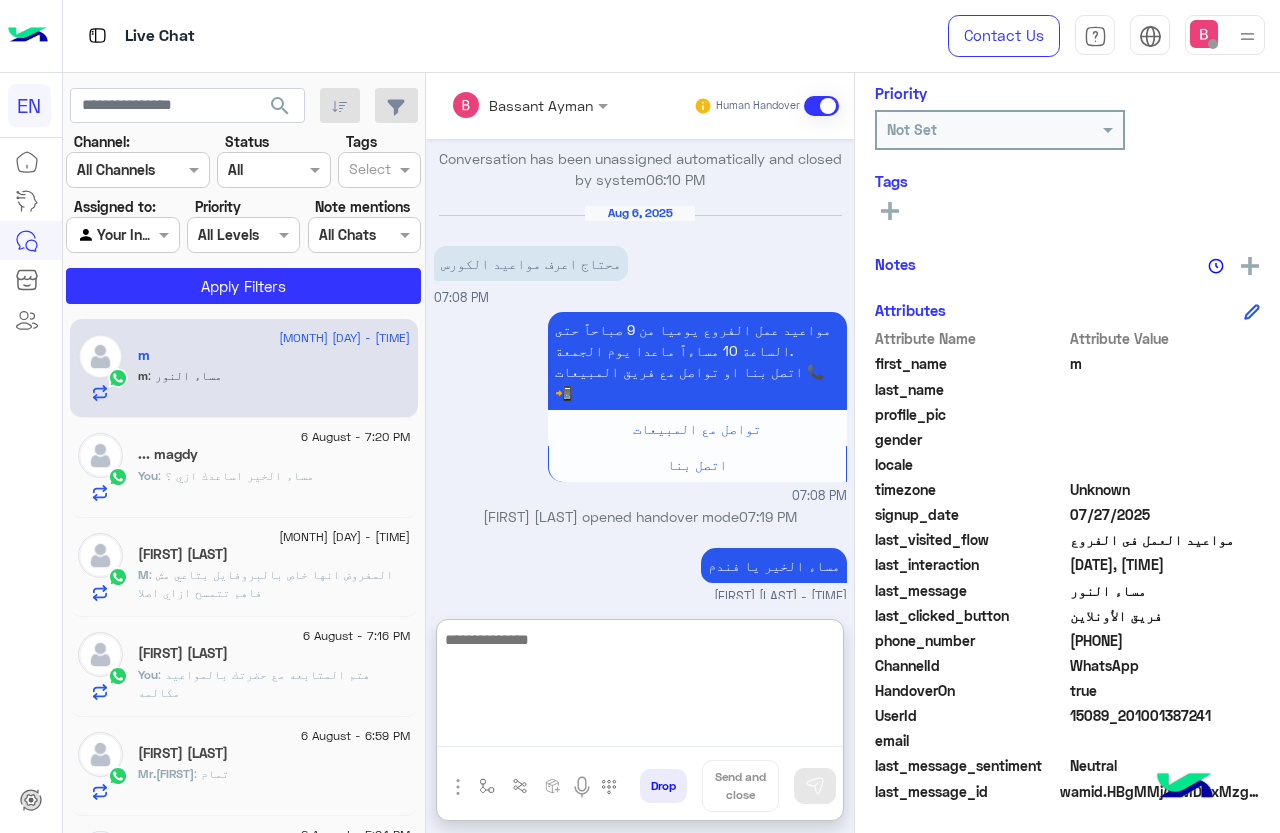click at bounding box center (640, 687) 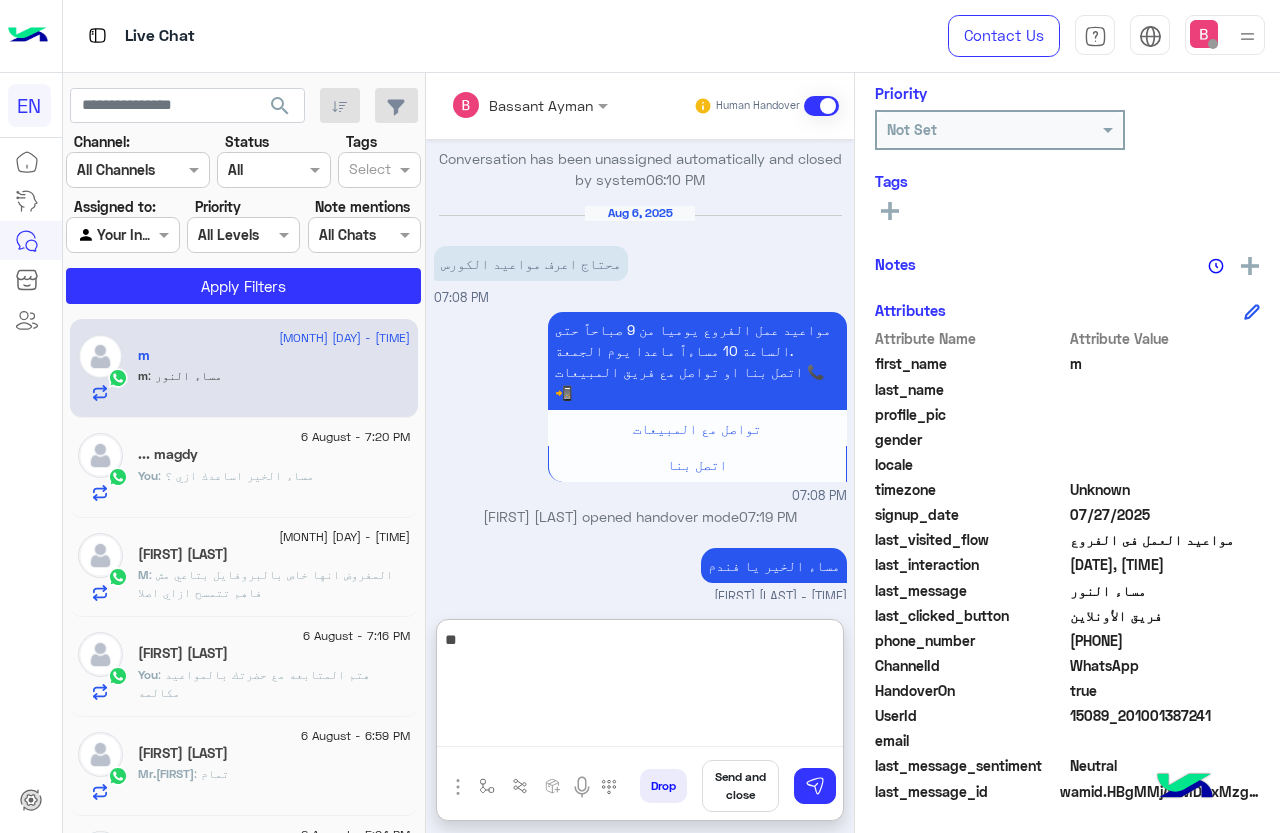 type on "*" 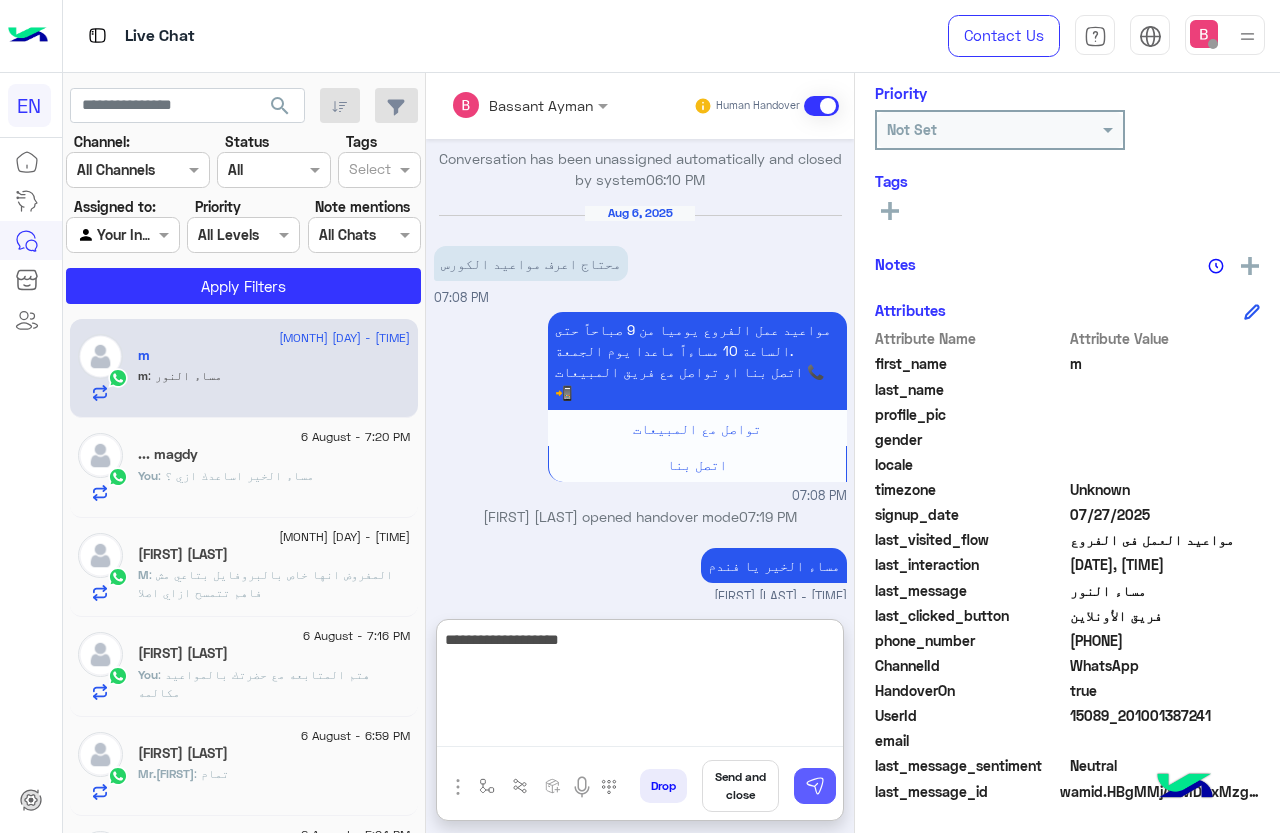 type on "**********" 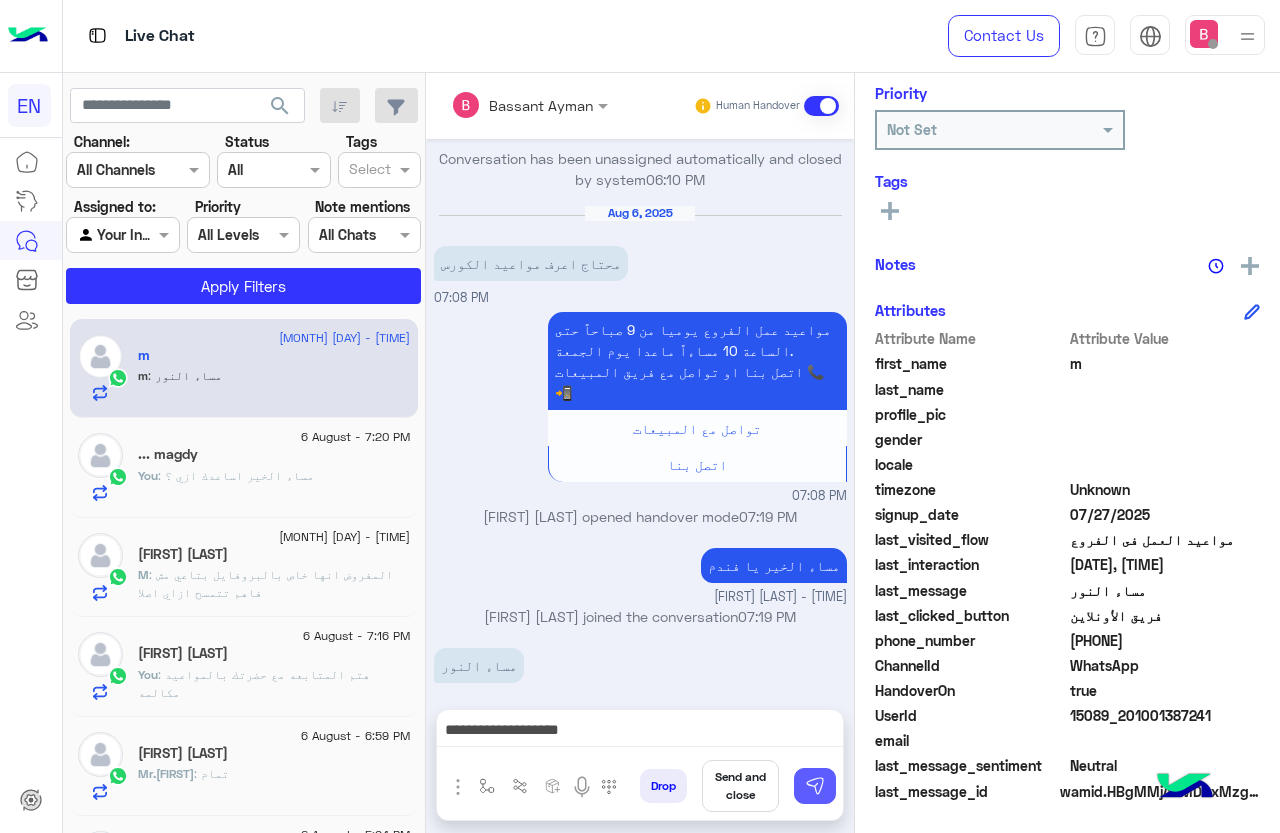 click at bounding box center [815, 786] 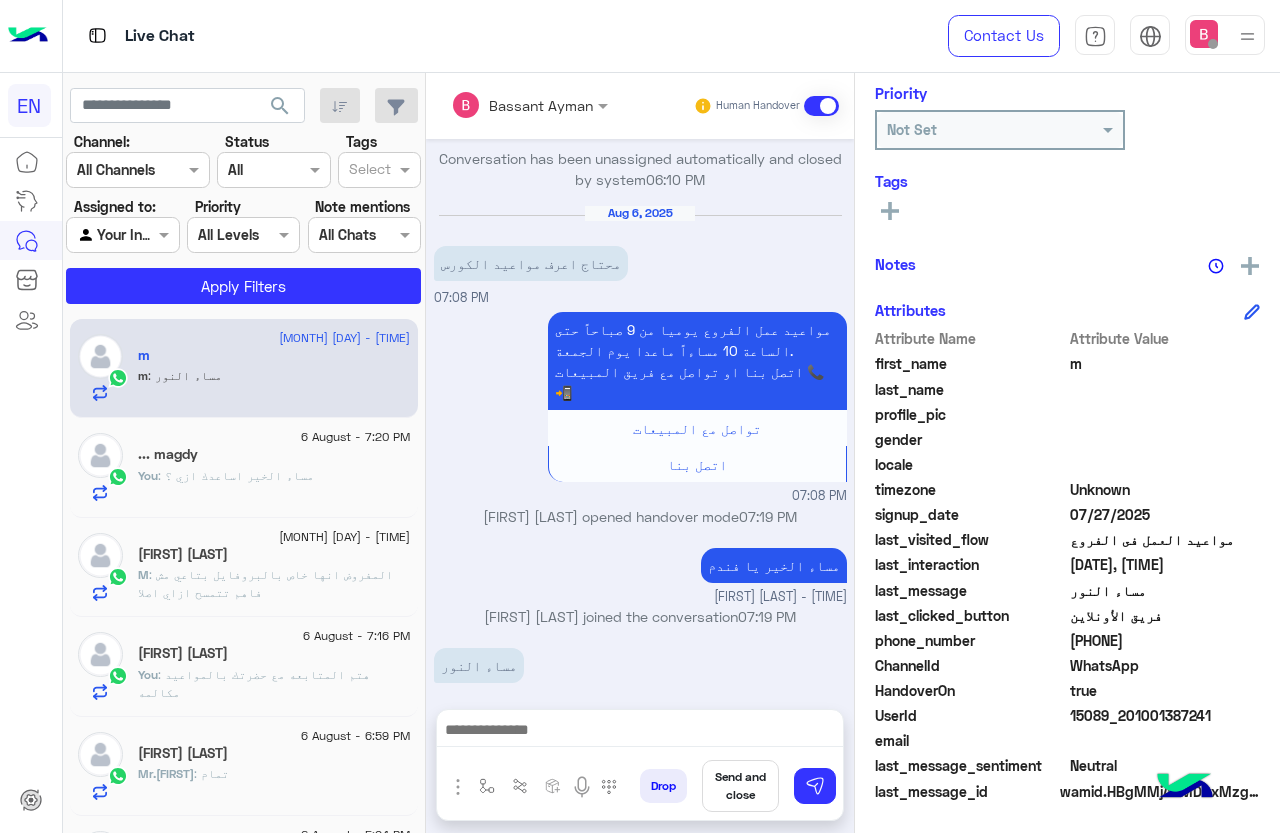 scroll, scrollTop: 1421, scrollLeft: 0, axis: vertical 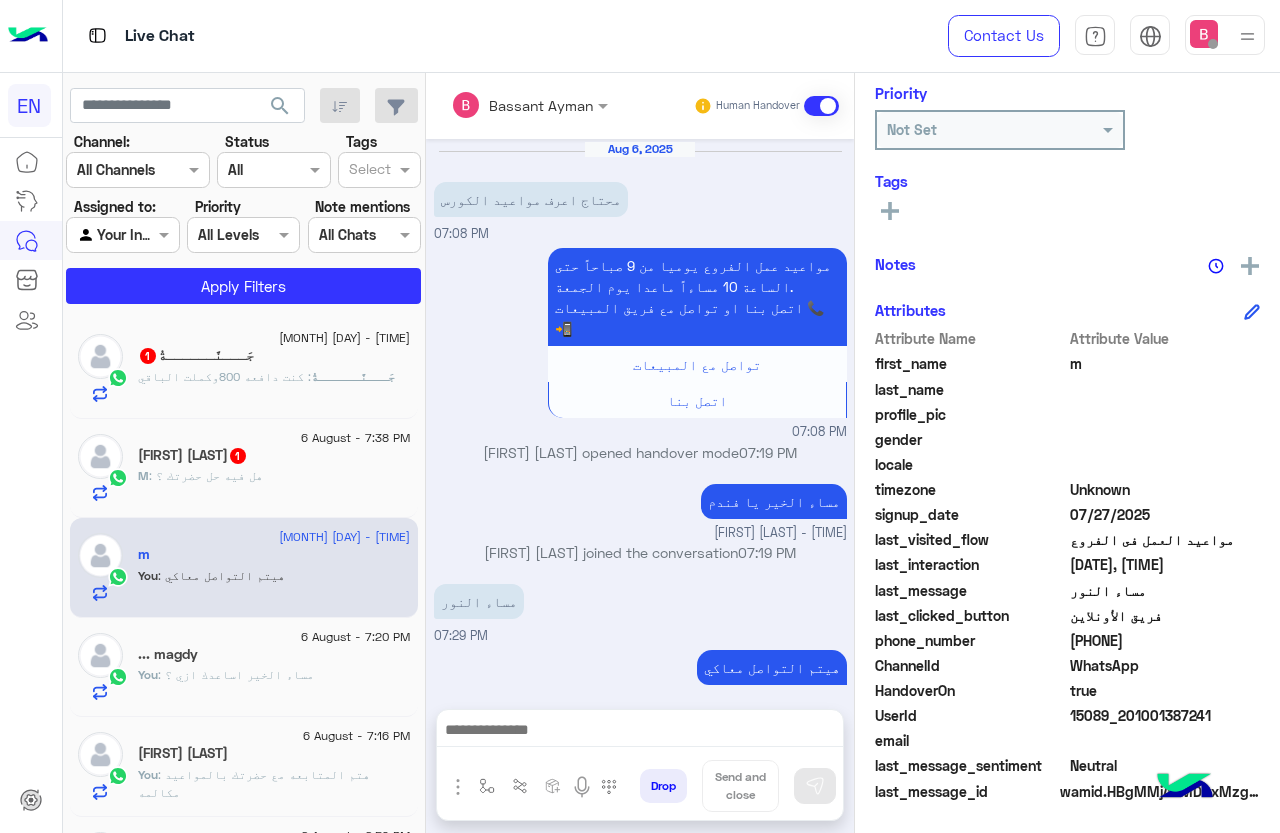 click on ": كنت دافعه 800وكملت الباقي" 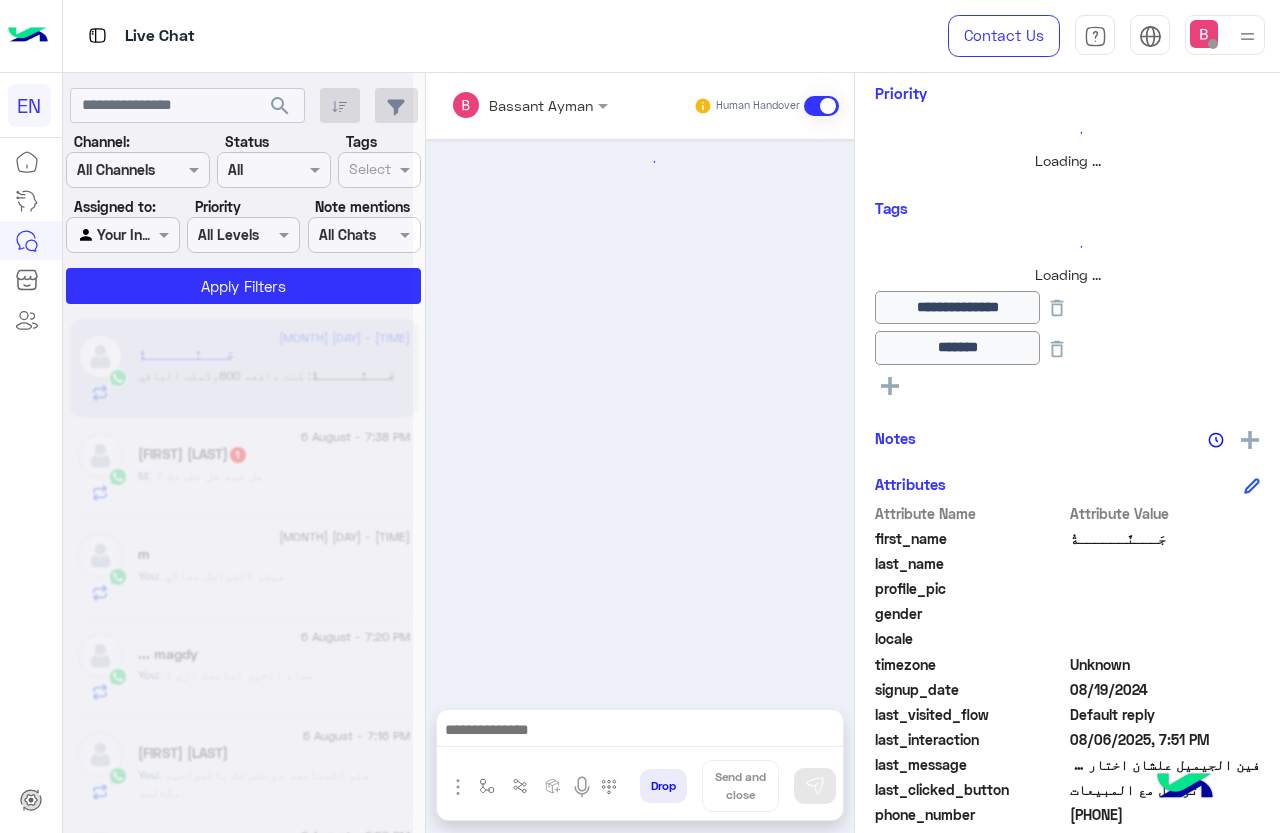 scroll, scrollTop: 1037, scrollLeft: 0, axis: vertical 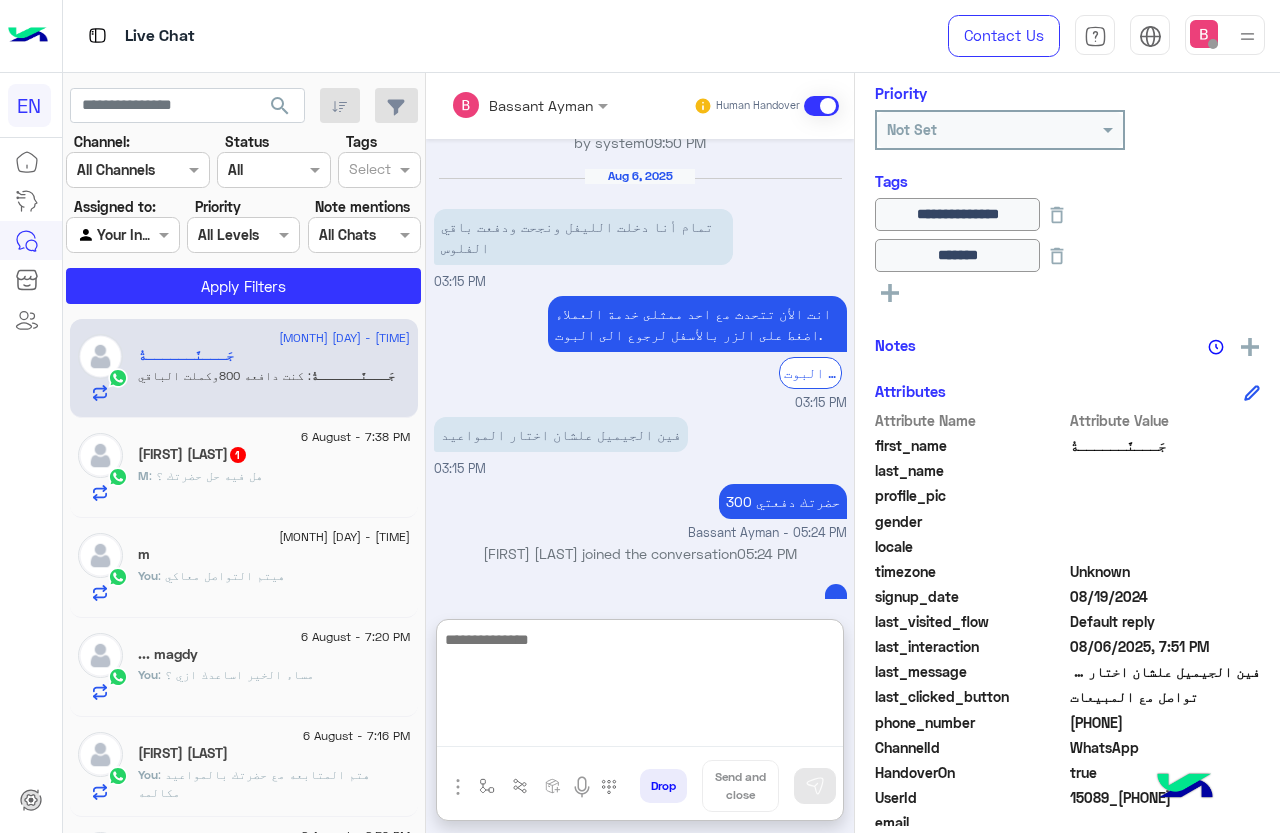 click at bounding box center [640, 687] 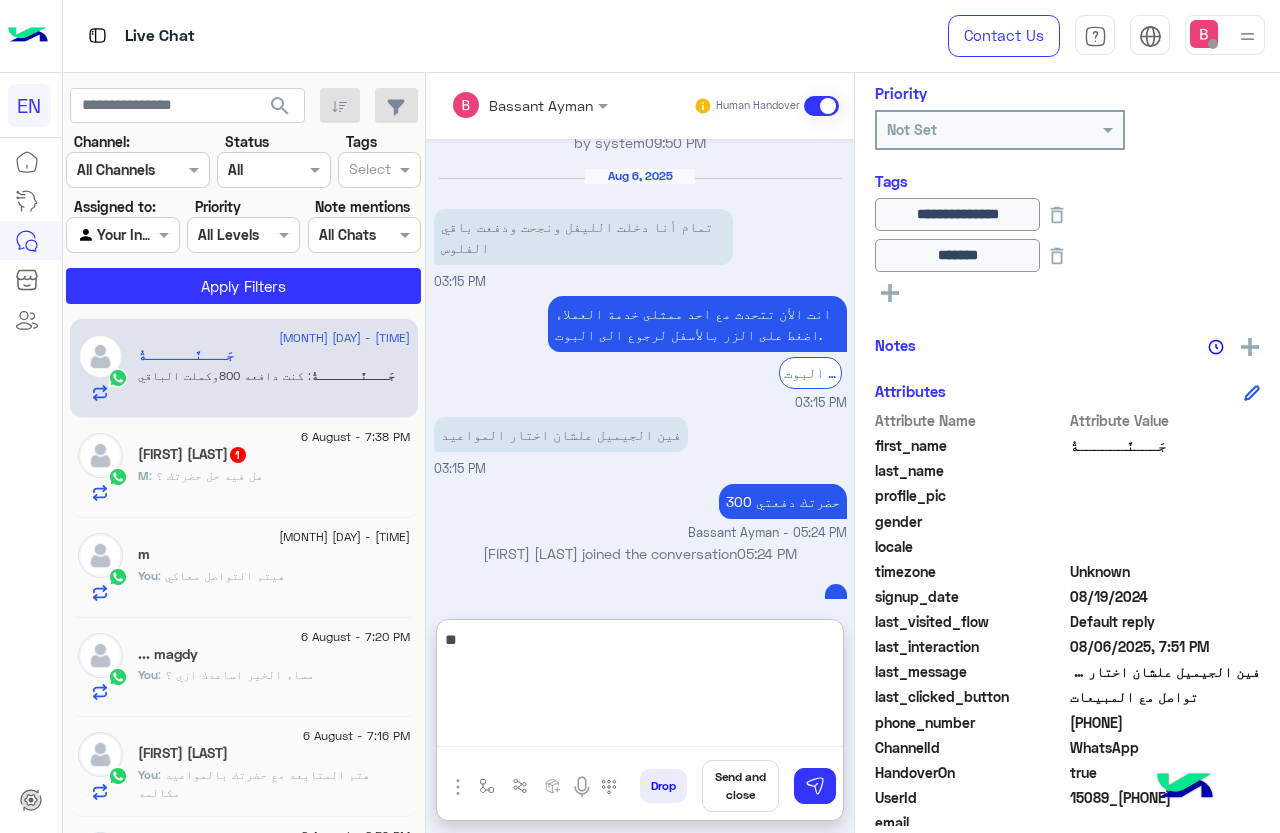 type on "*" 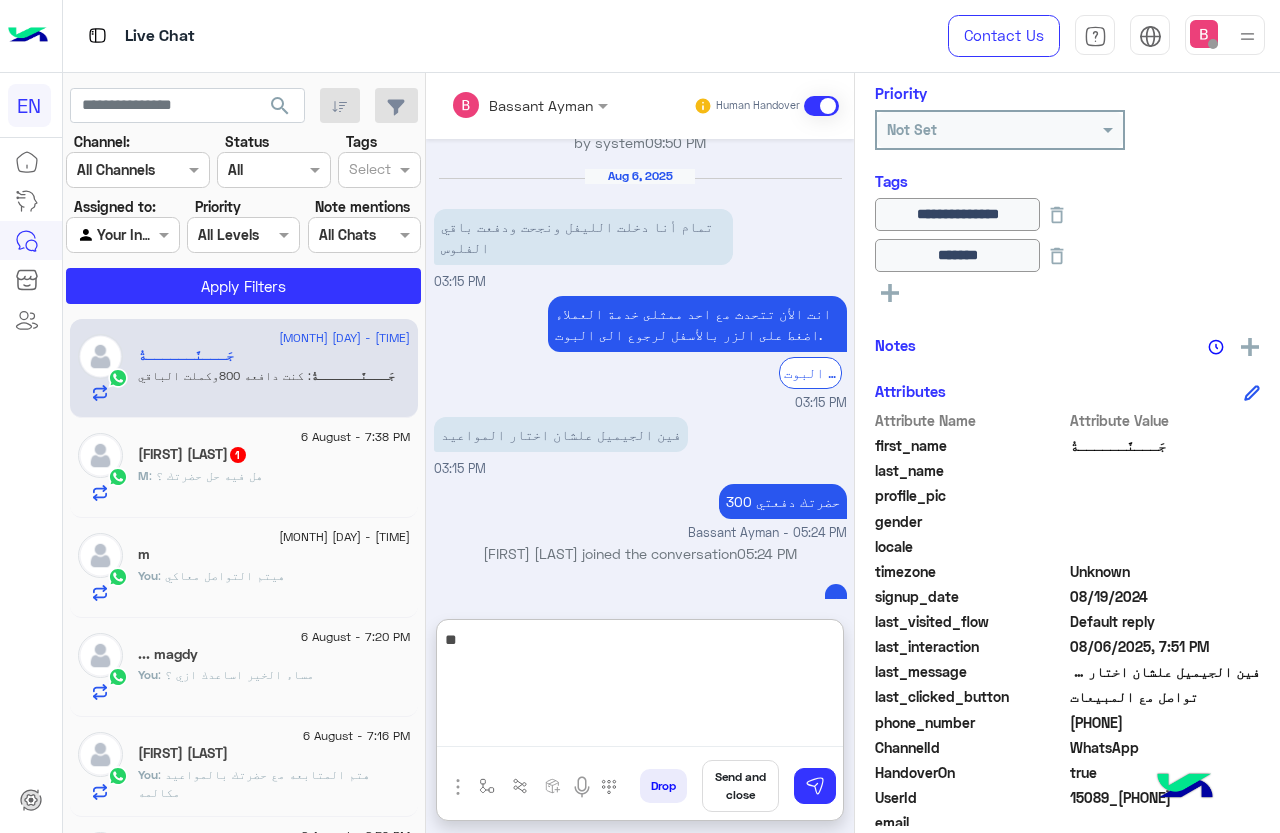 type on "*" 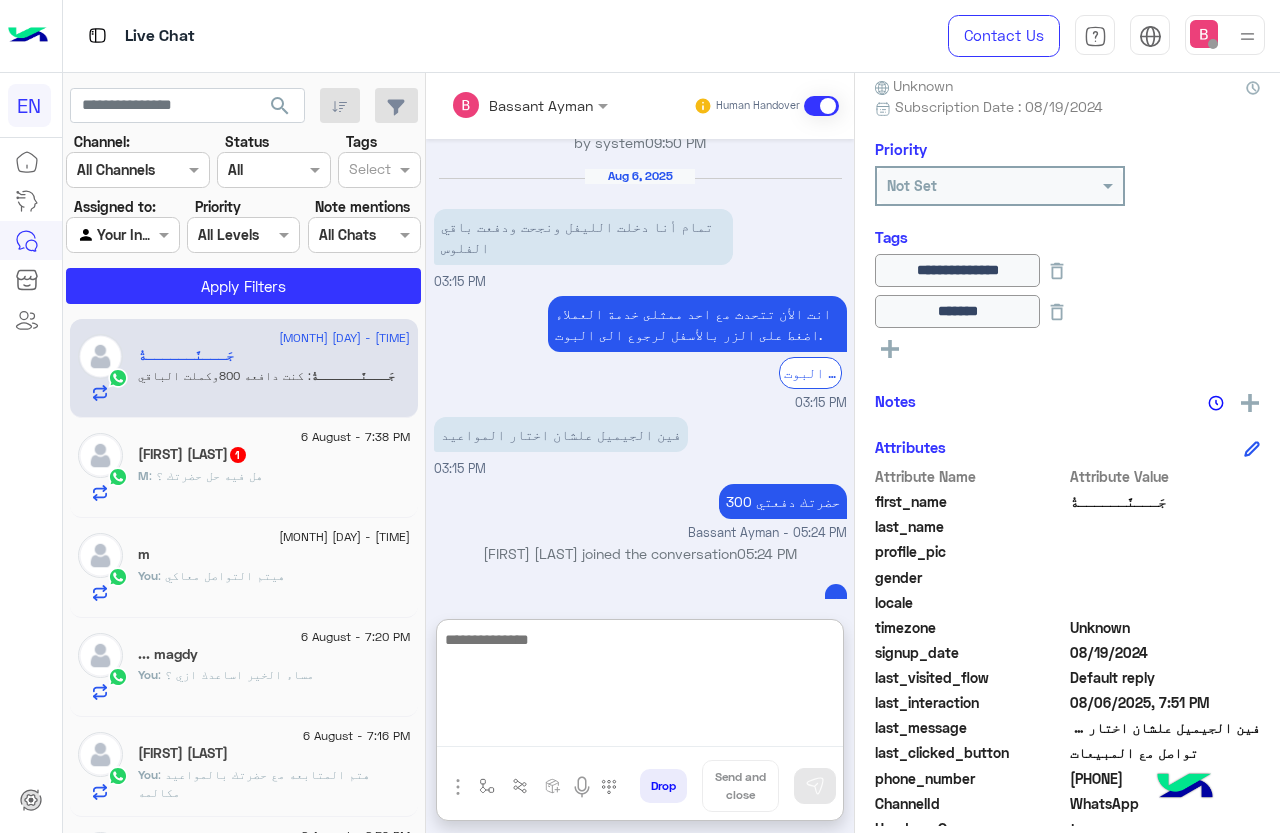 scroll, scrollTop: 144, scrollLeft: 0, axis: vertical 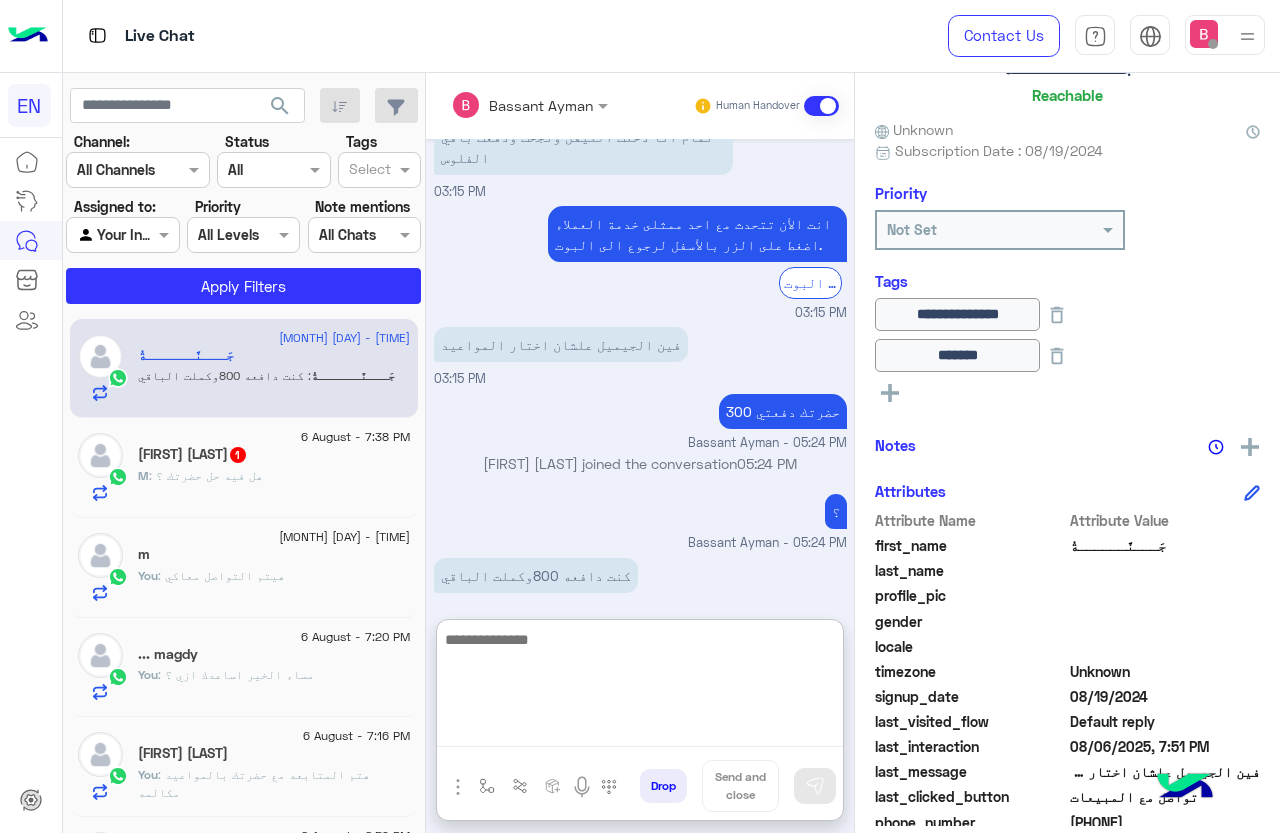 click at bounding box center (640, 687) 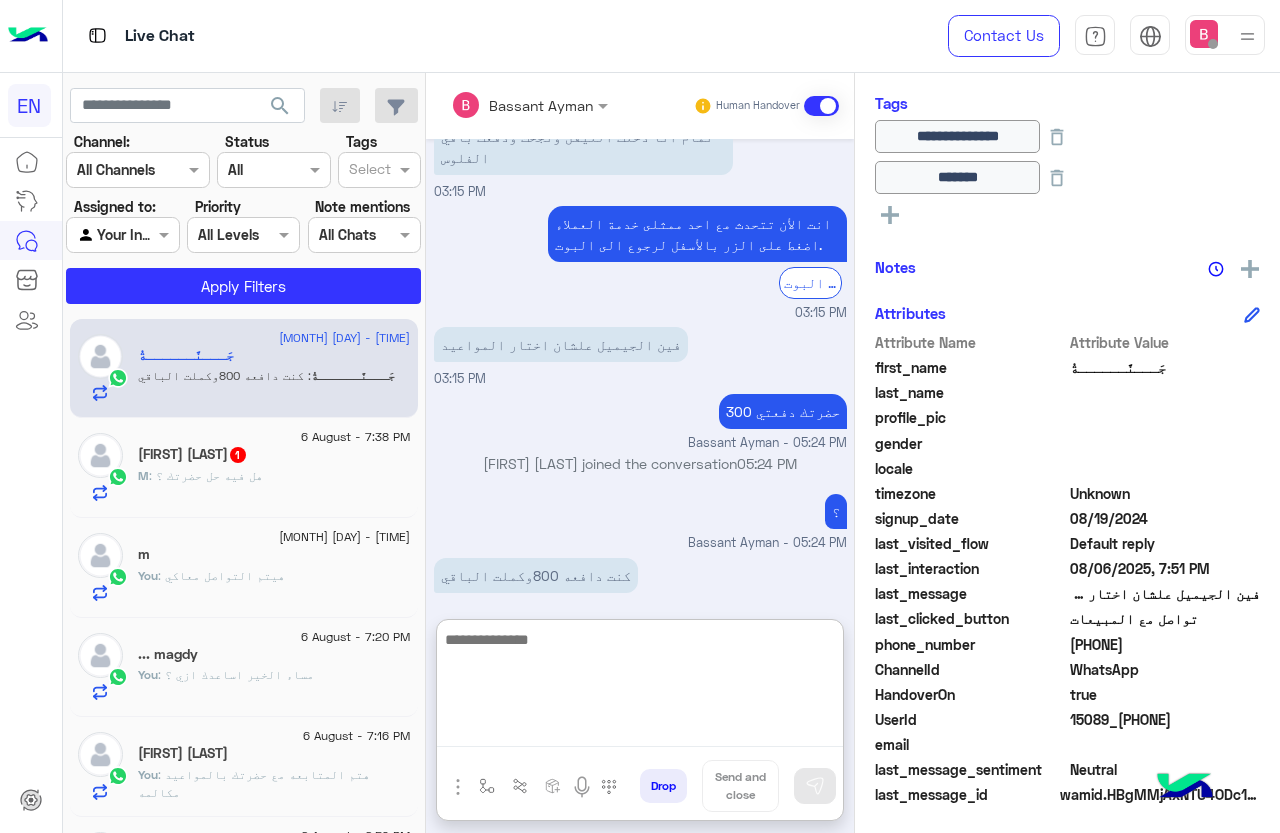 scroll, scrollTop: 325, scrollLeft: 0, axis: vertical 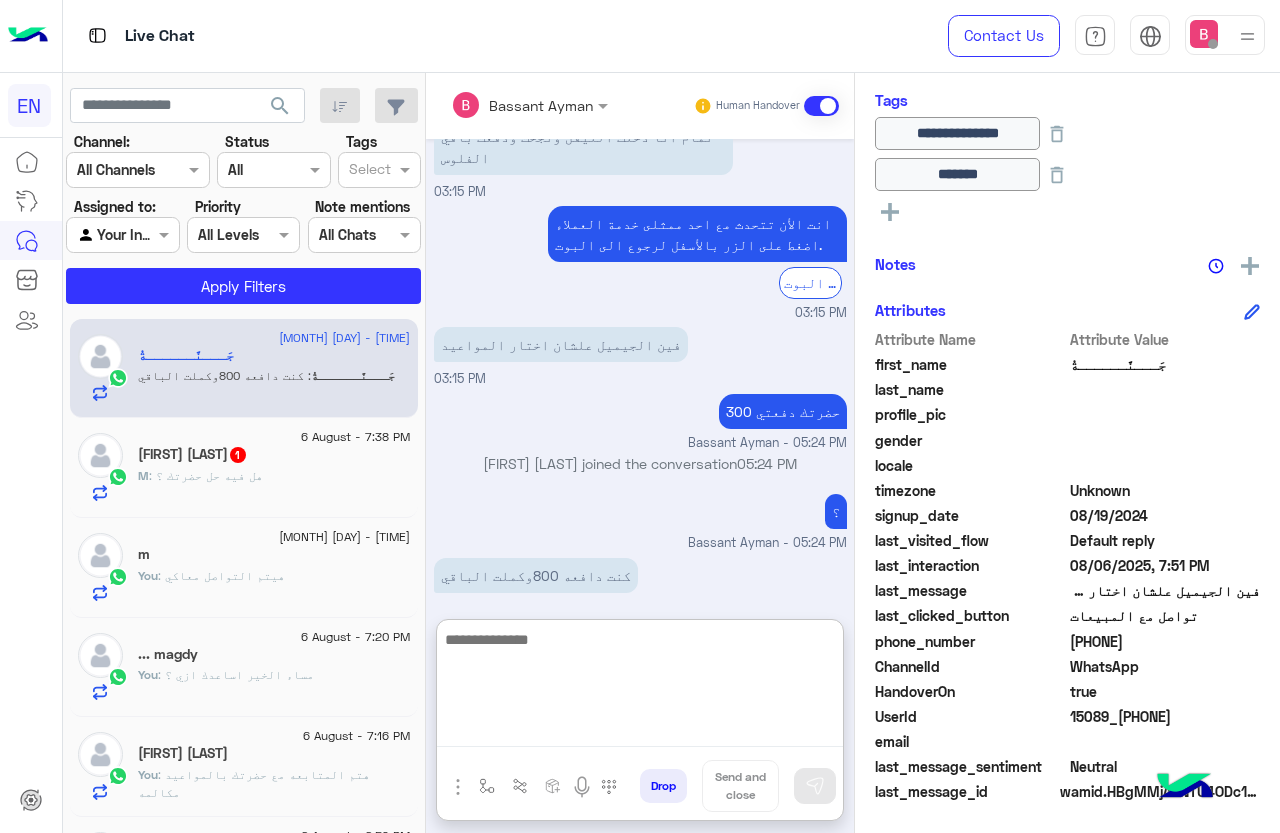 click at bounding box center (640, 687) 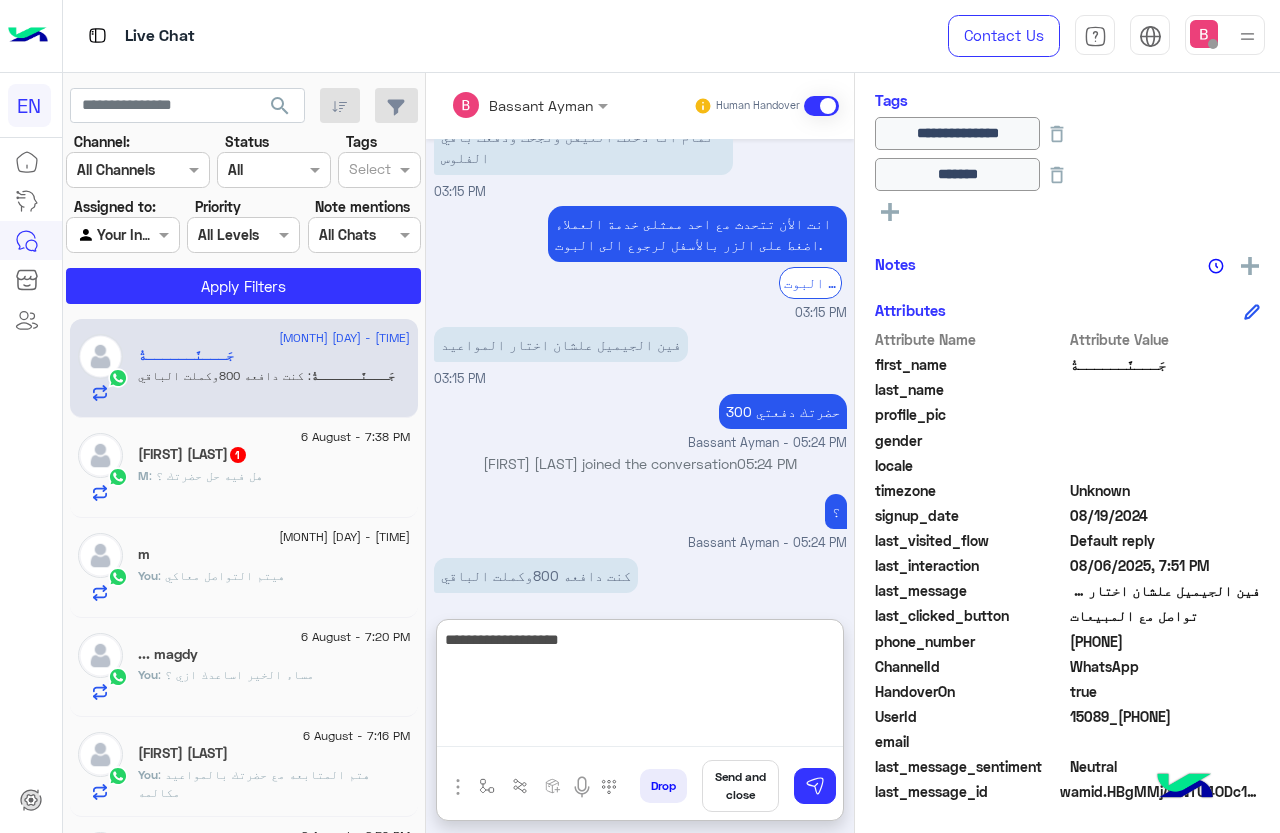 type on "**********" 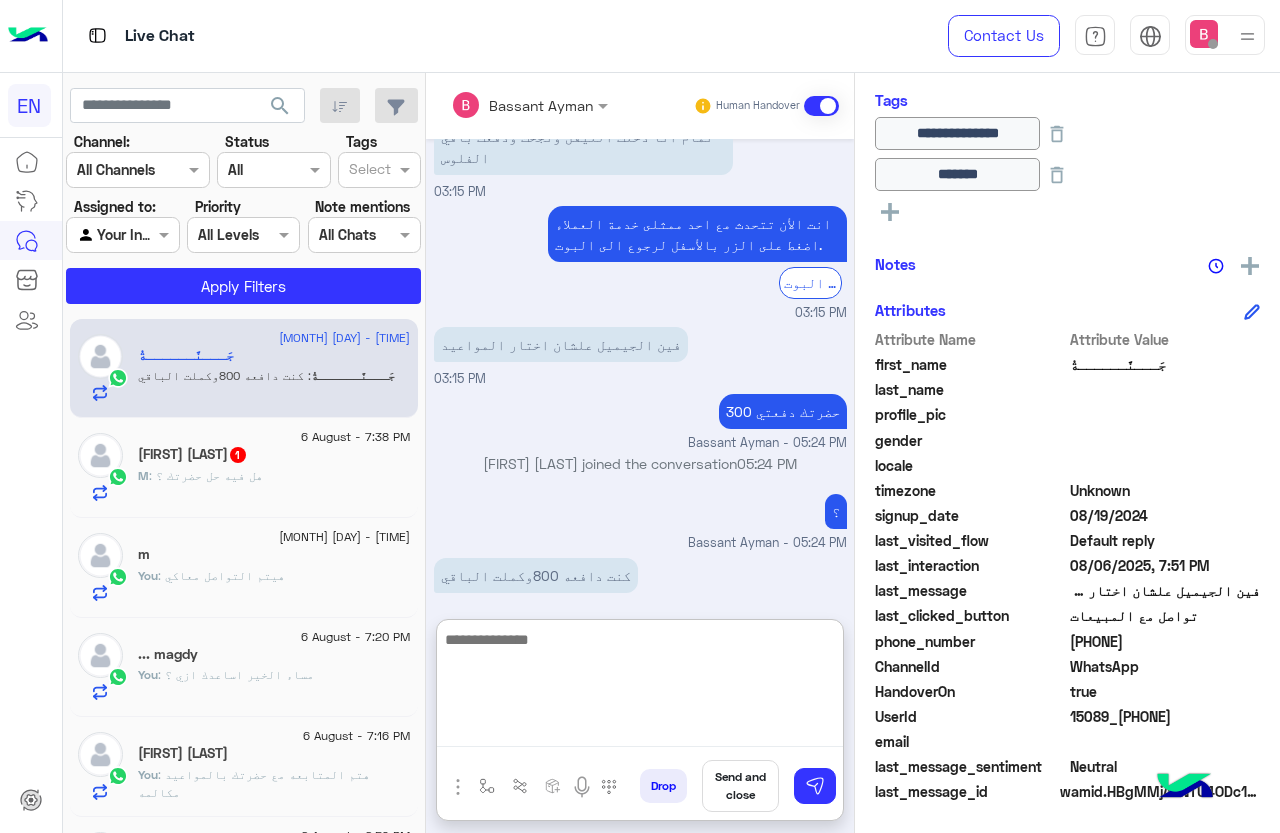 scroll, scrollTop: 1191, scrollLeft: 0, axis: vertical 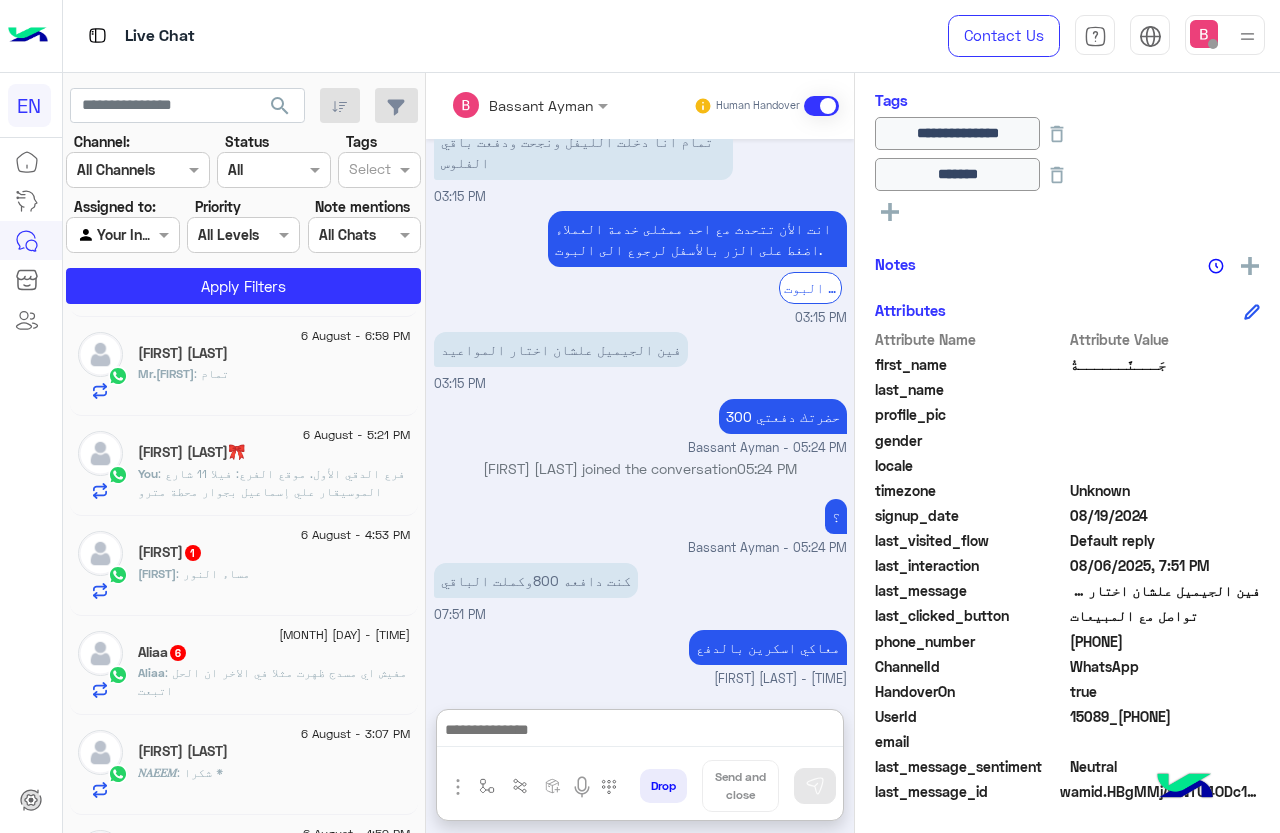 click on "[FIRST] : مساء النور" 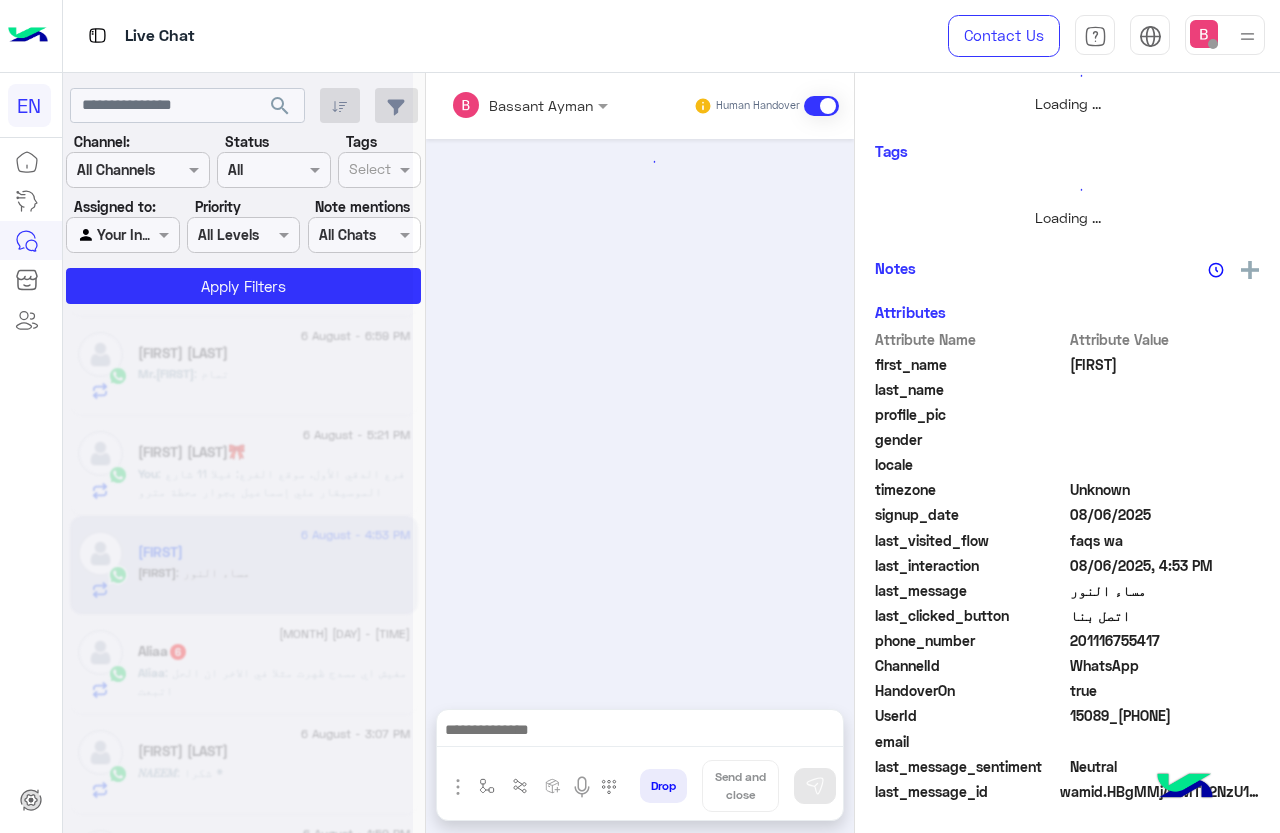 scroll, scrollTop: 0, scrollLeft: 0, axis: both 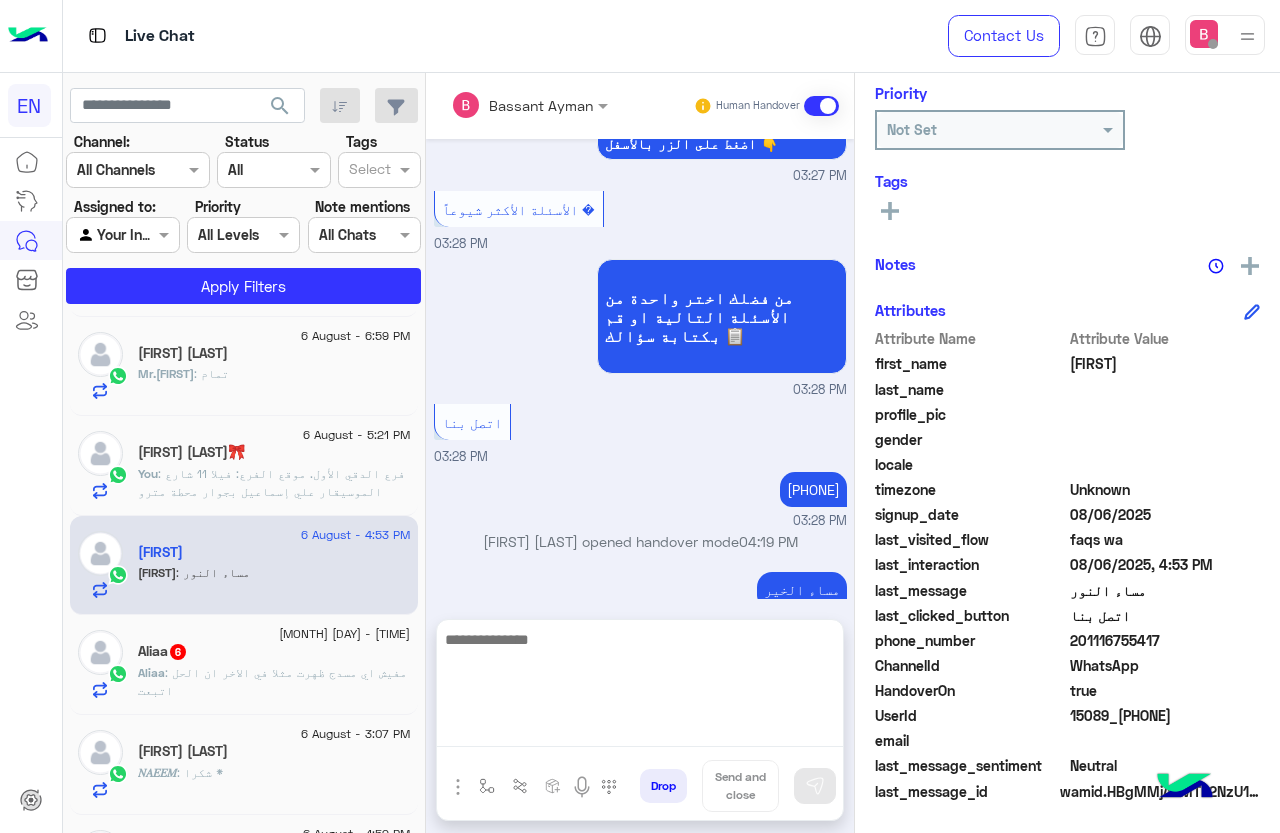 click at bounding box center (640, 687) 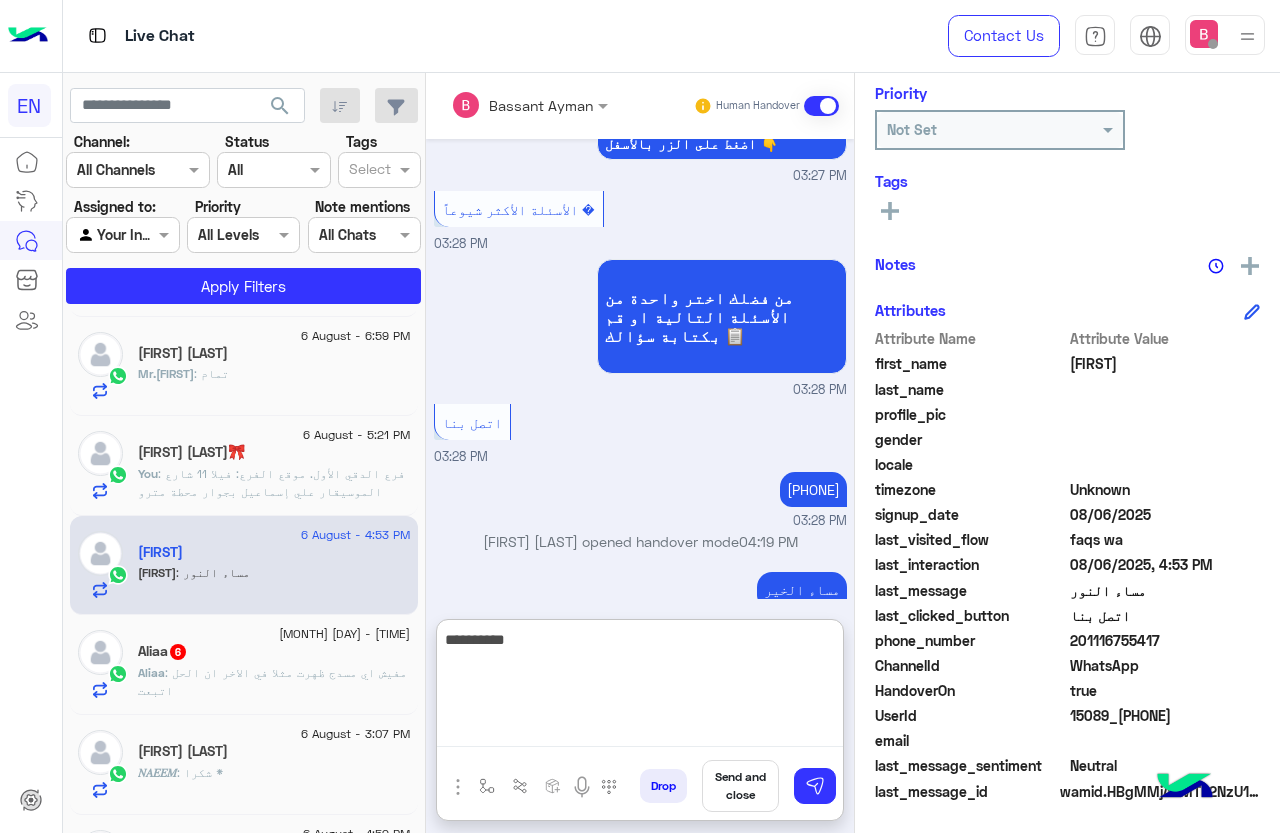 type on "**********" 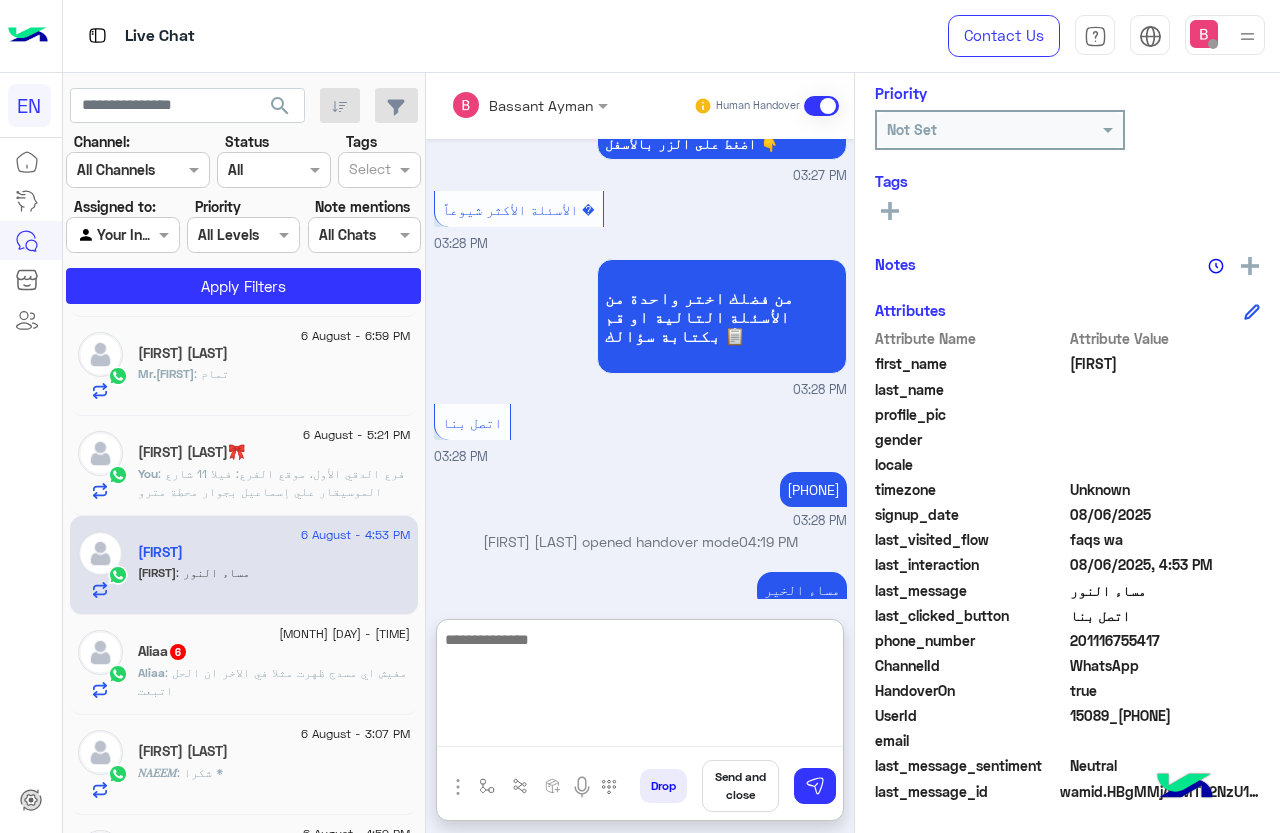 scroll, scrollTop: 1228, scrollLeft: 0, axis: vertical 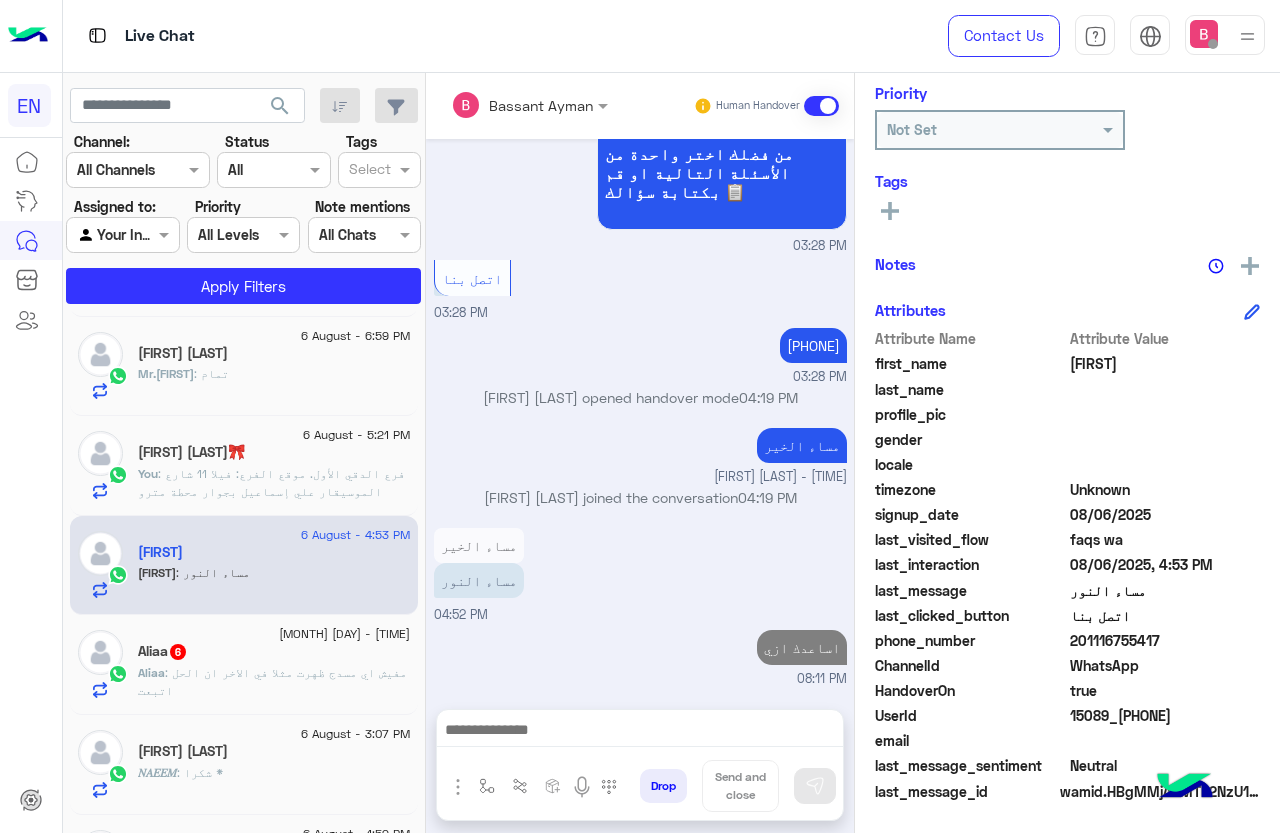 click on "[FIRST]  6" 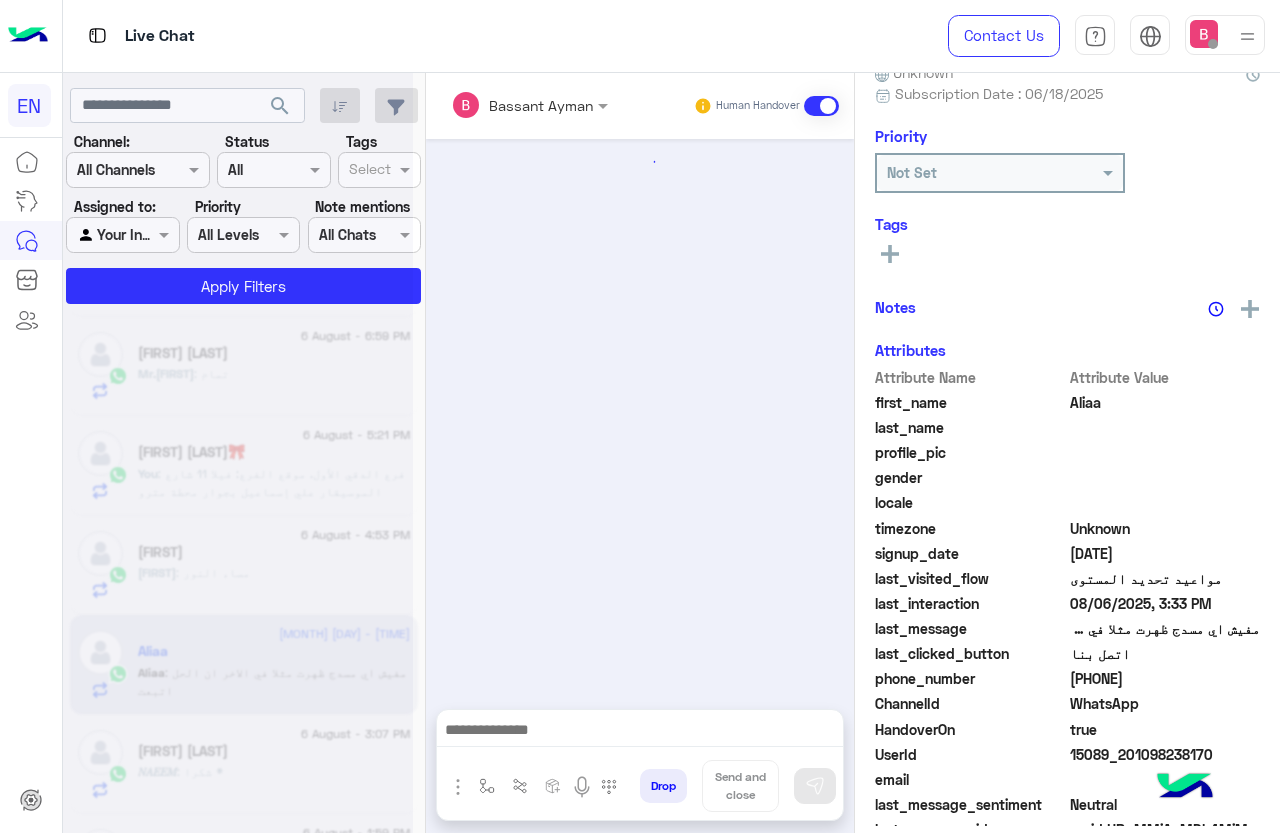 scroll, scrollTop: 240, scrollLeft: 0, axis: vertical 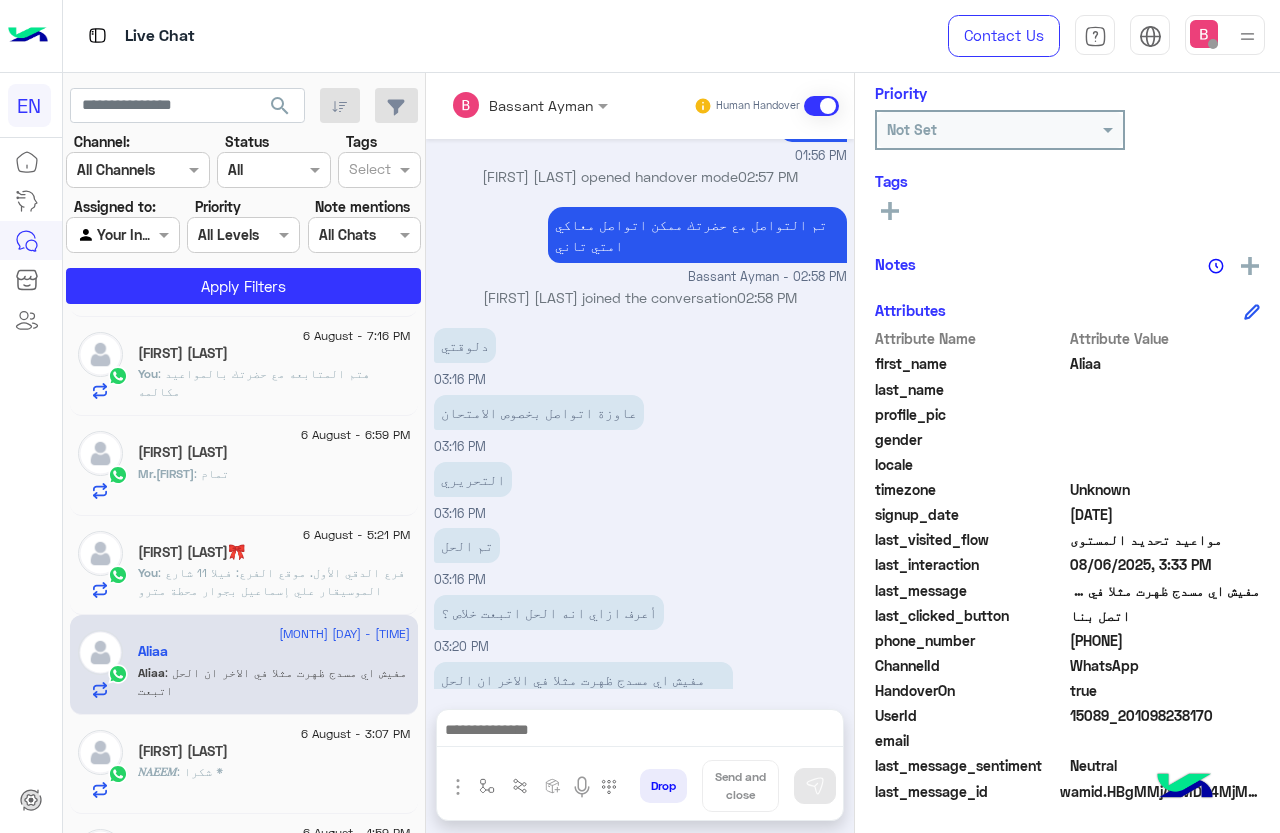 drag, startPoint x: 1076, startPoint y: 641, endPoint x: 1211, endPoint y: 648, distance: 135.18137 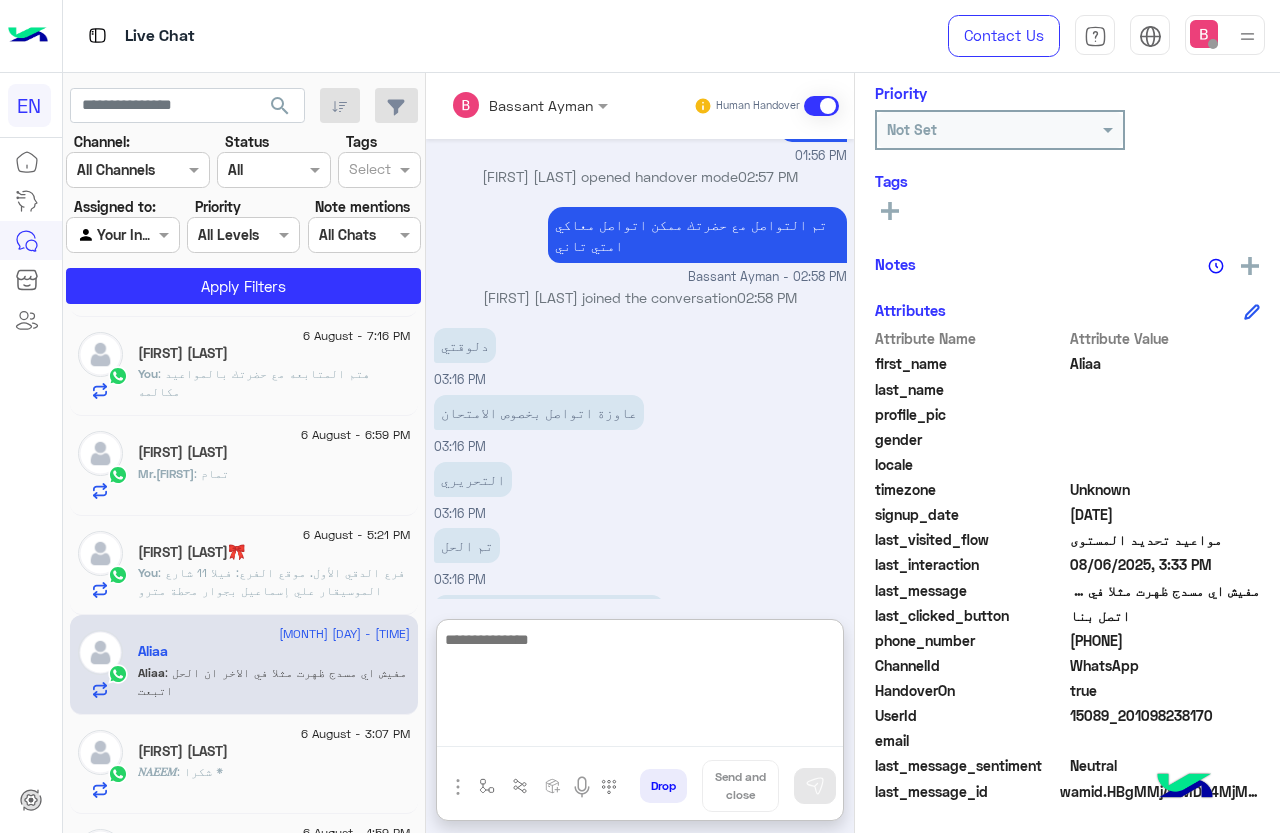 paste on "**********" 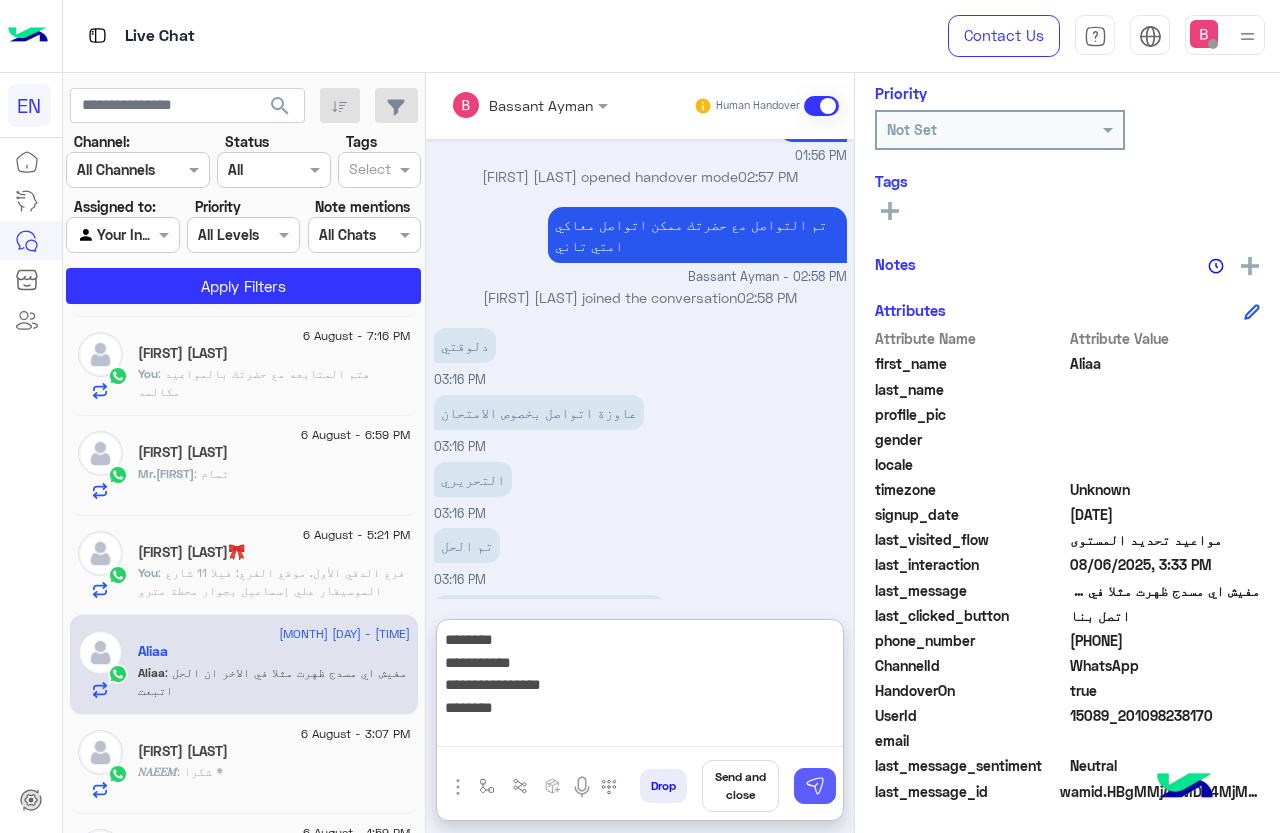 type on "**********" 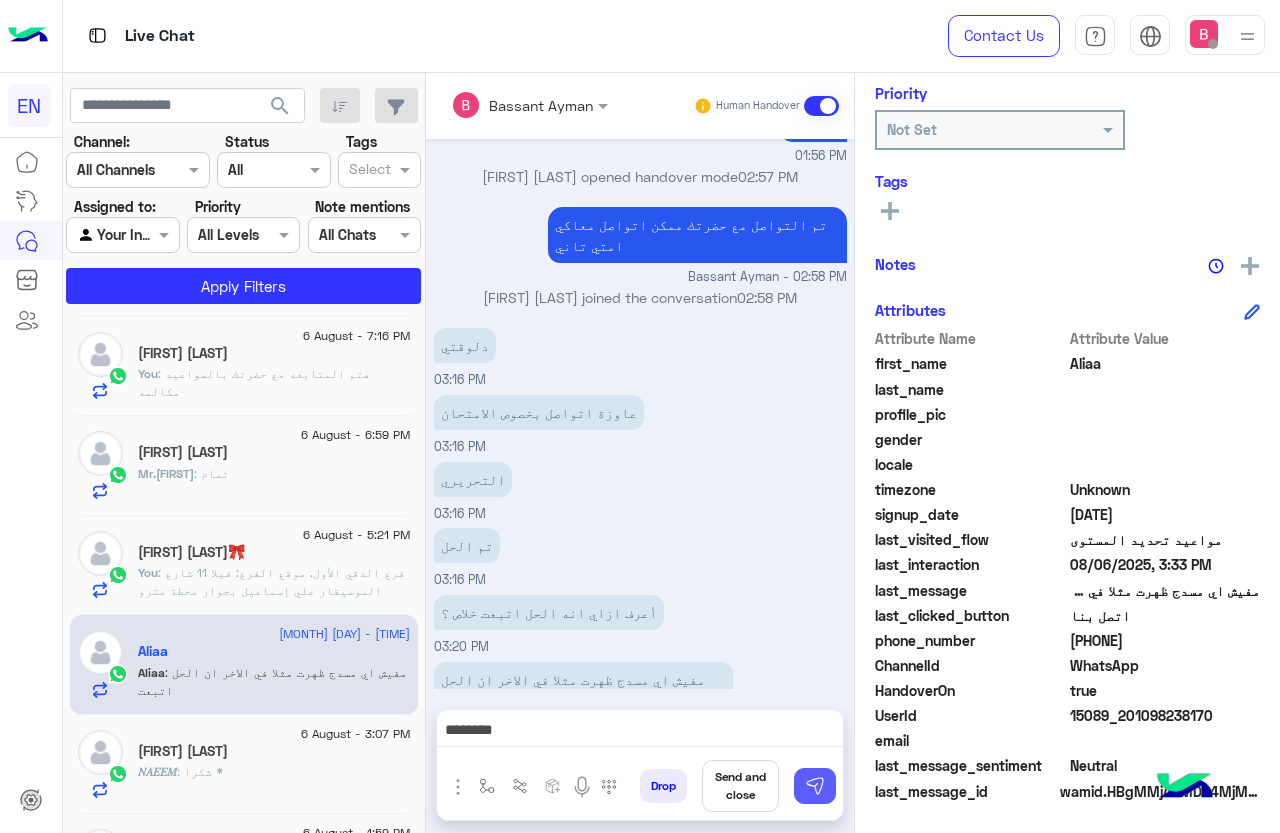 click at bounding box center [815, 786] 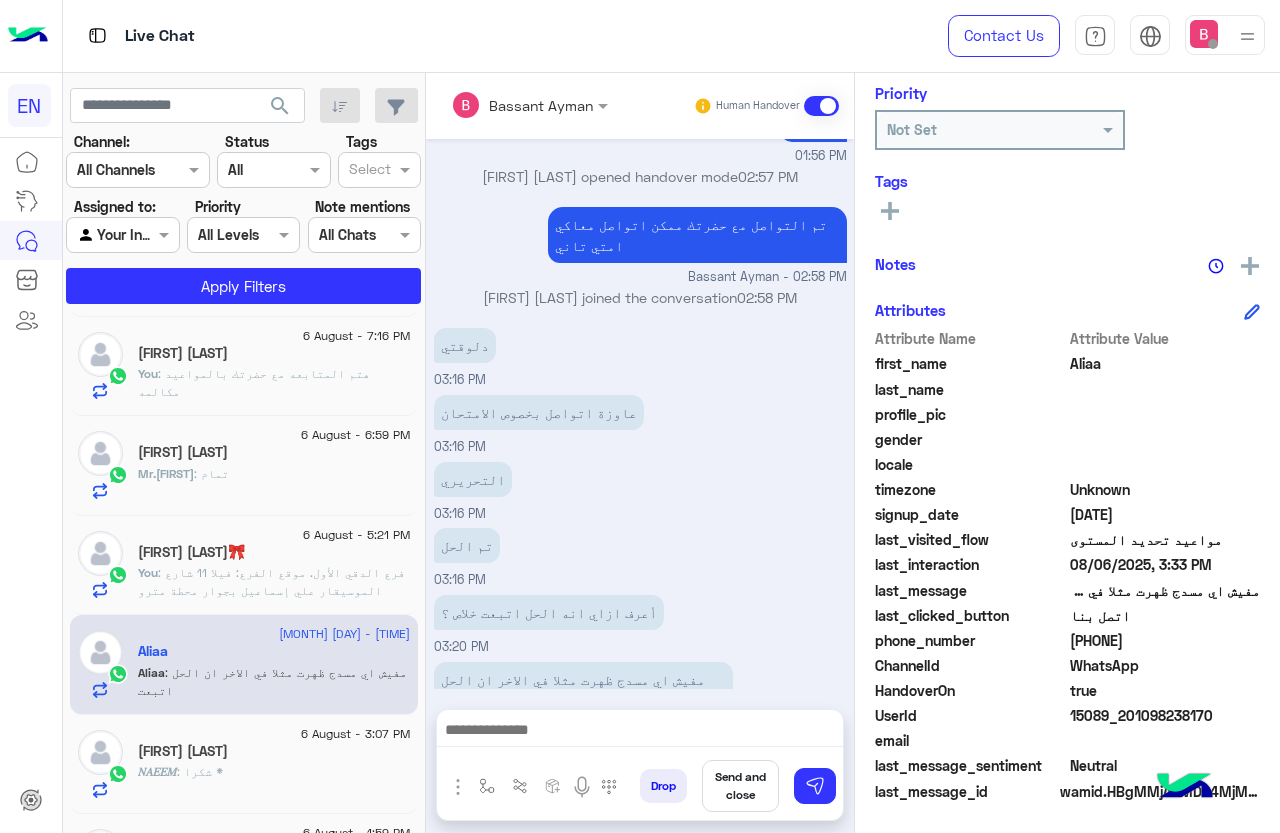 scroll, scrollTop: 1796, scrollLeft: 0, axis: vertical 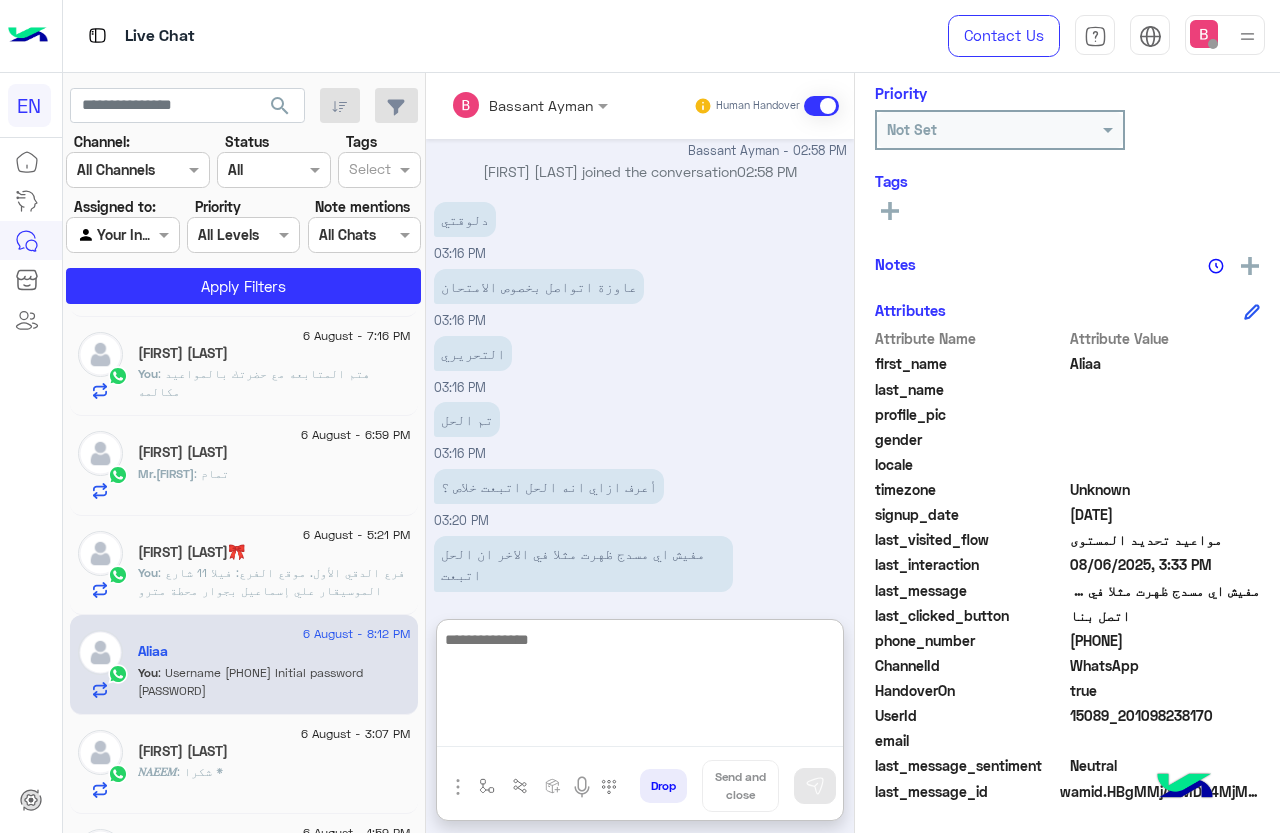 click at bounding box center (640, 687) 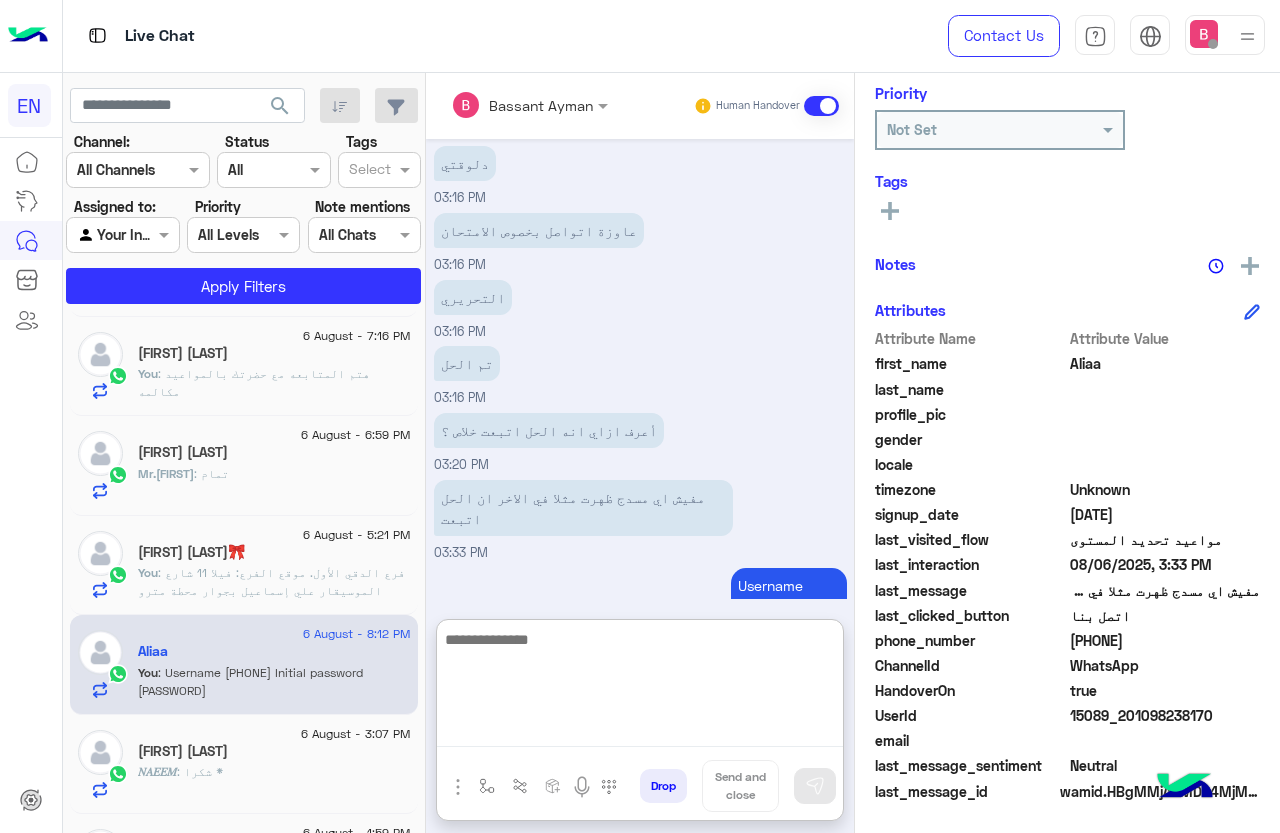 scroll, scrollTop: 1858, scrollLeft: 0, axis: vertical 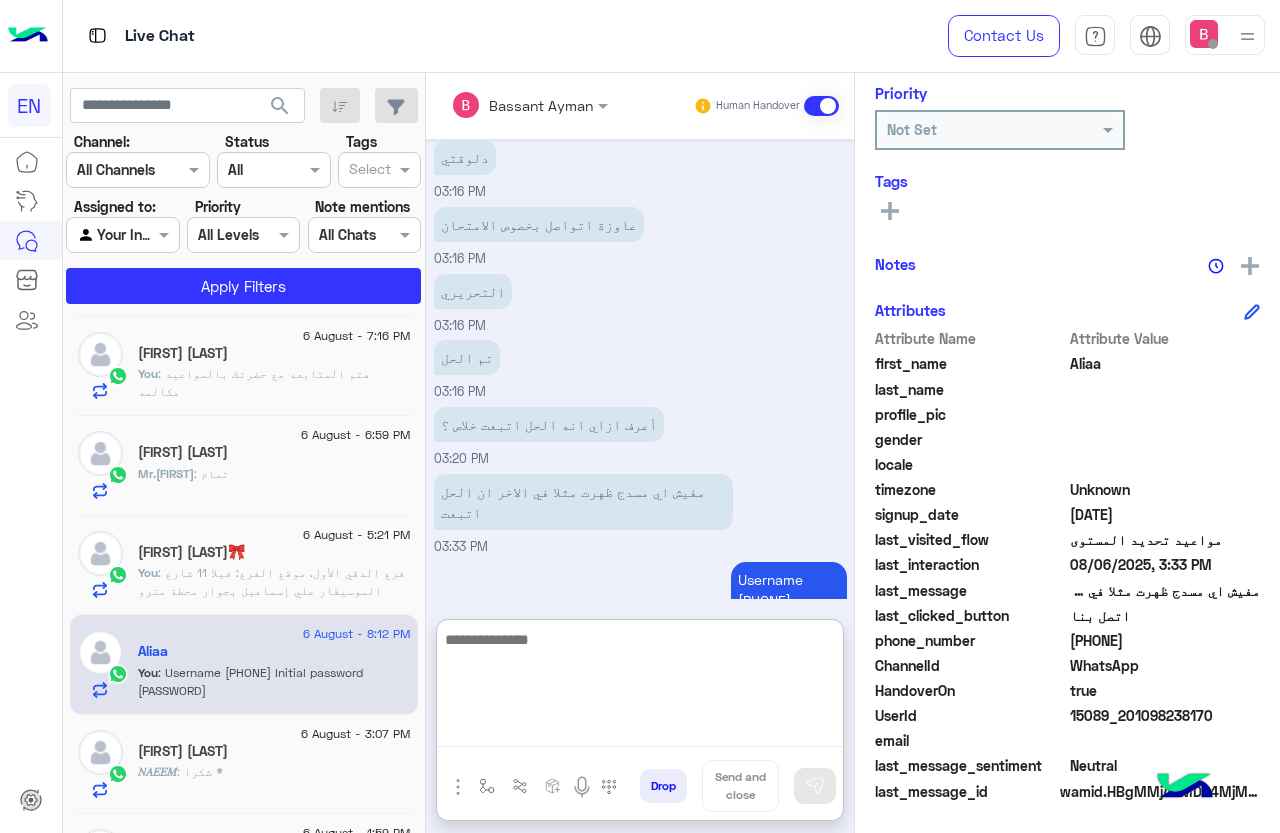 paste on "**********" 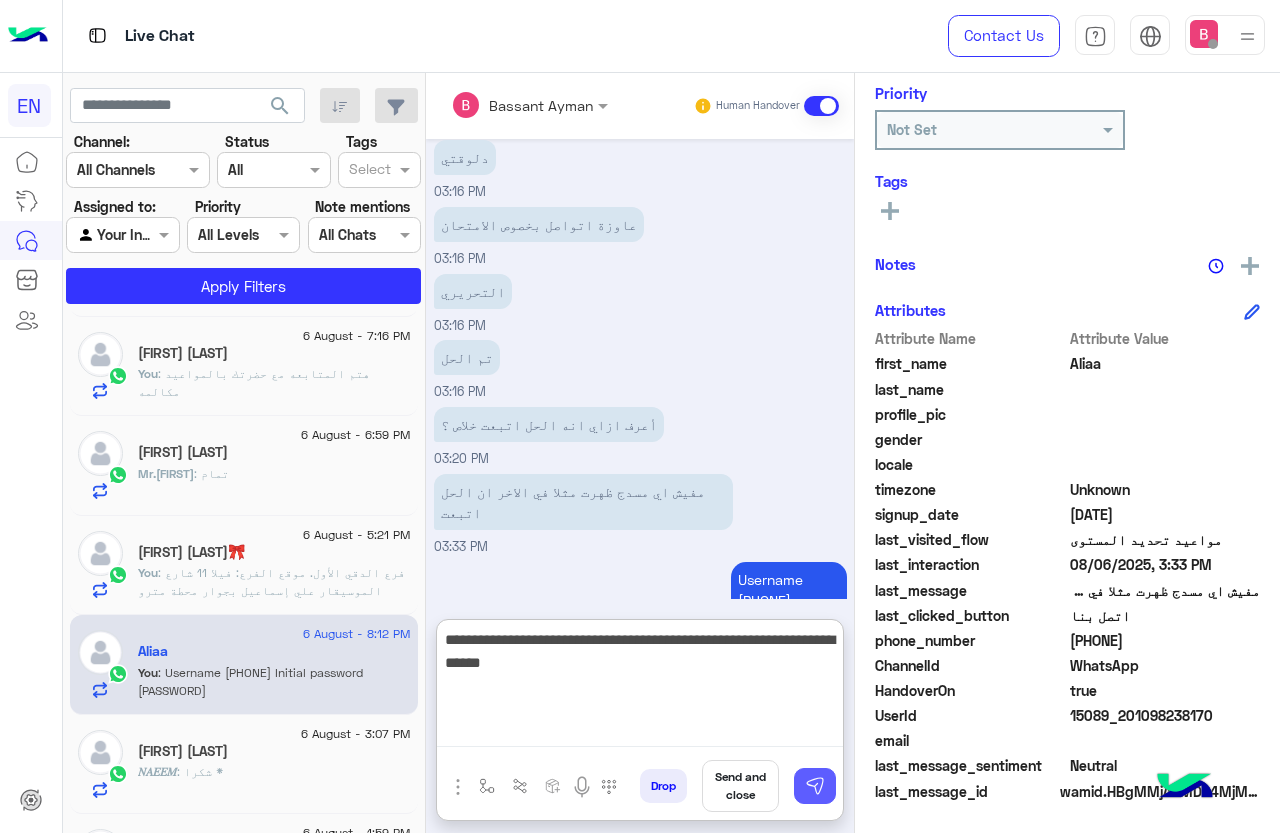 type on "**********" 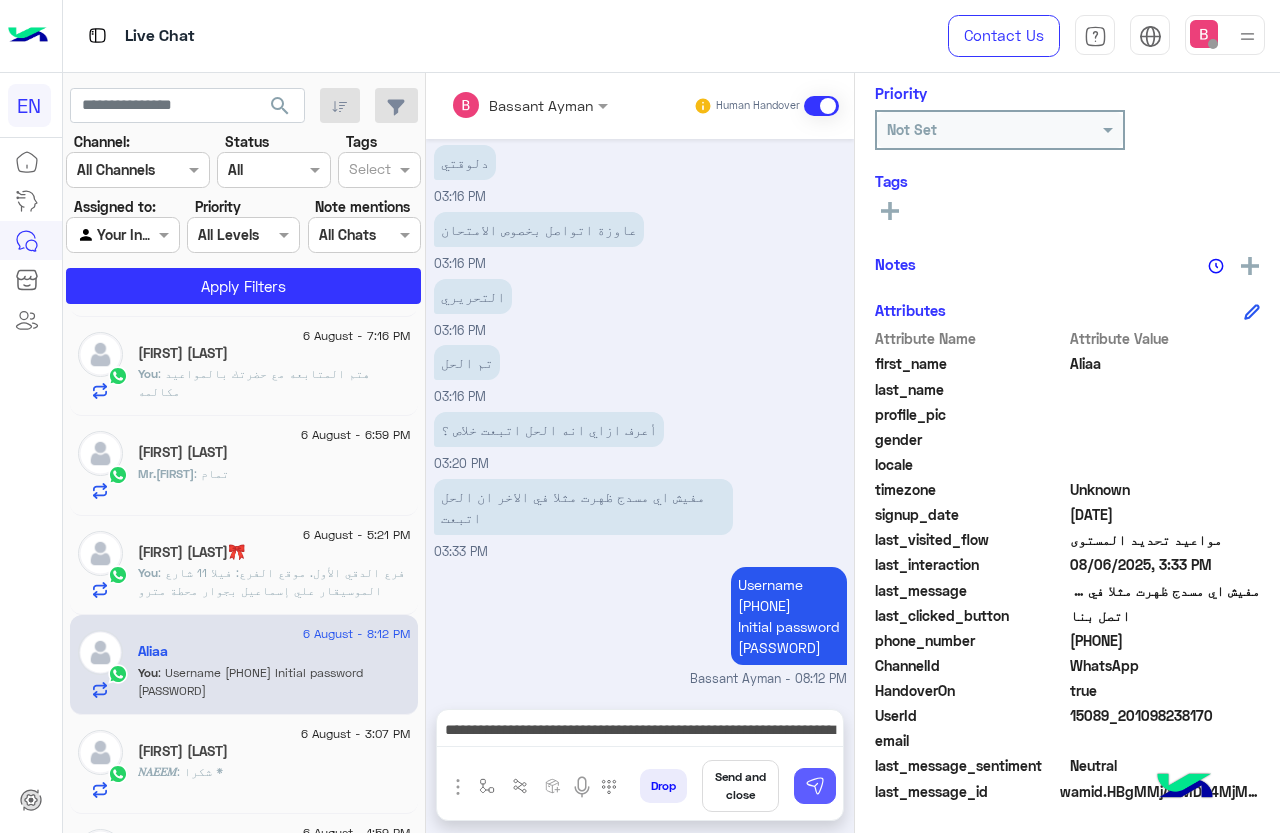 click at bounding box center [815, 786] 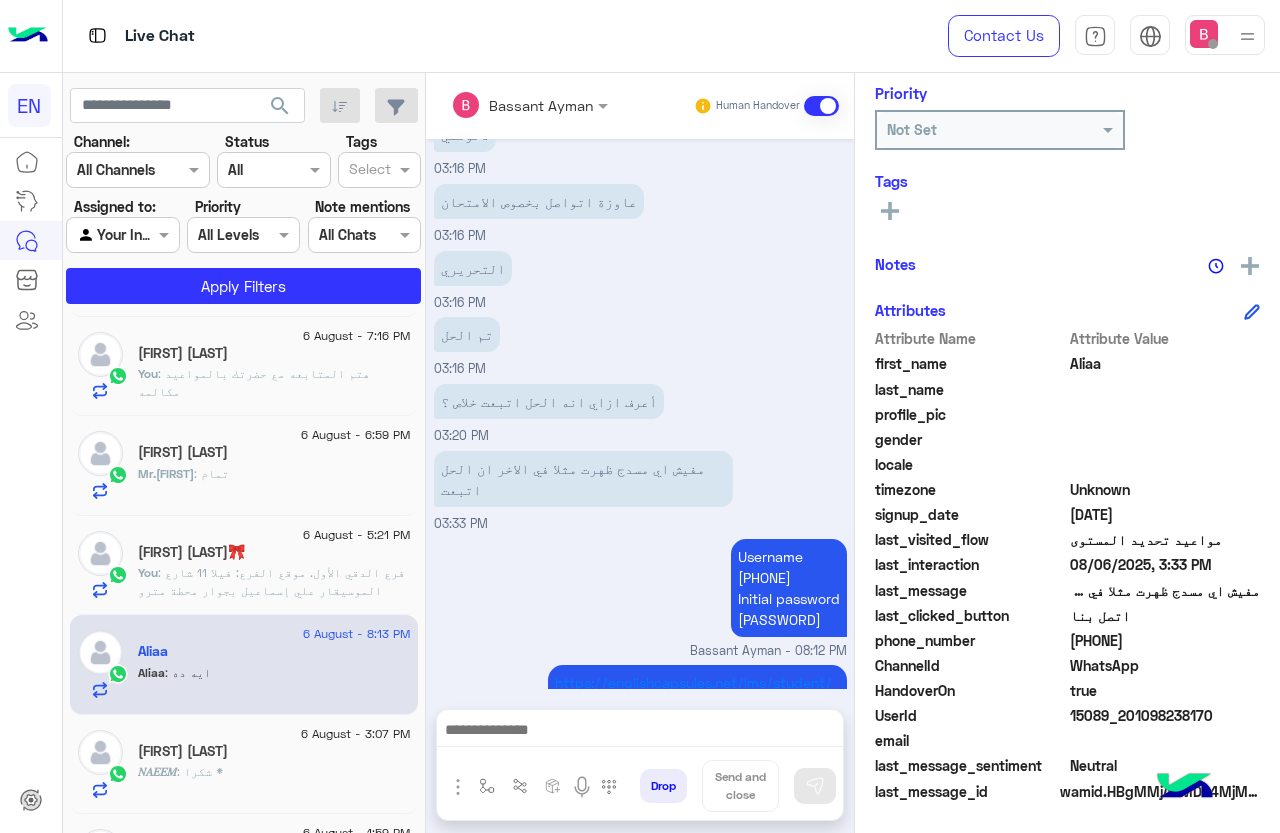 scroll, scrollTop: 1948, scrollLeft: 0, axis: vertical 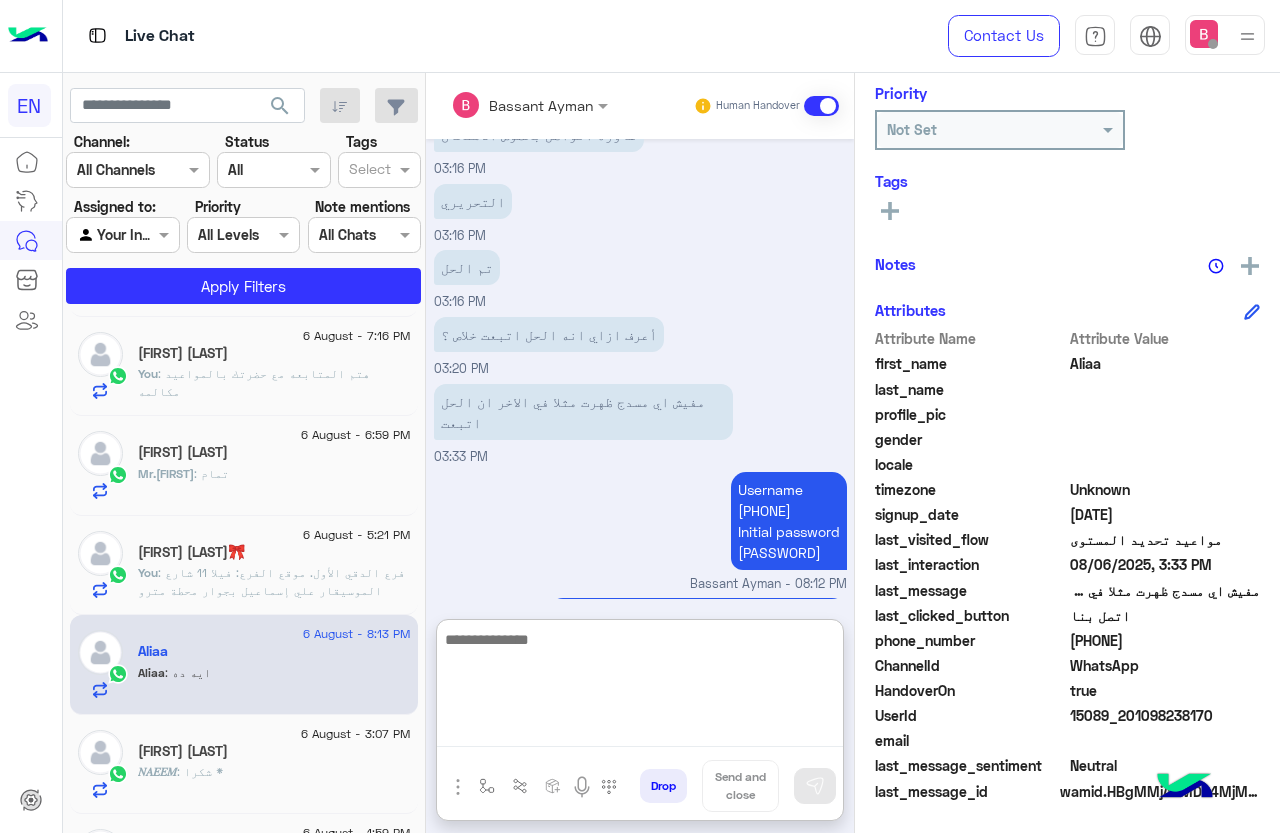 click at bounding box center (640, 687) 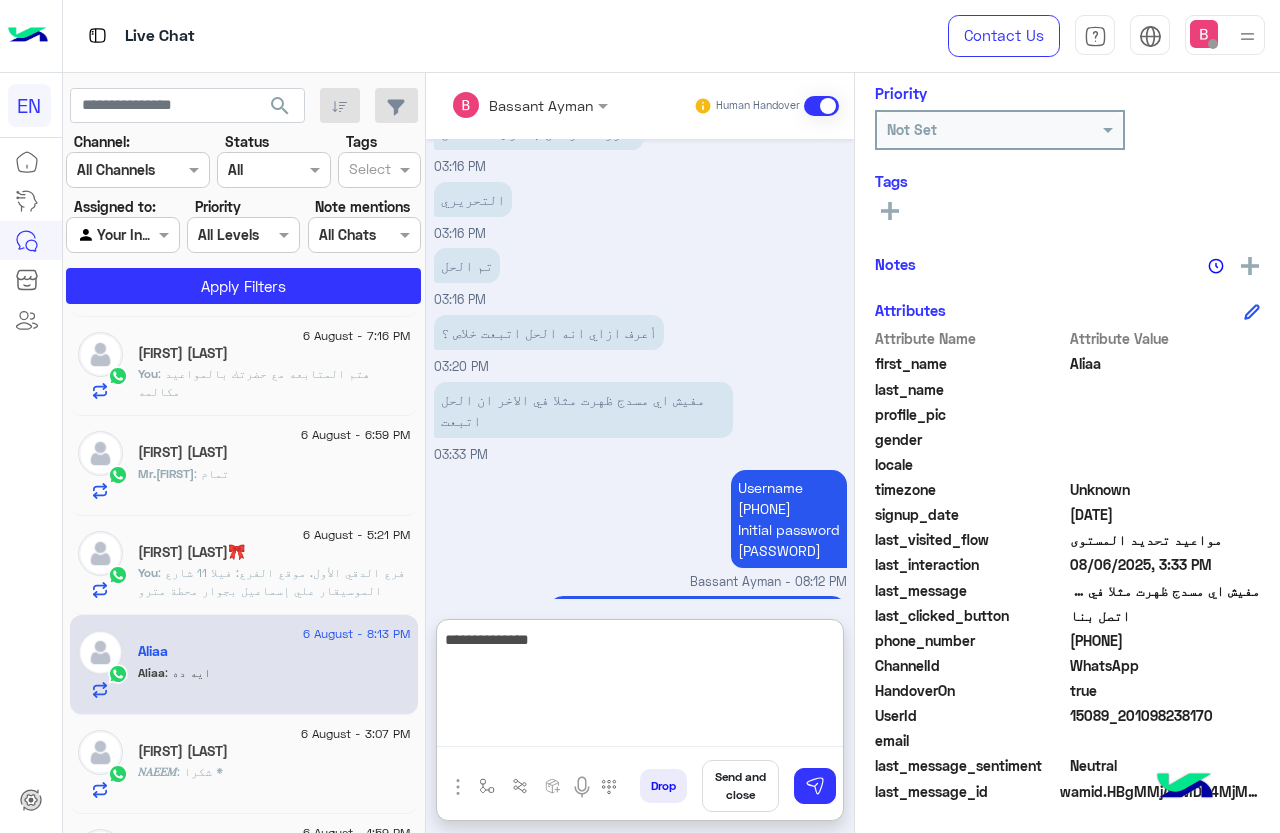 type on "**********" 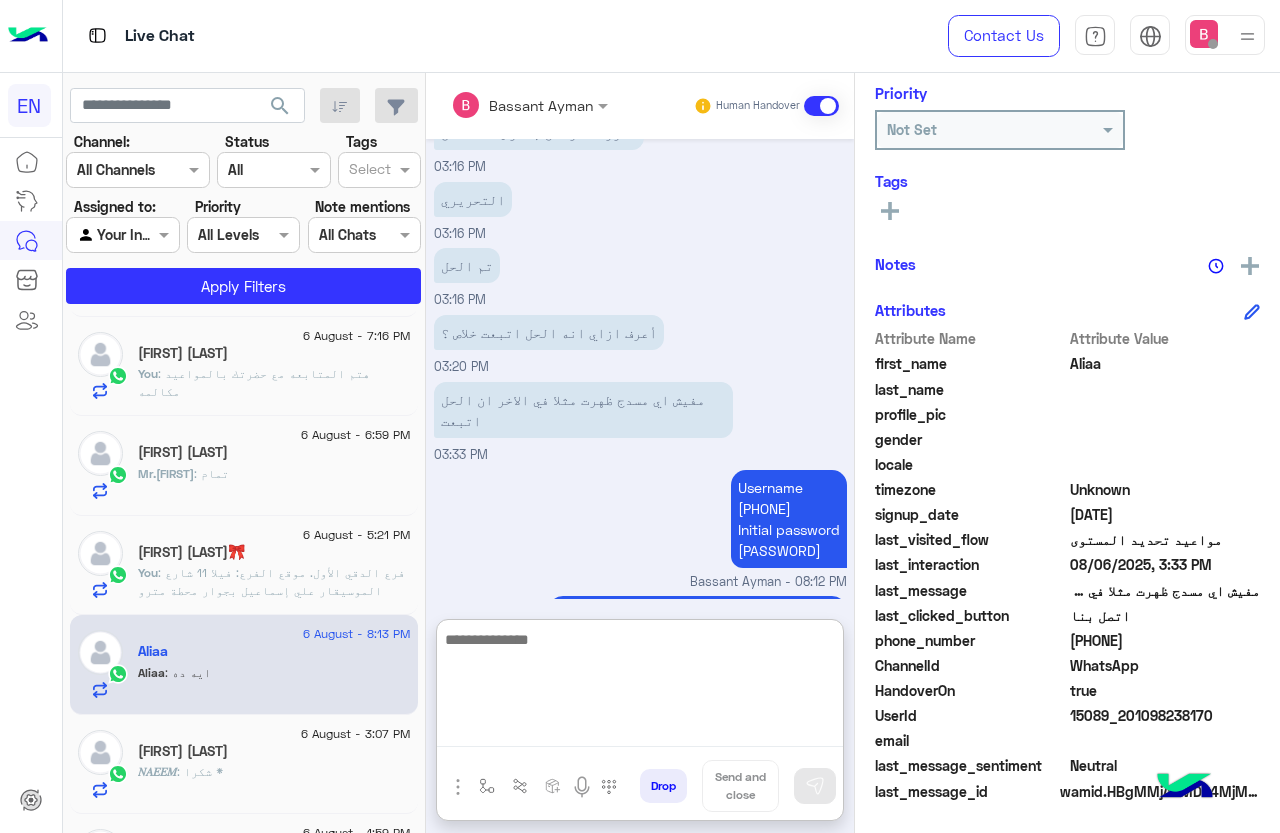 scroll, scrollTop: 2101, scrollLeft: 0, axis: vertical 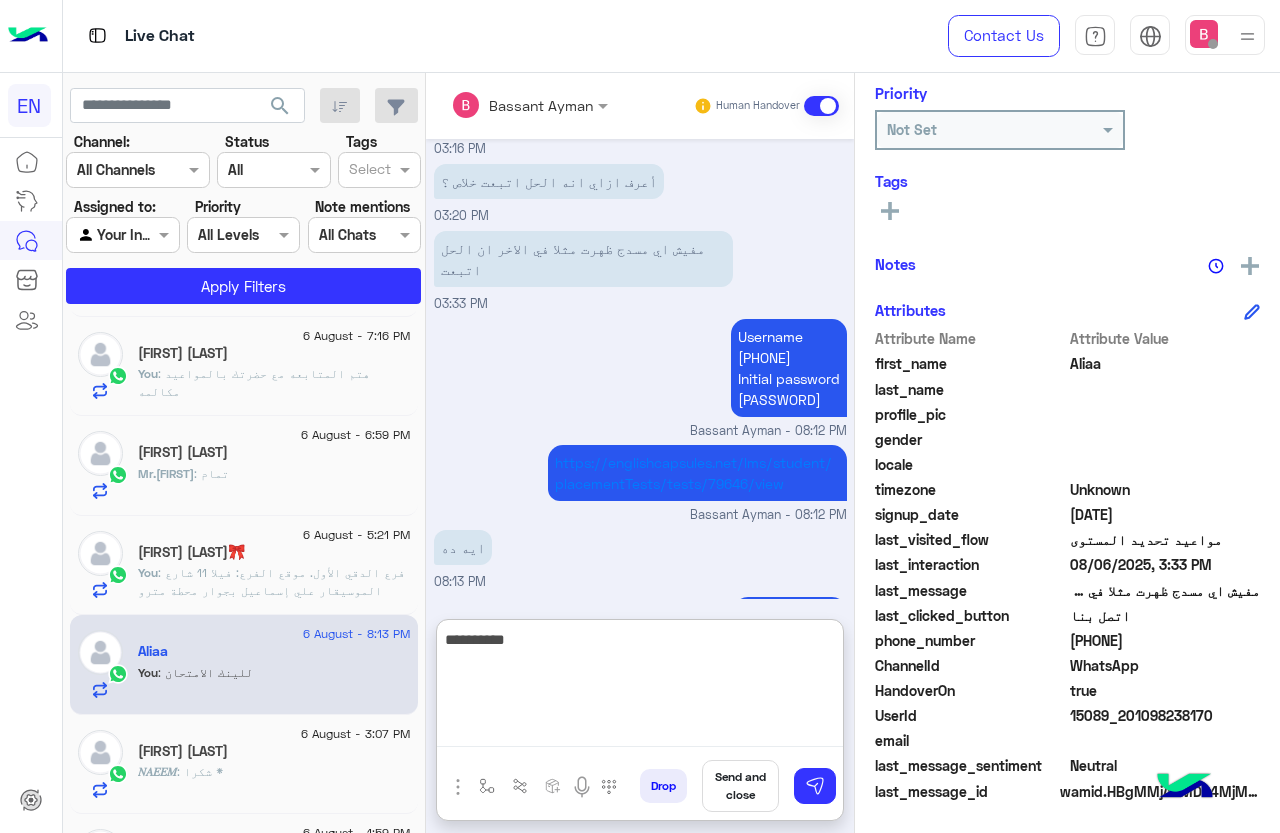 type on "**********" 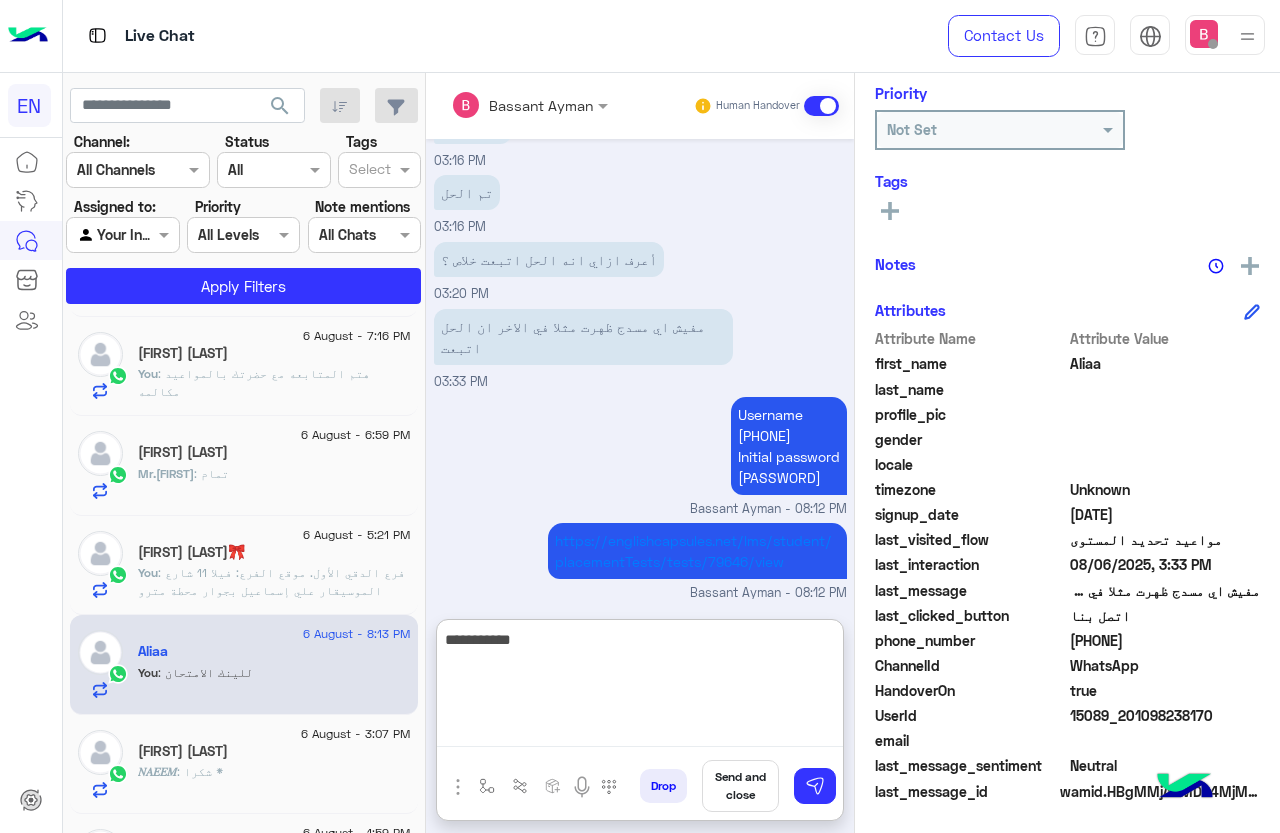 scroll, scrollTop: 2001, scrollLeft: 0, axis: vertical 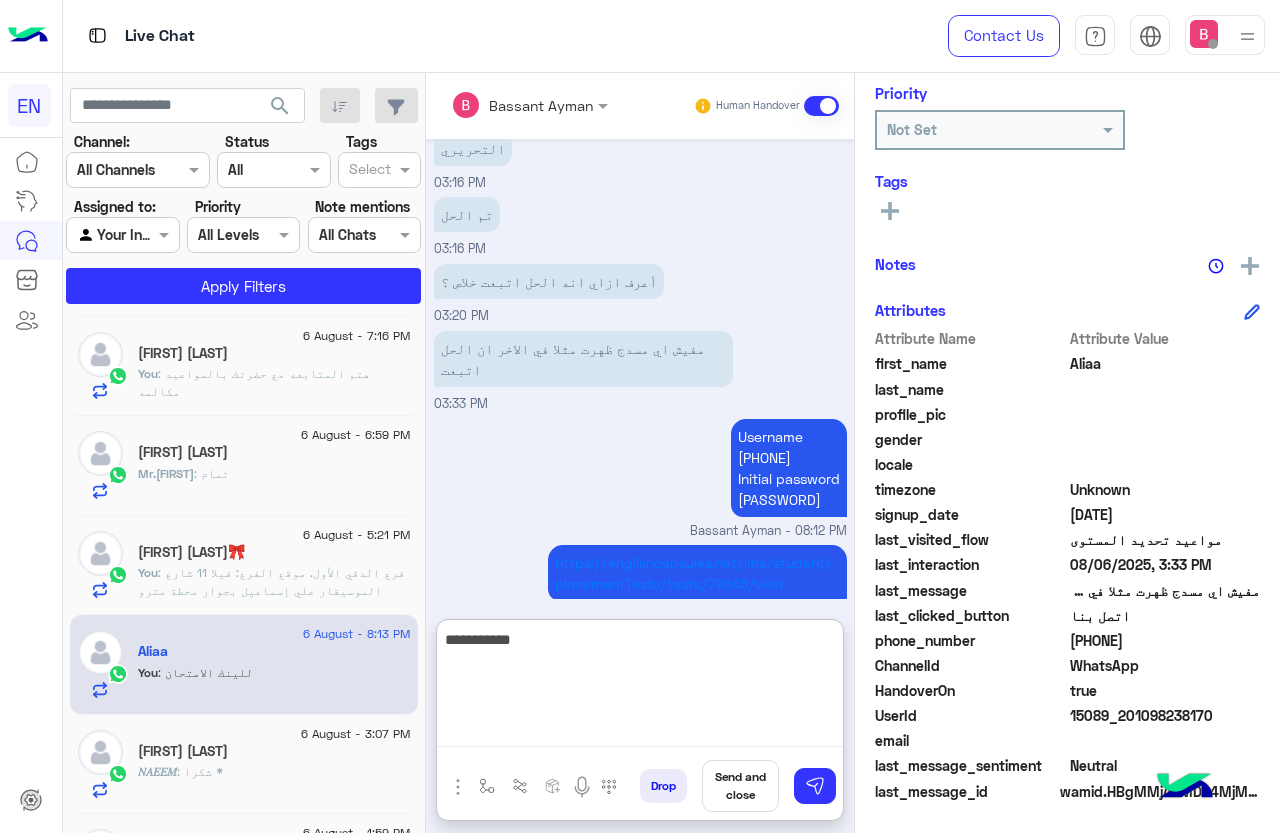drag, startPoint x: 722, startPoint y: 638, endPoint x: 851, endPoint y: 651, distance: 129.65338 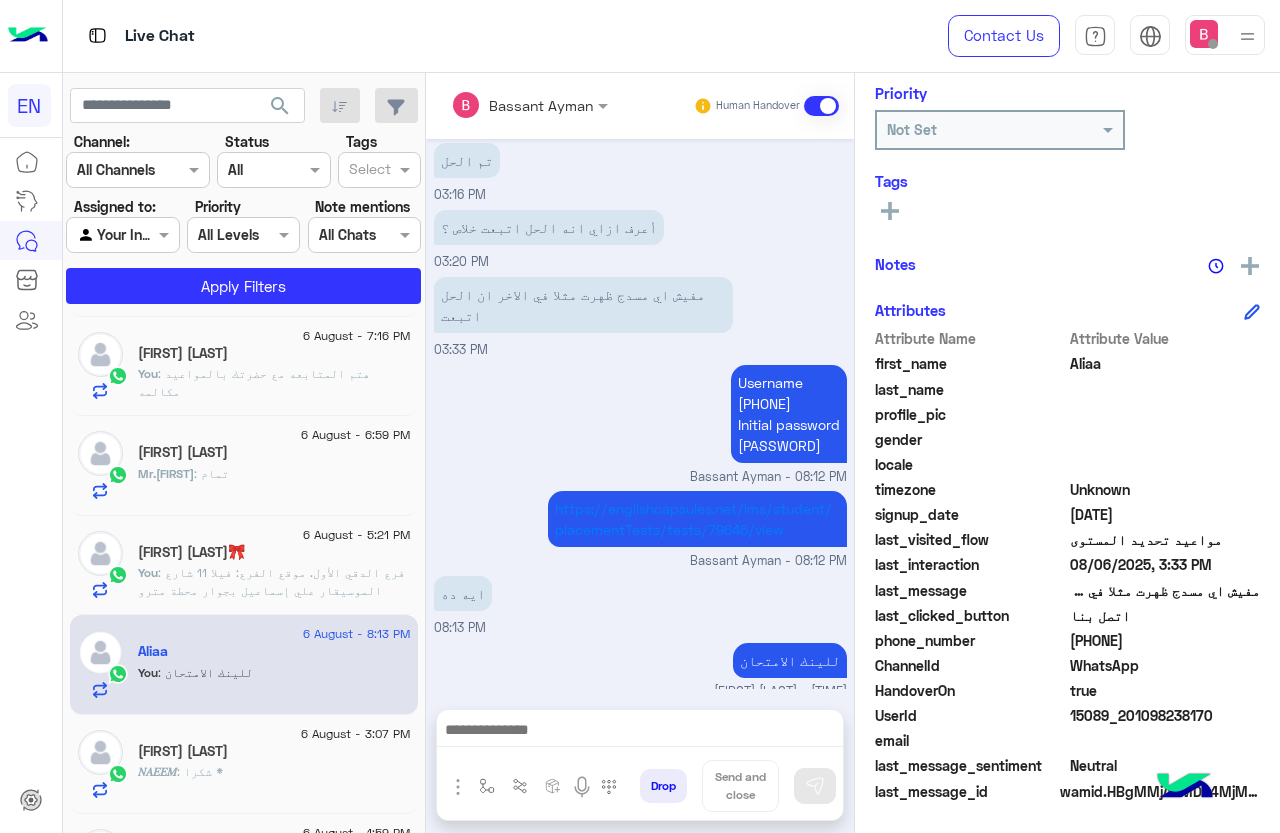 scroll, scrollTop: 2011, scrollLeft: 0, axis: vertical 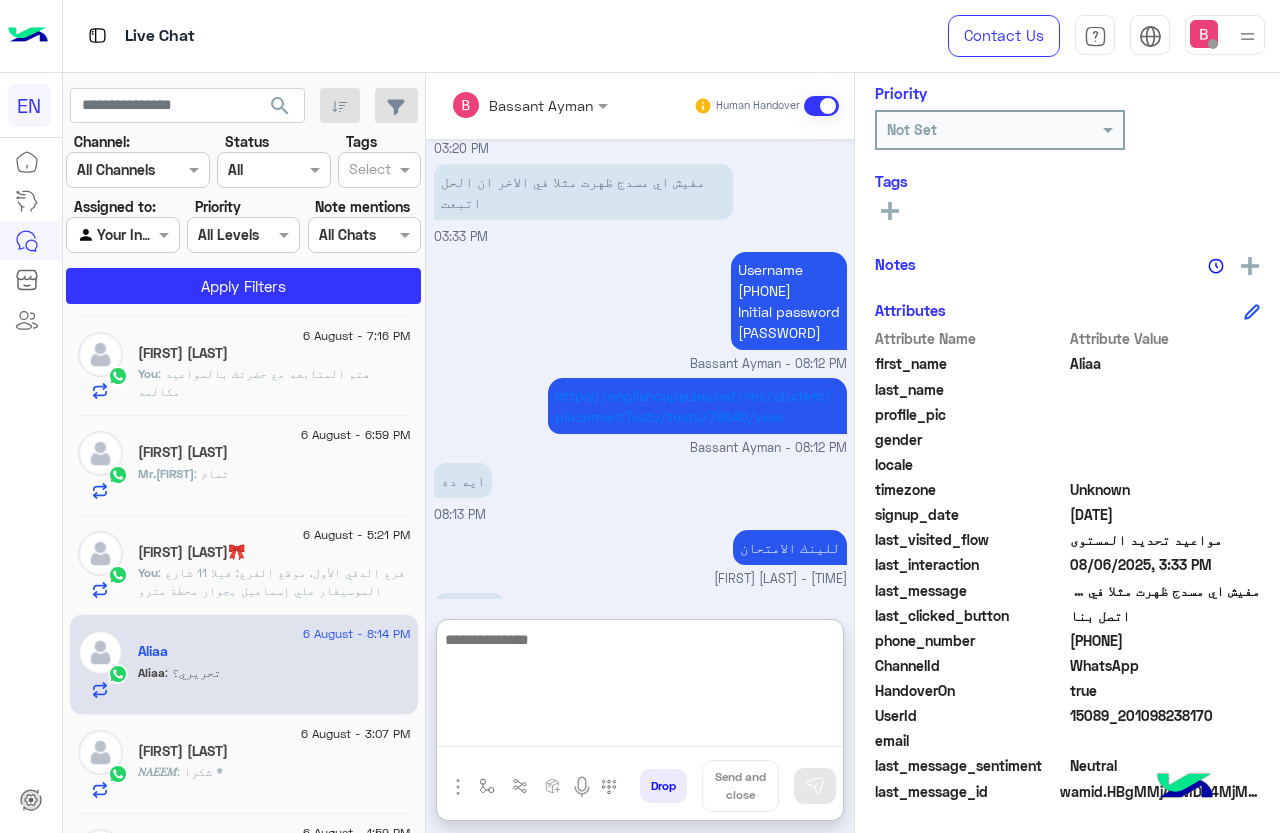 click at bounding box center (640, 687) 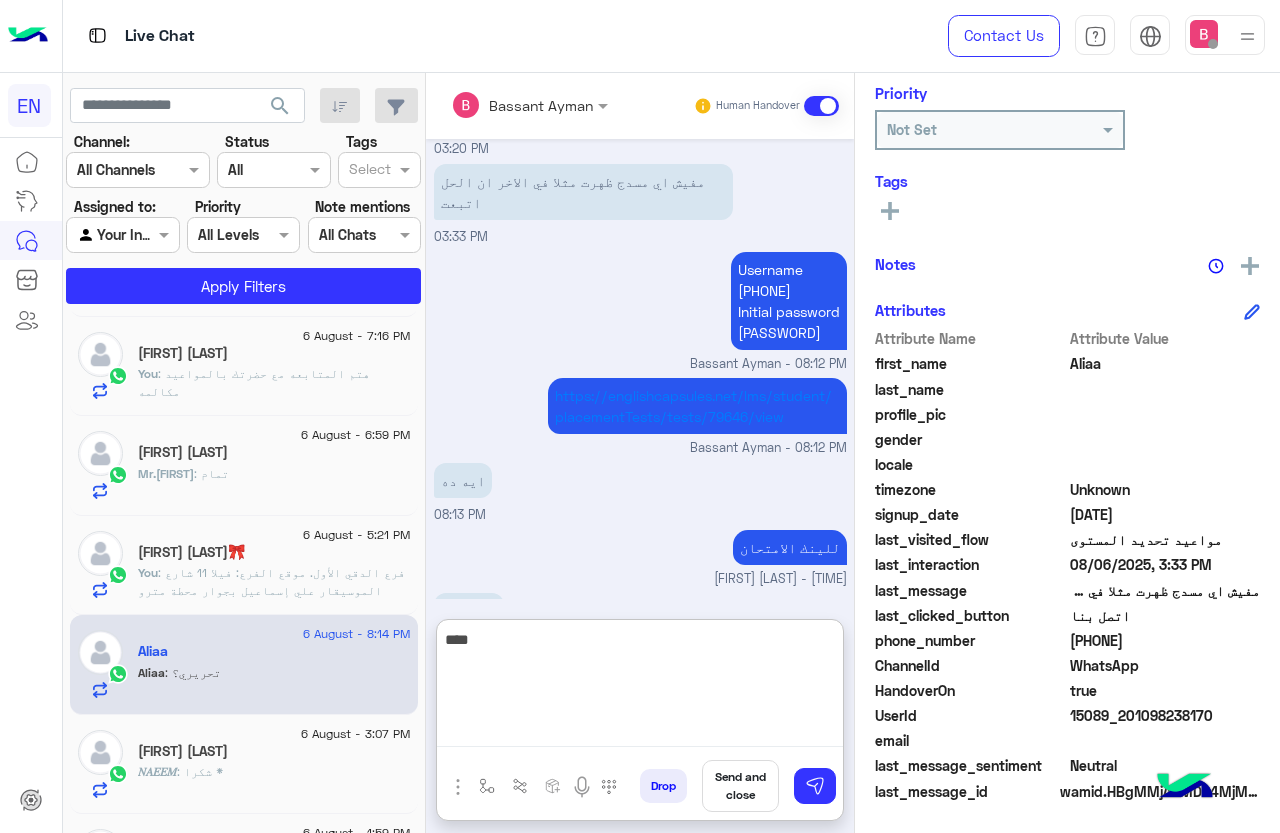type on "****" 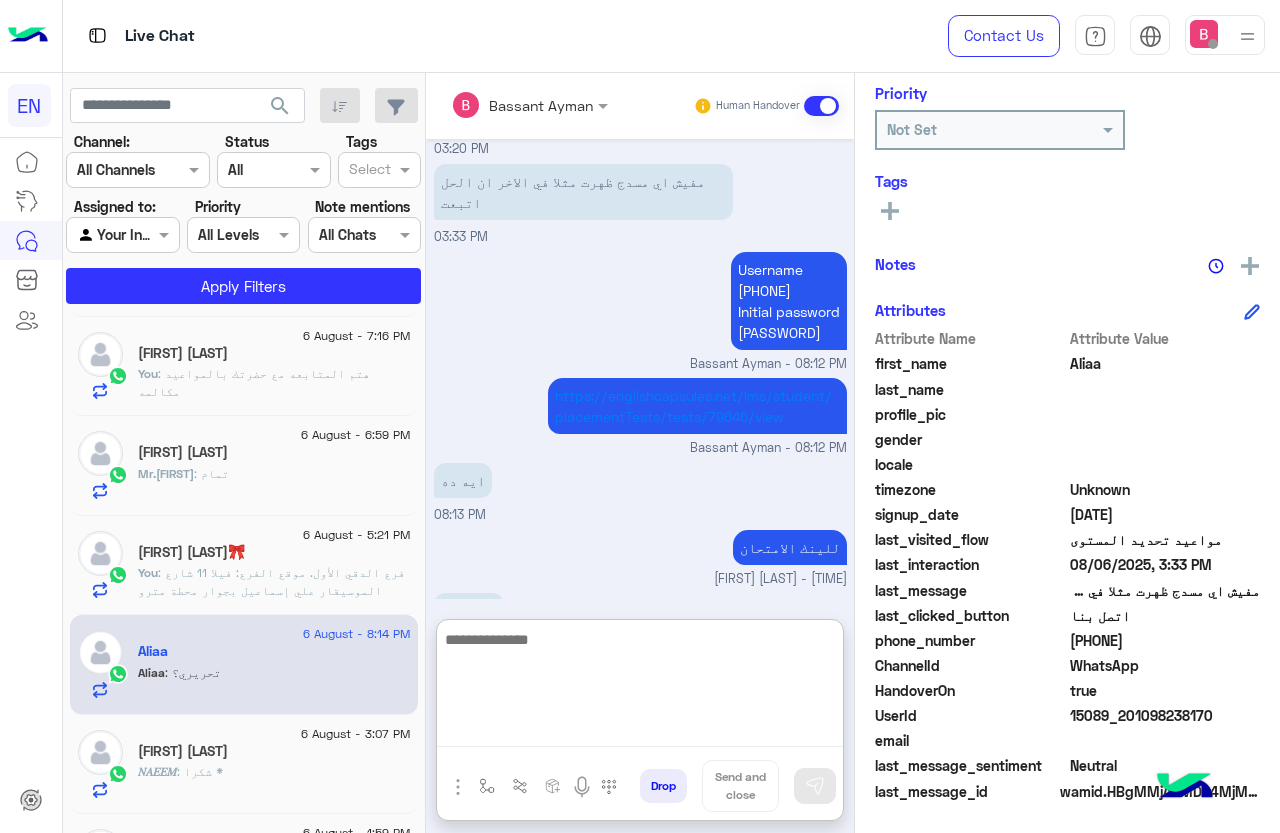 scroll, scrollTop: 2232, scrollLeft: 0, axis: vertical 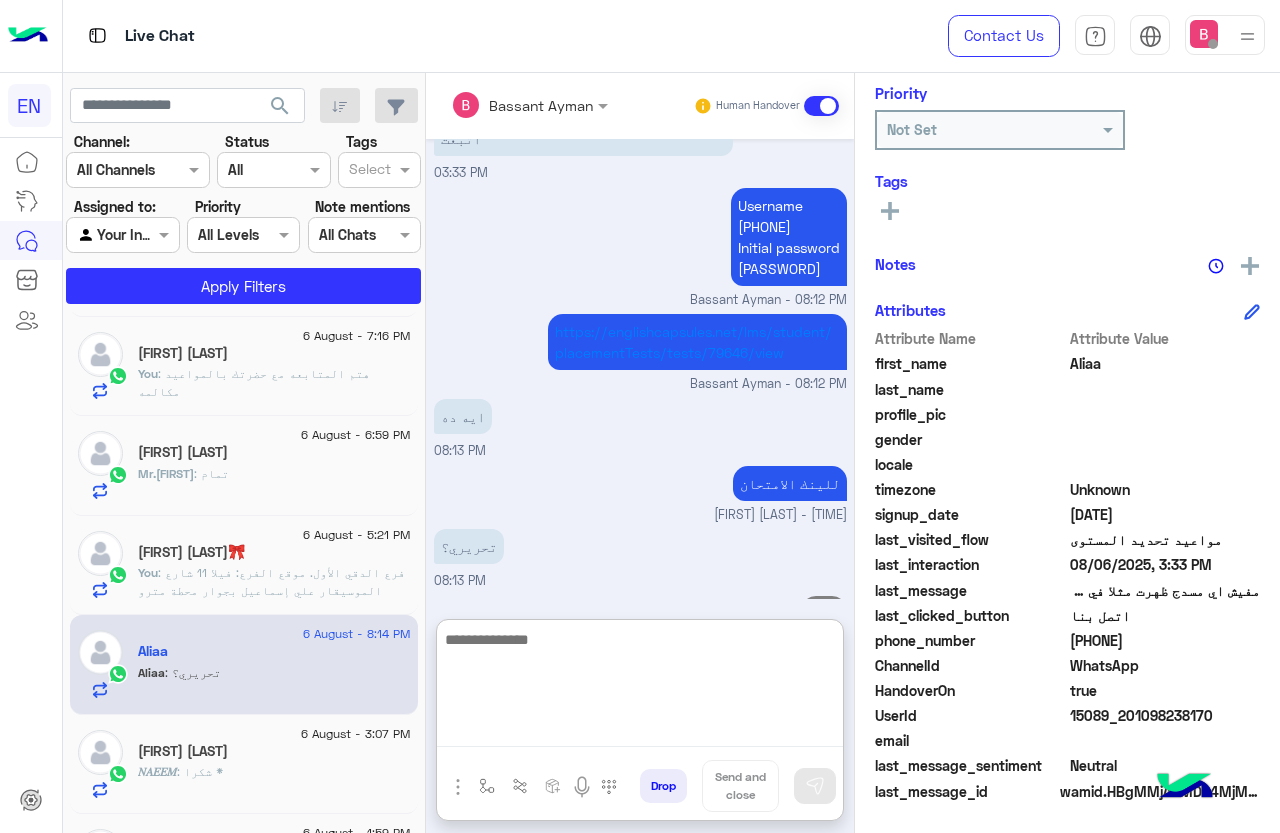 type on "*" 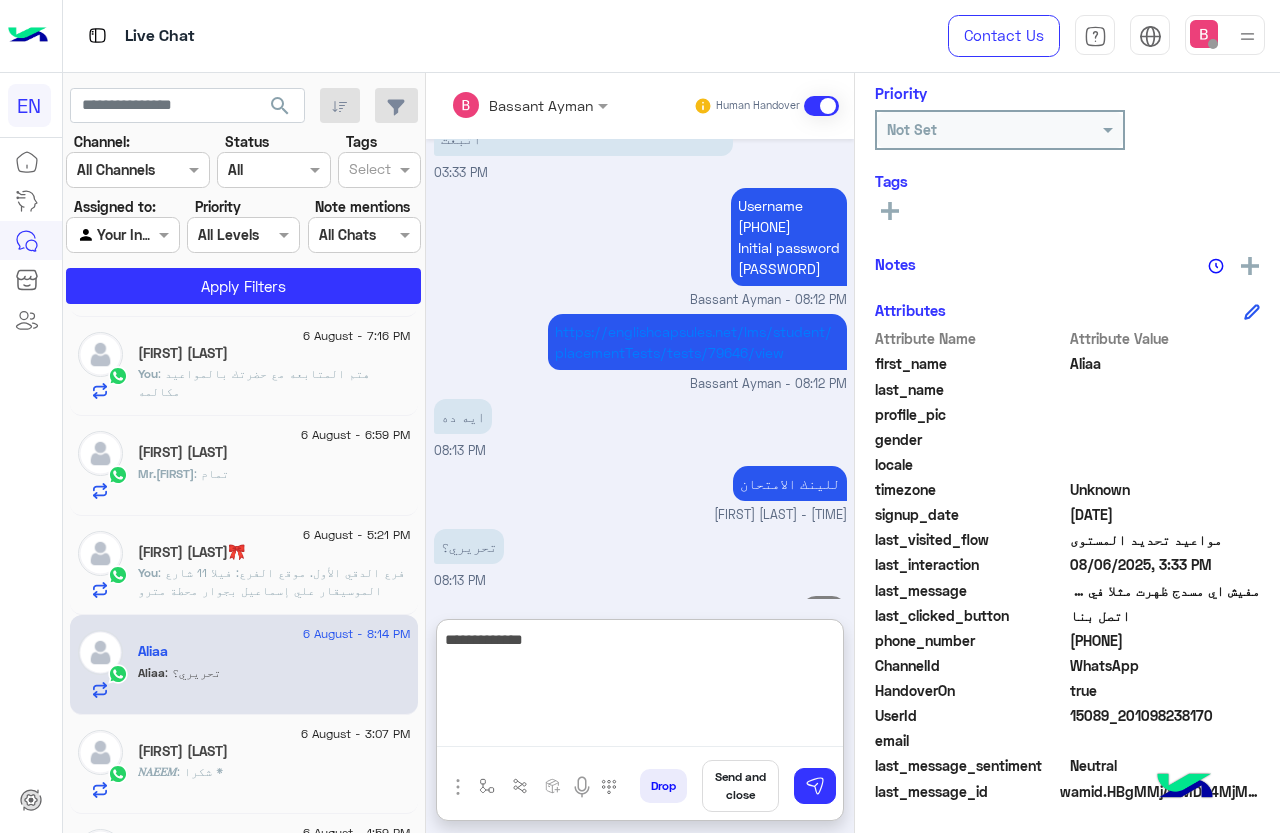 type on "**********" 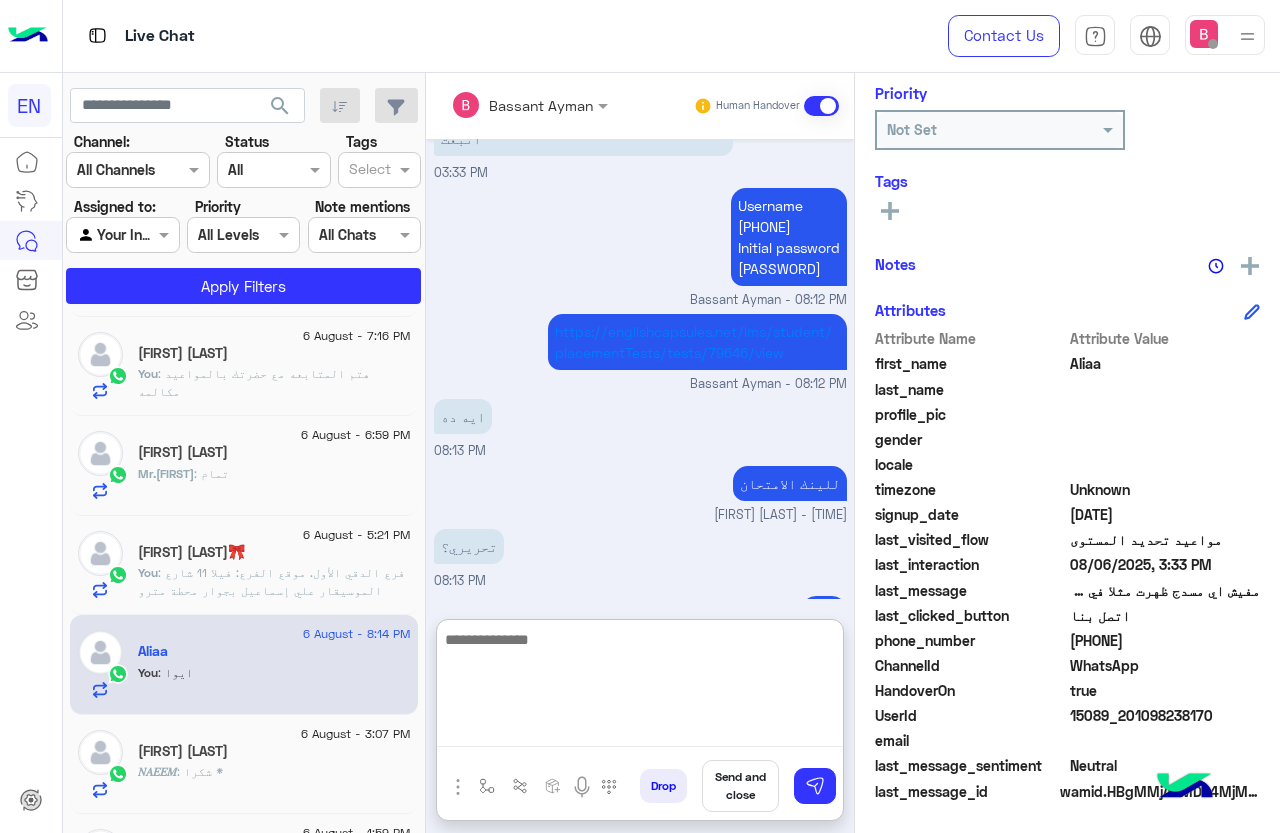 scroll, scrollTop: 2296, scrollLeft: 0, axis: vertical 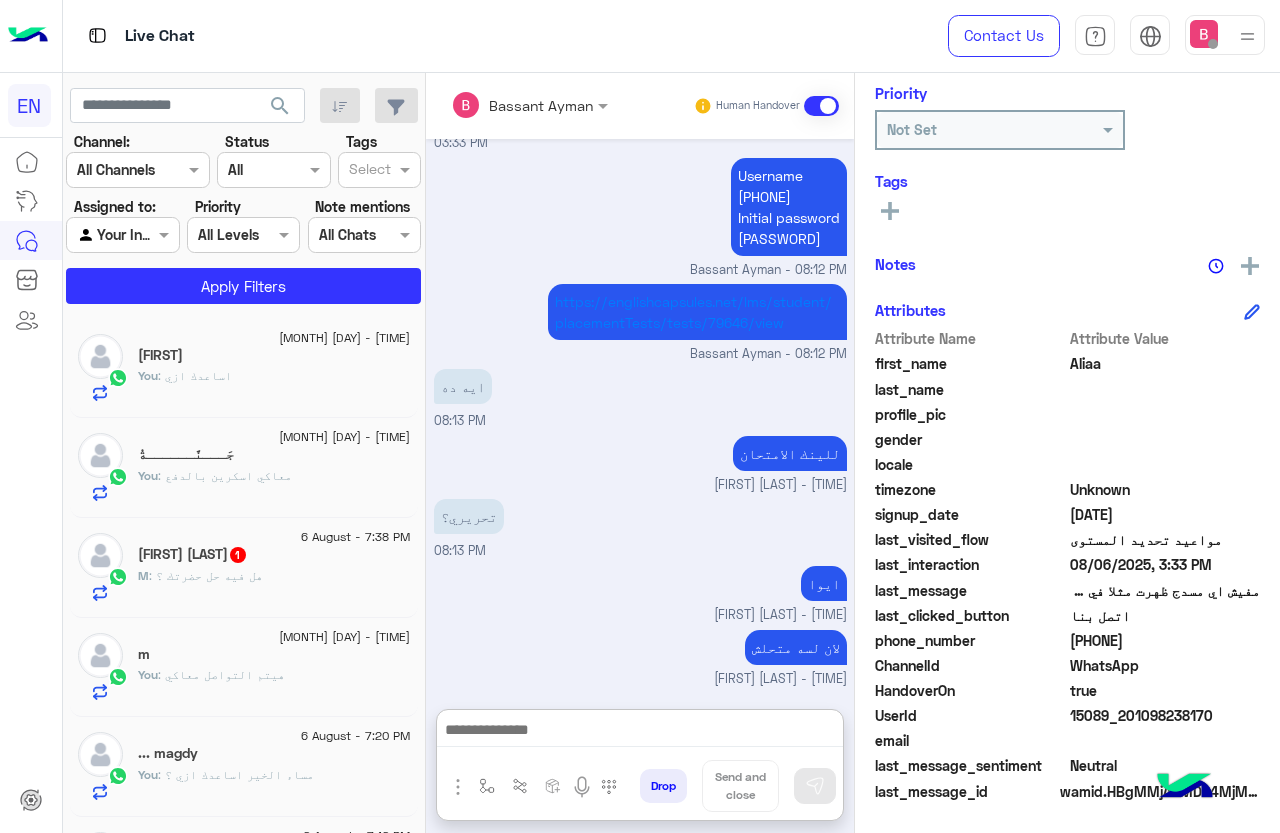 click on "Channel All Channels" at bounding box center [138, 170] 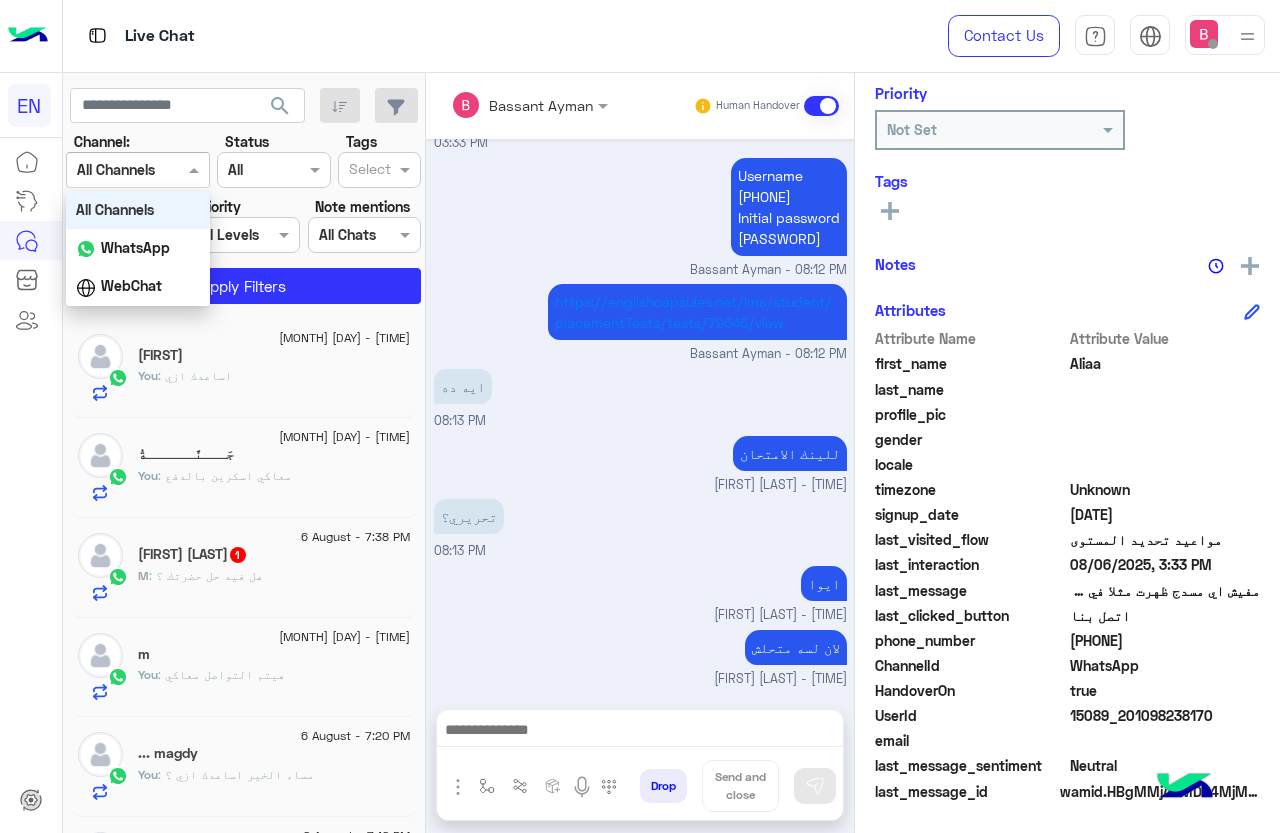scroll, scrollTop: 2206, scrollLeft: 0, axis: vertical 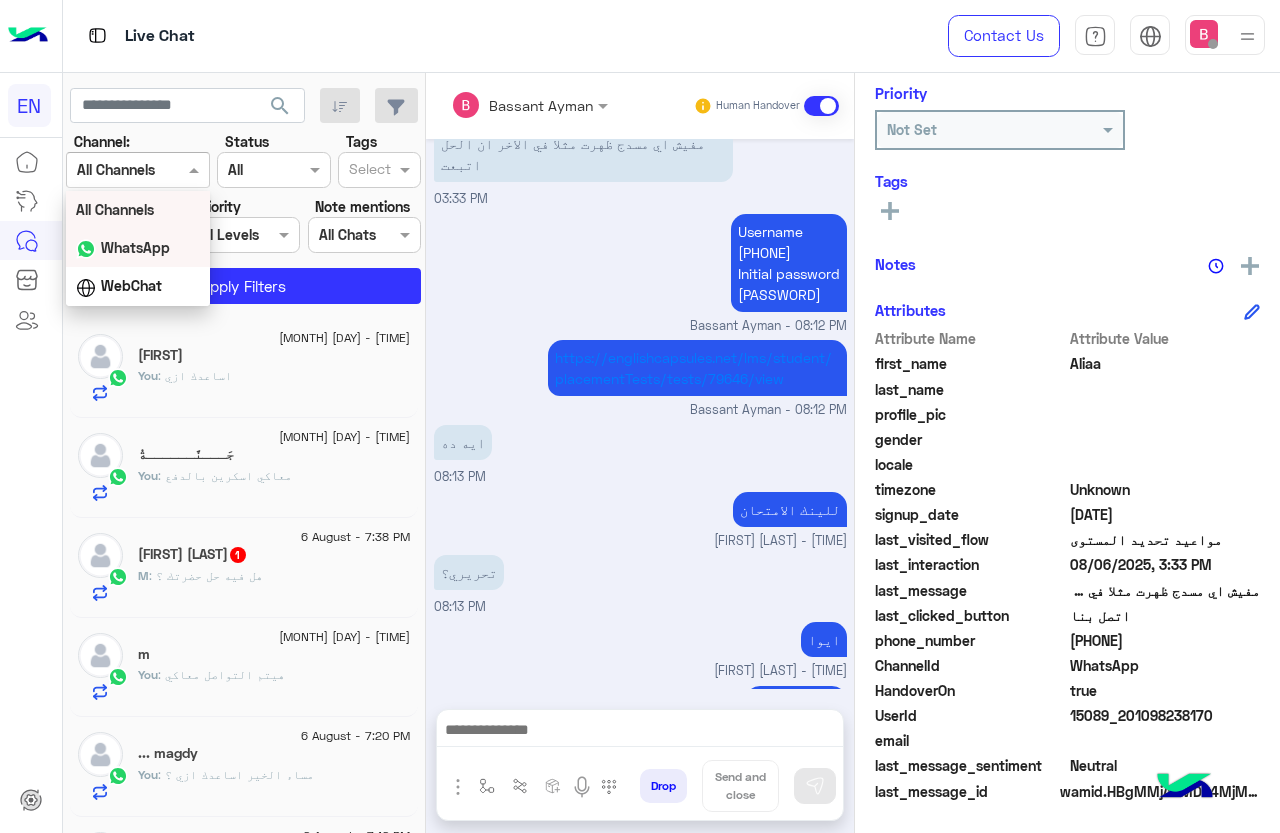 click on "WhatsApp" at bounding box center [135, 247] 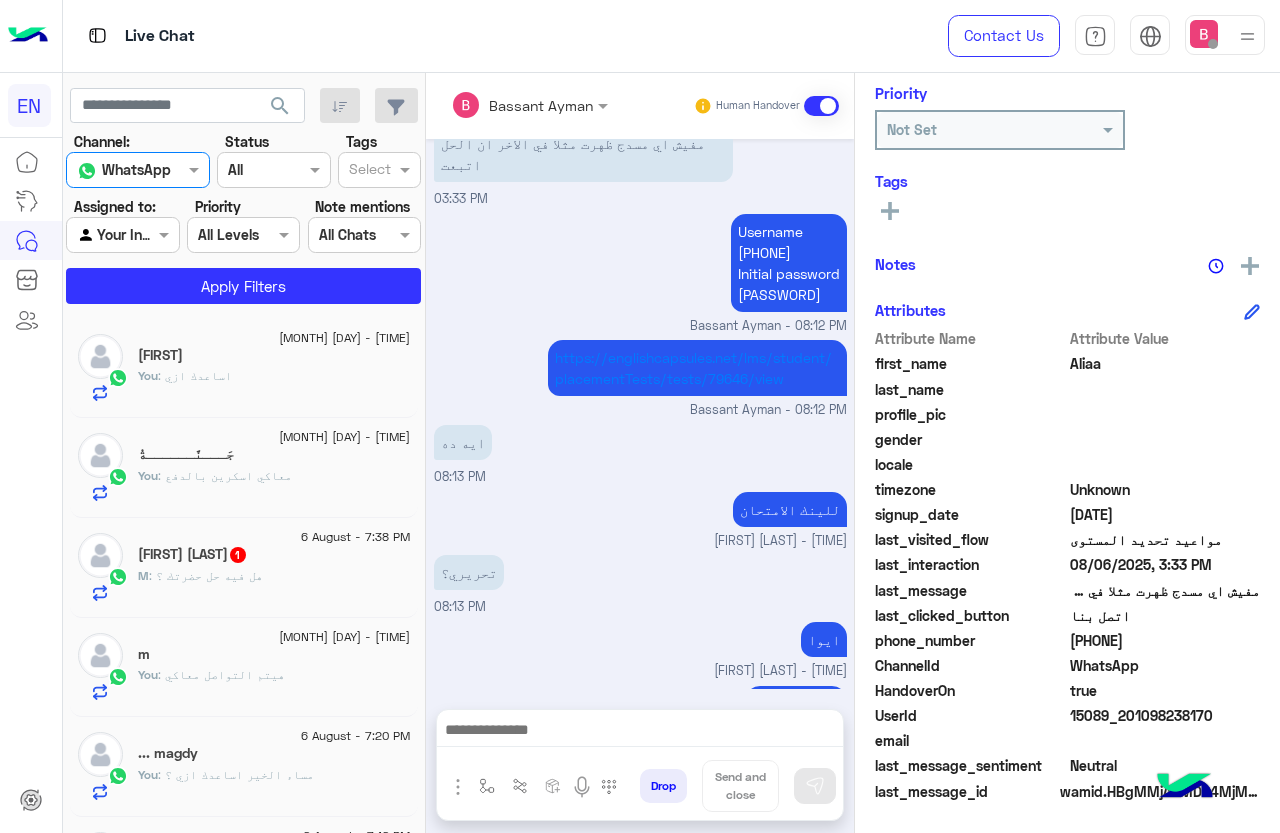 scroll, scrollTop: 2272, scrollLeft: 0, axis: vertical 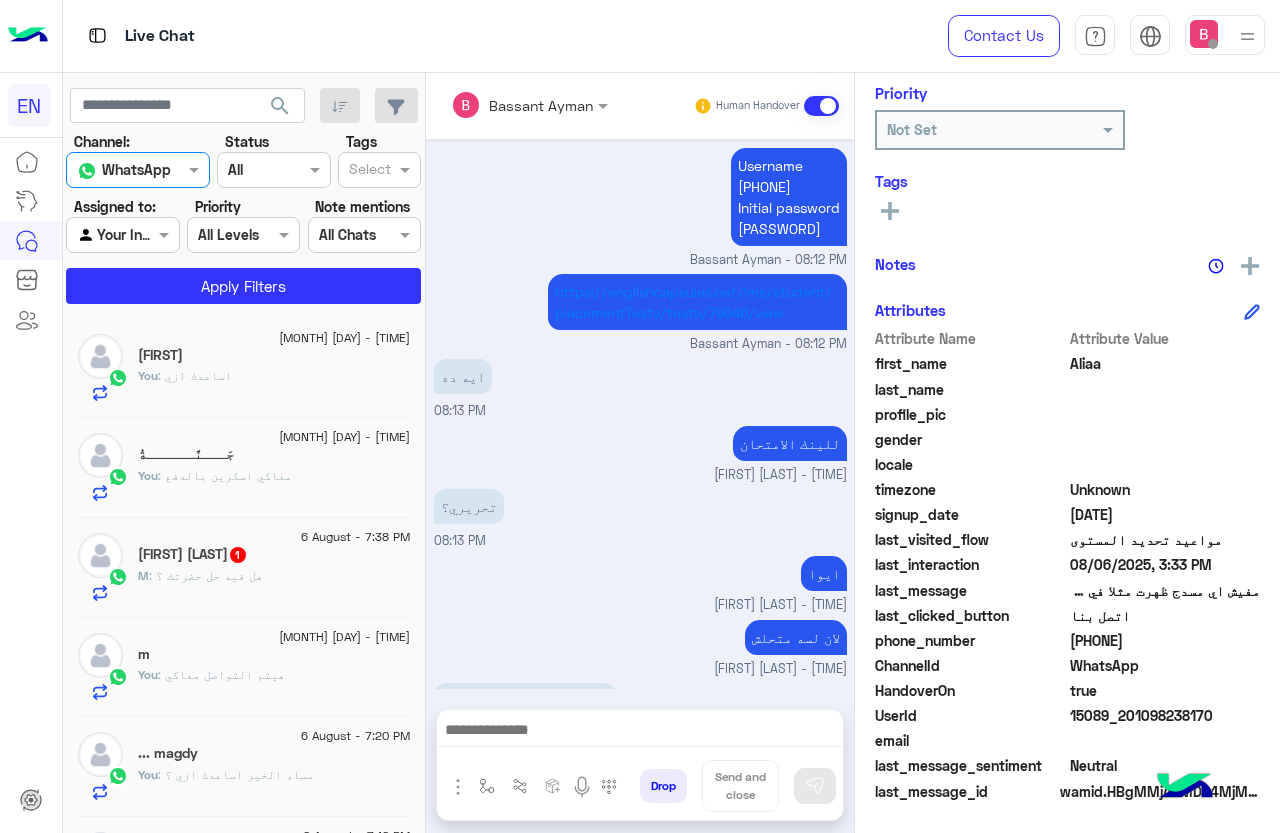click at bounding box center [122, 234] 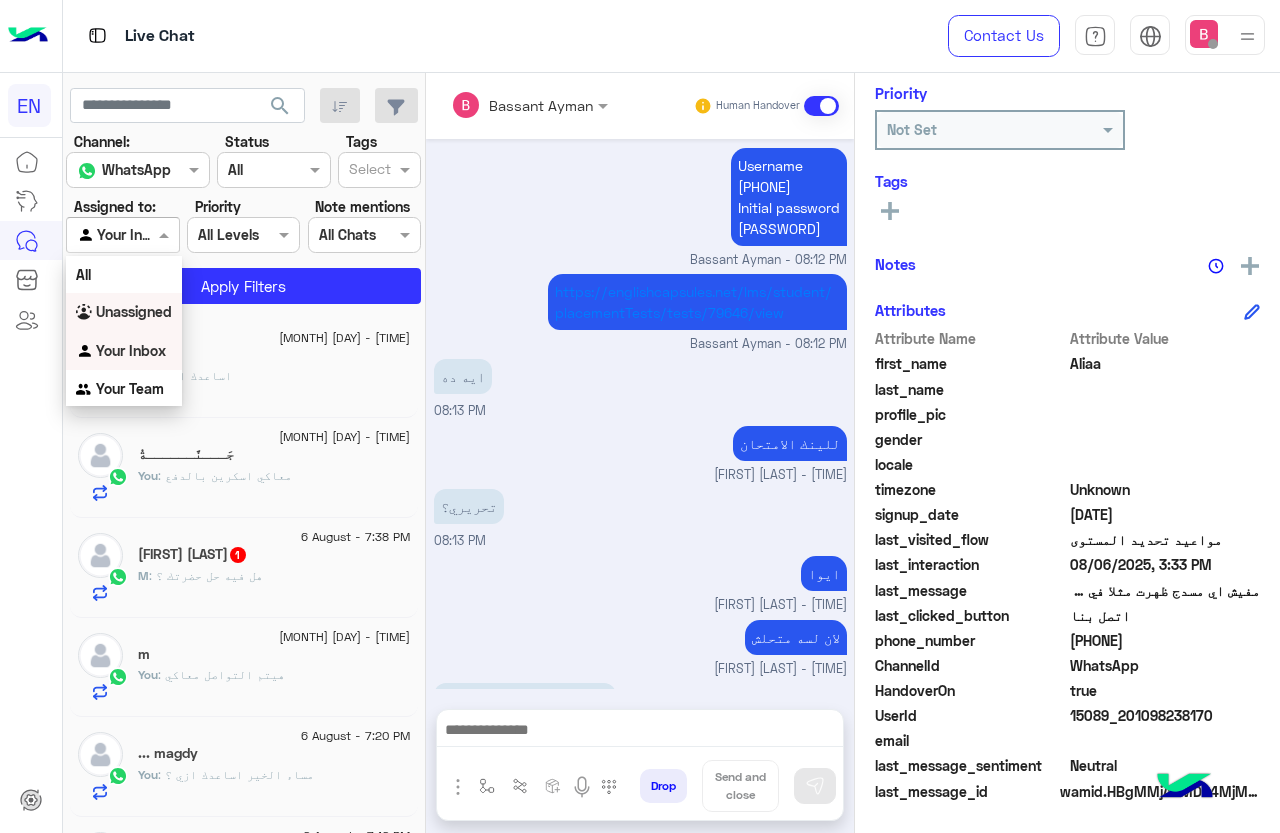 drag, startPoint x: 145, startPoint y: 318, endPoint x: 182, endPoint y: 314, distance: 37.215588 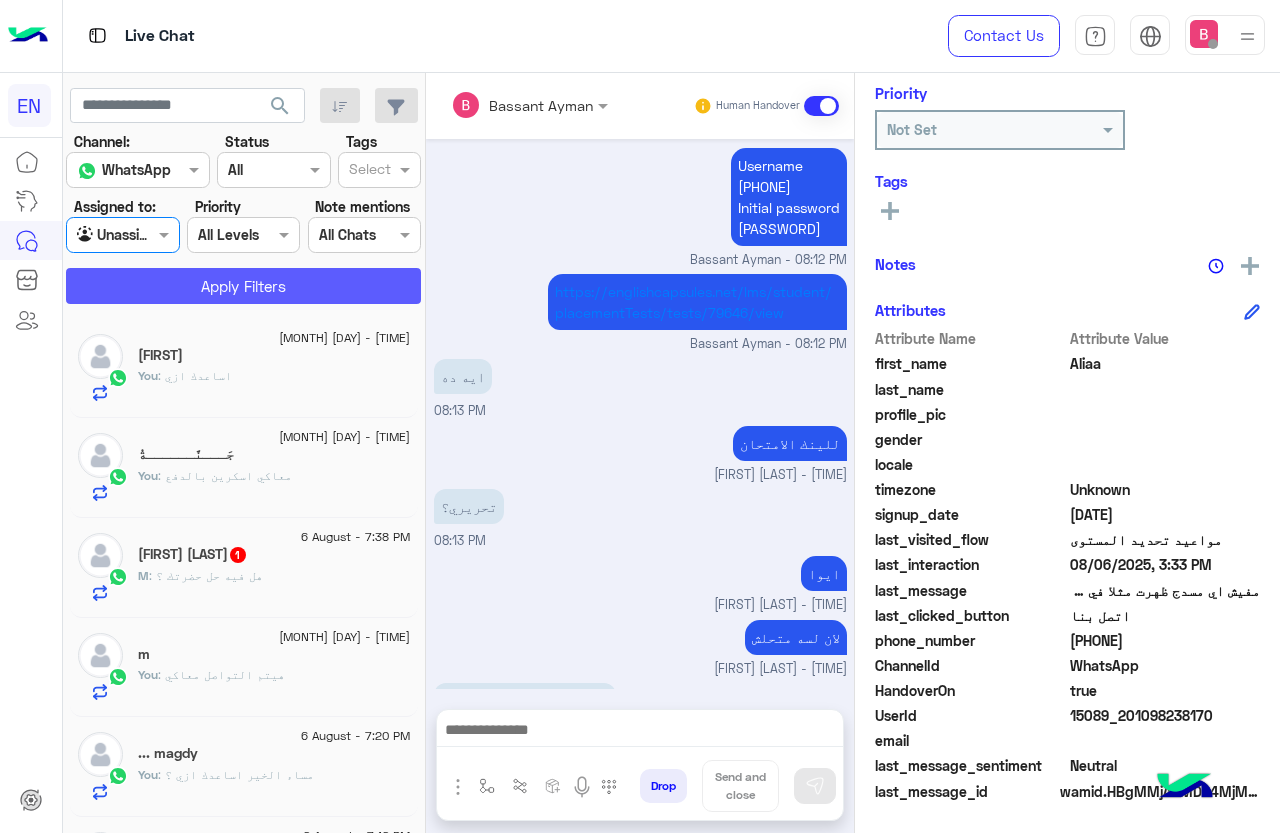 click on "Apply Filters" 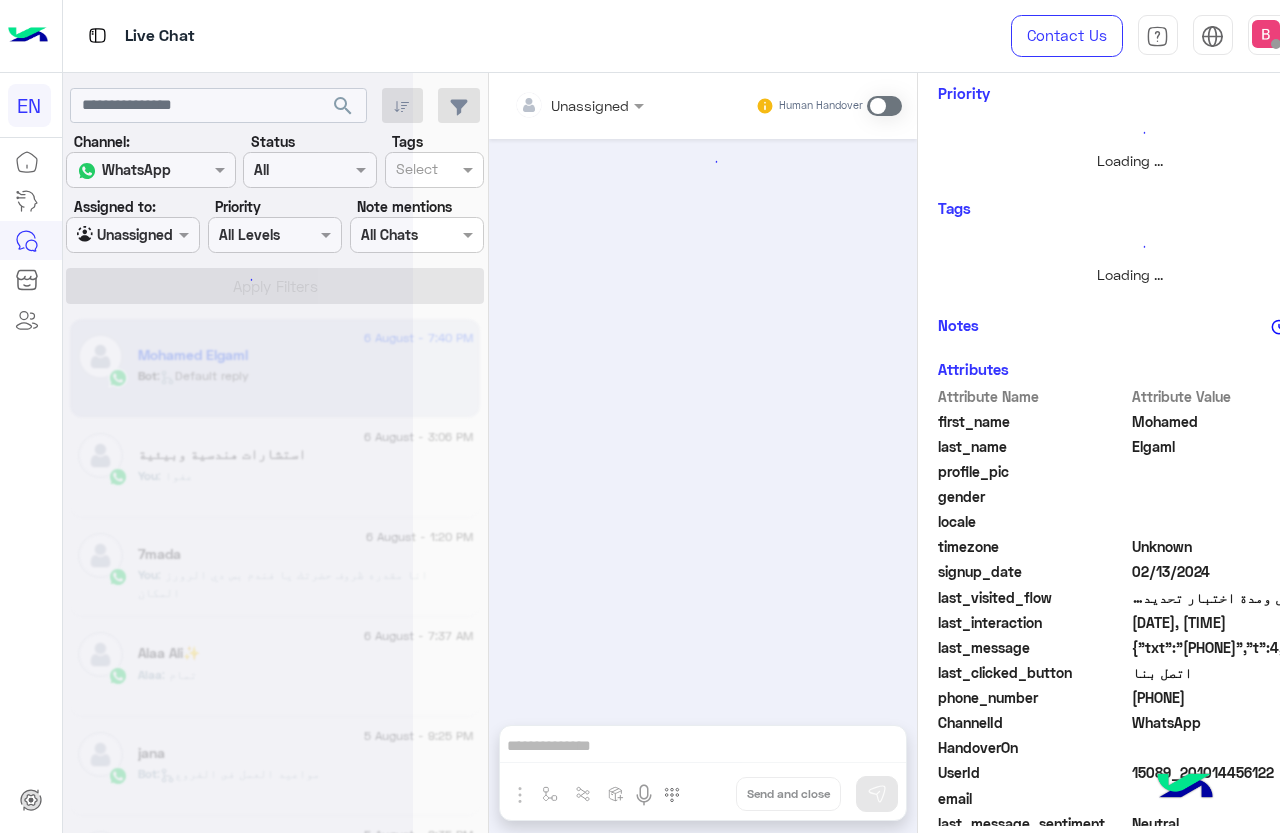 scroll, scrollTop: 301, scrollLeft: 0, axis: vertical 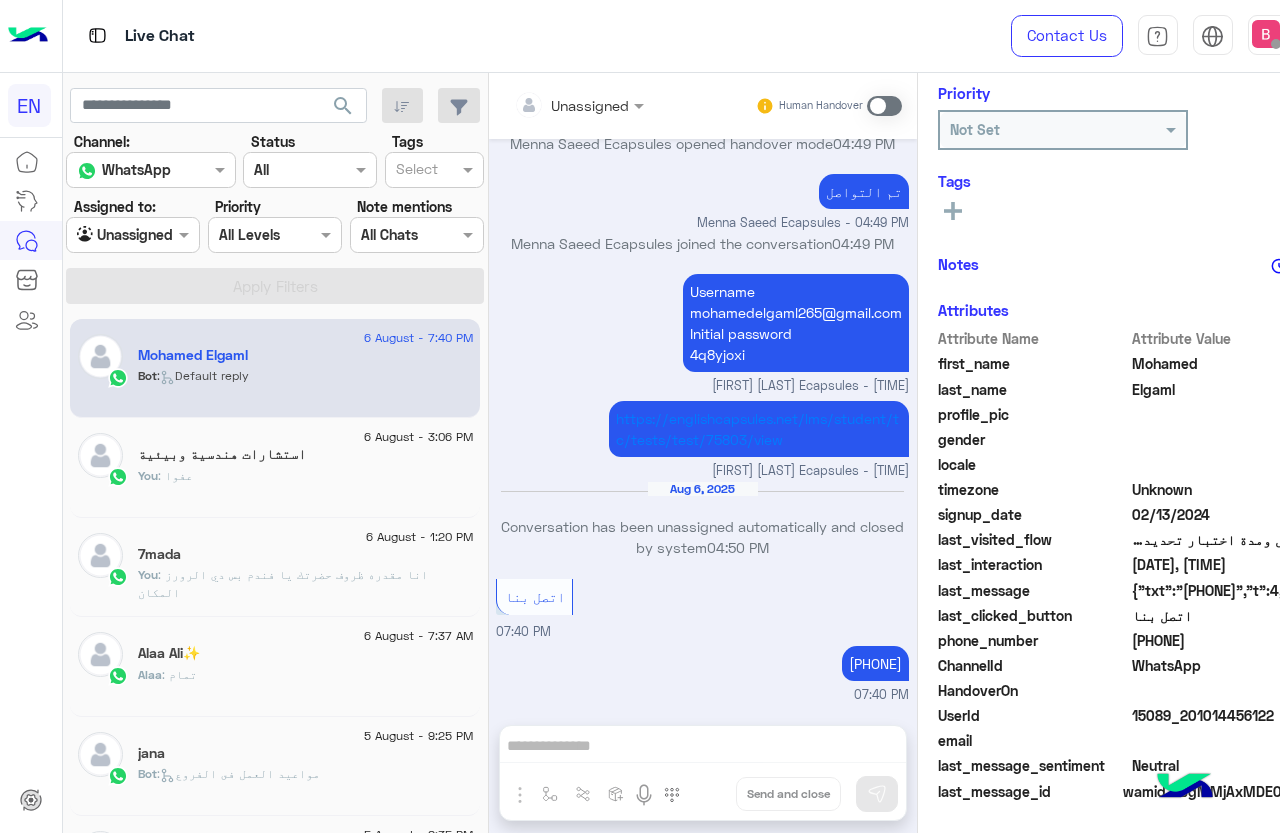 click on "You  : عفوا" 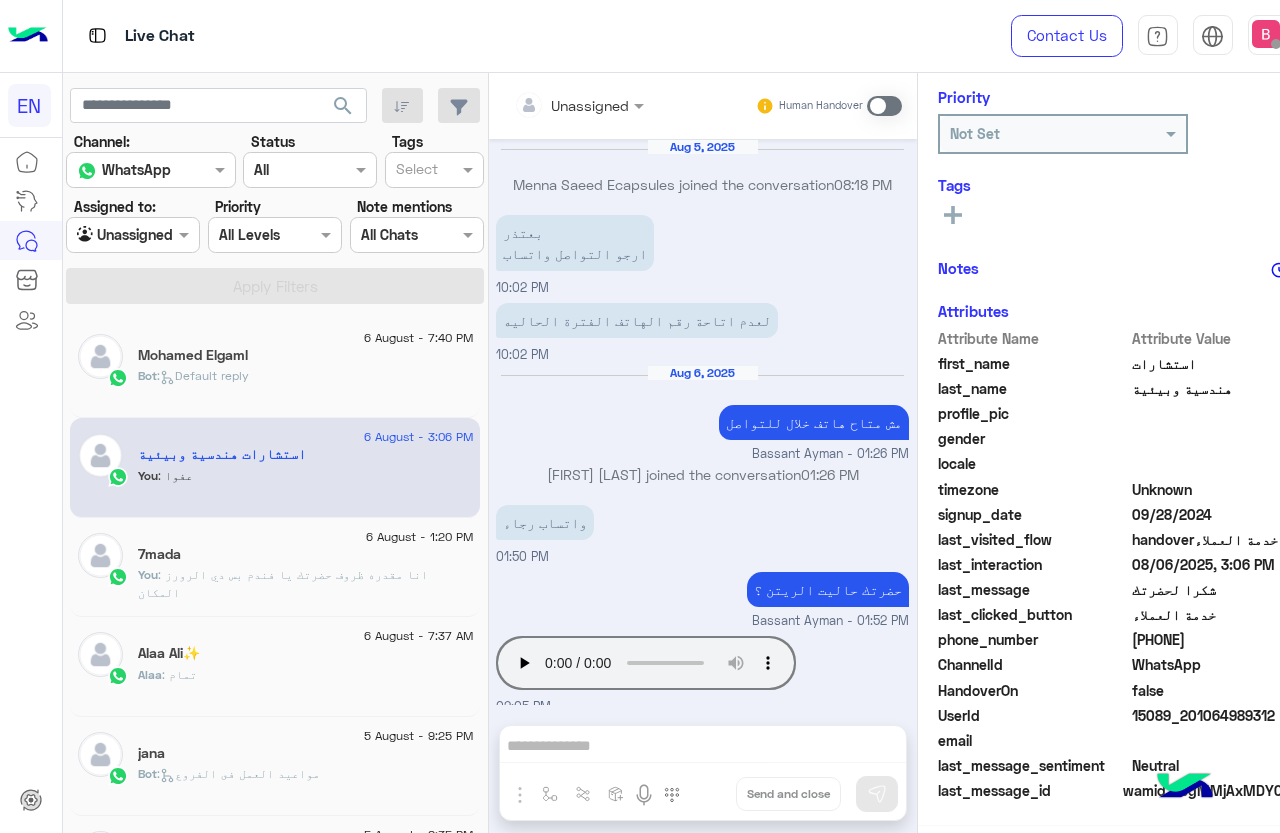 scroll, scrollTop: 240, scrollLeft: 0, axis: vertical 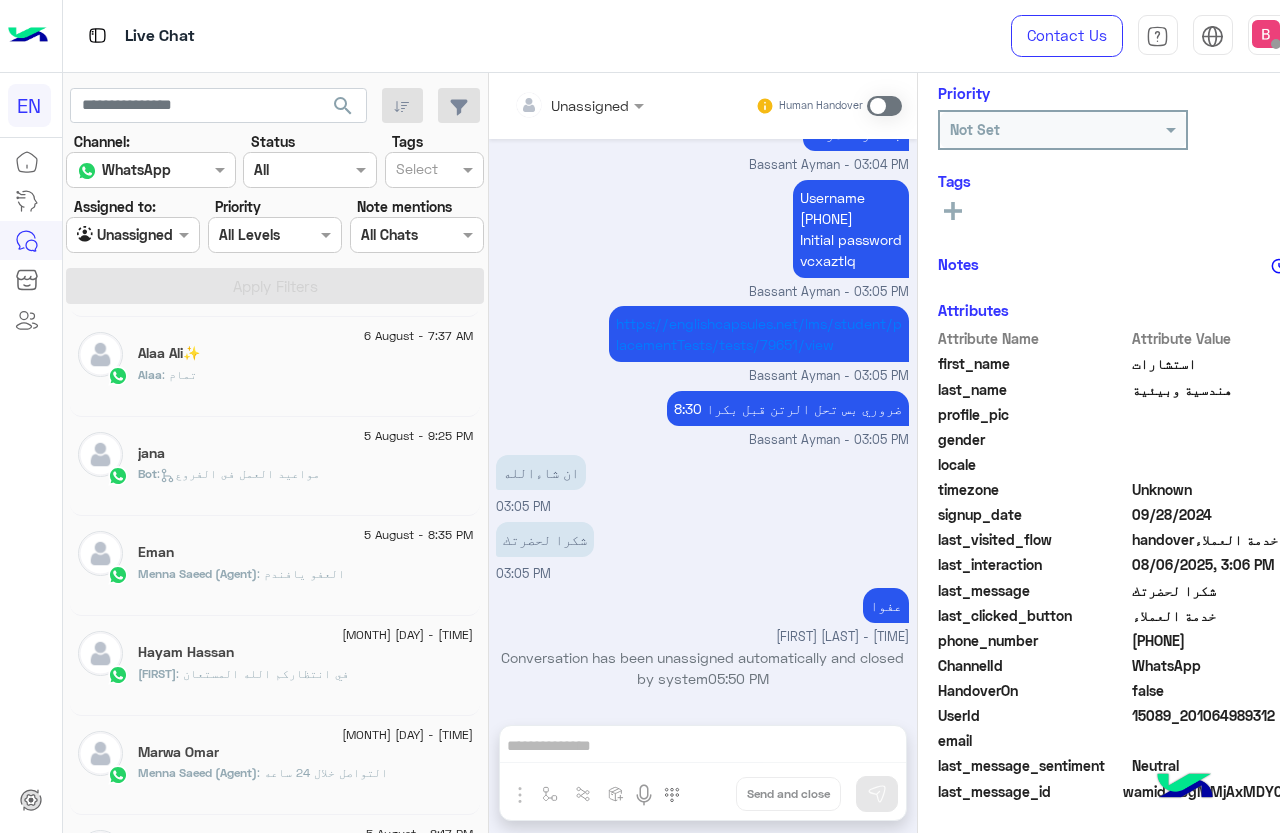 click at bounding box center [109, 235] 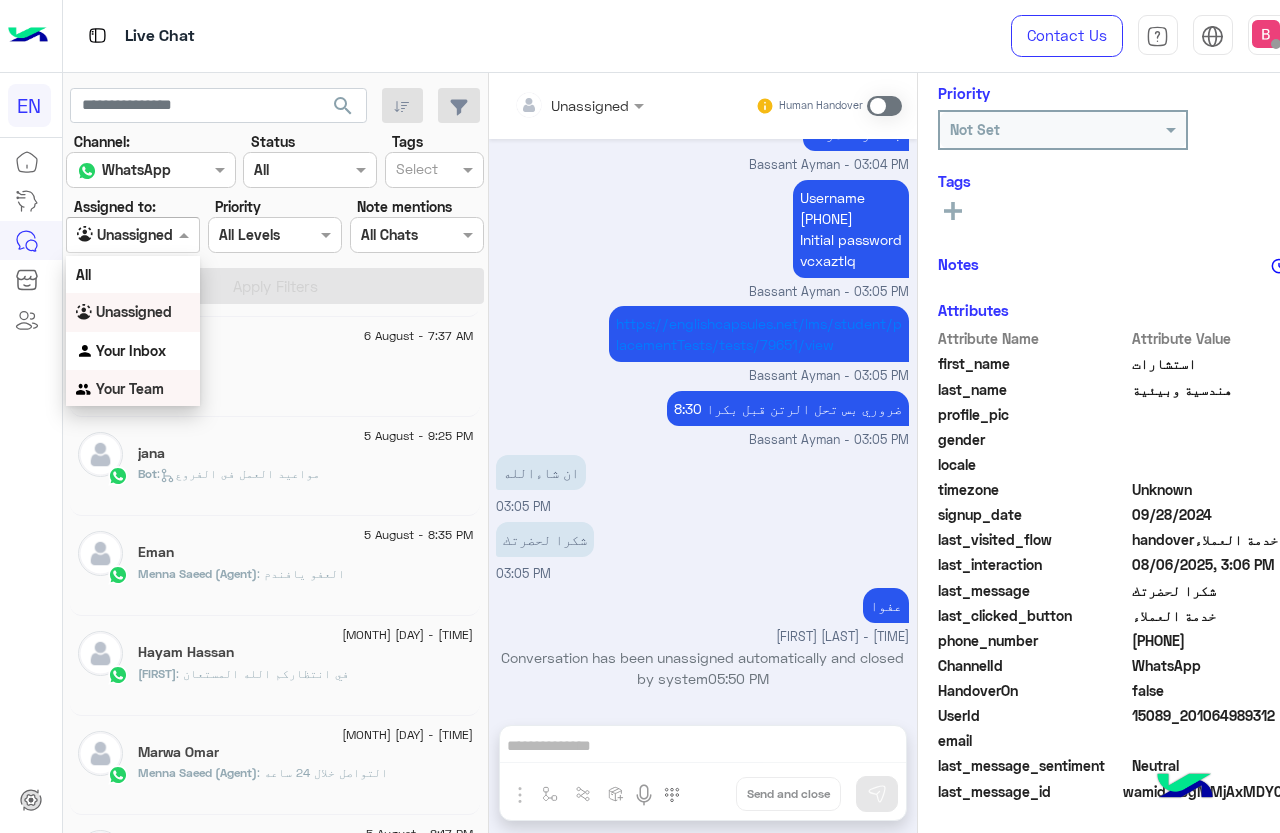 click on "Your Team" at bounding box center (130, 388) 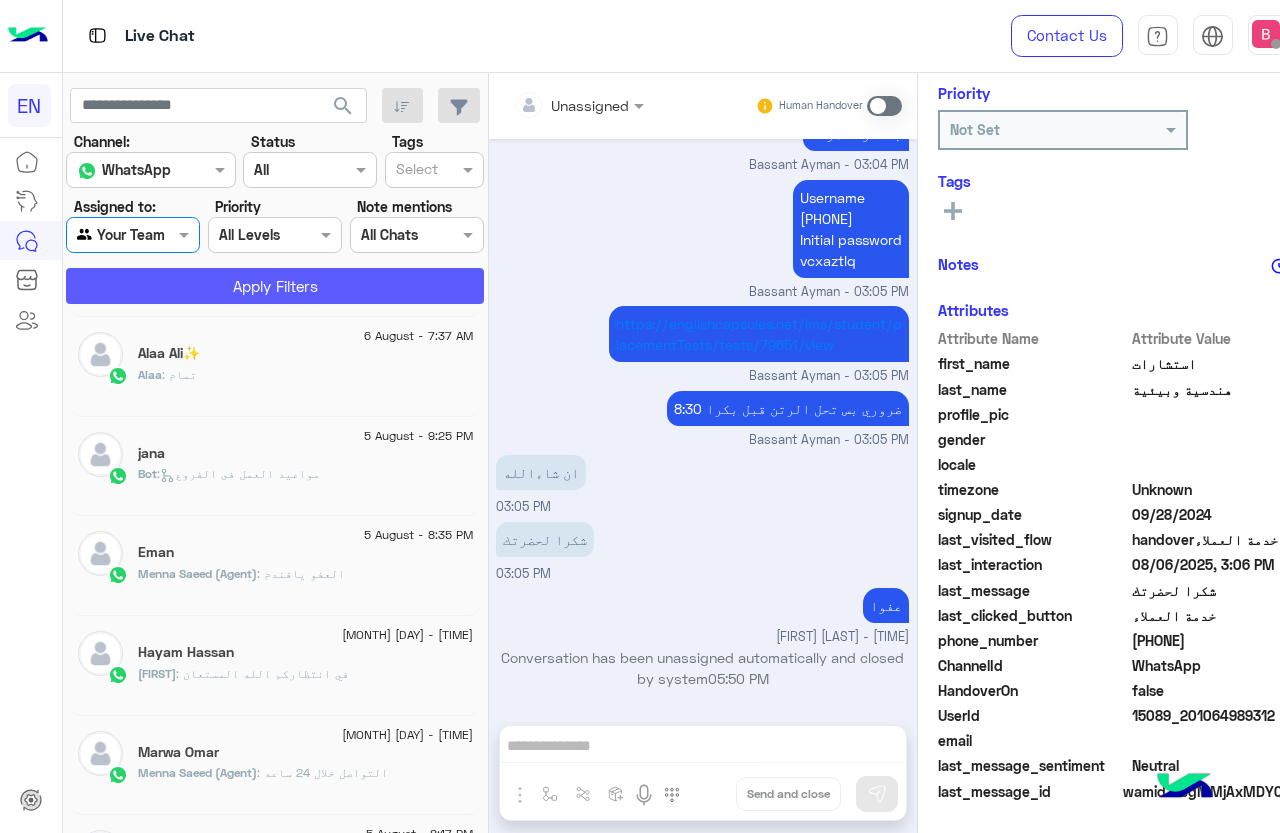 click on "Apply Filters" 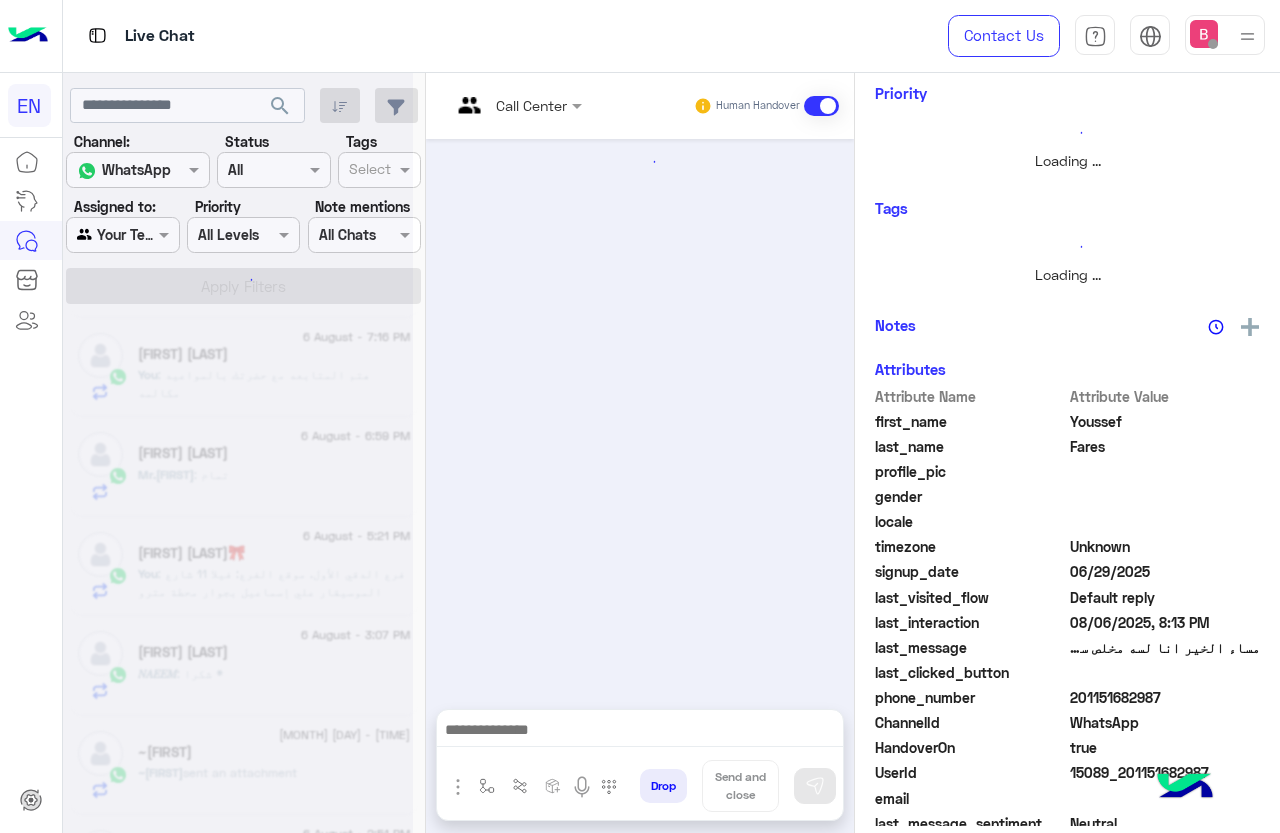 scroll, scrollTop: 301, scrollLeft: 0, axis: vertical 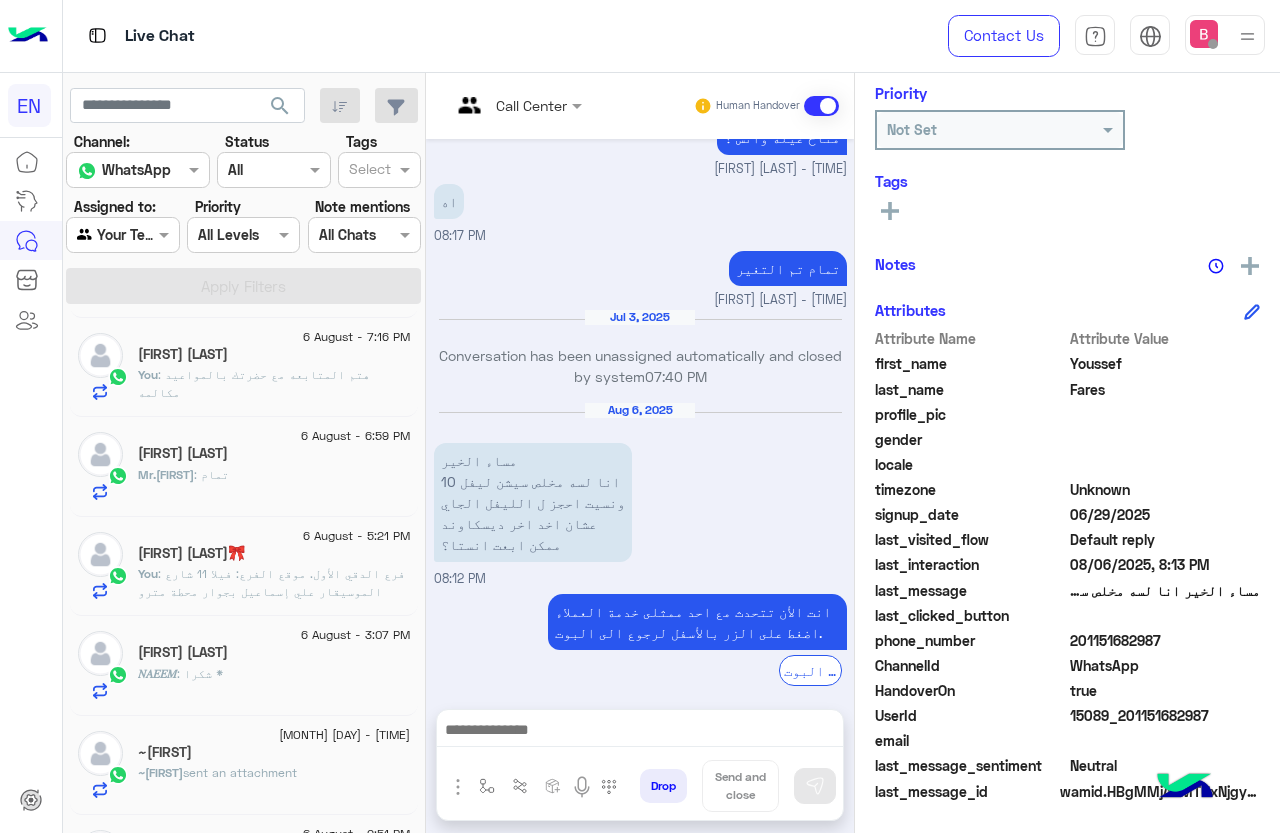 drag, startPoint x: 1074, startPoint y: 637, endPoint x: 1194, endPoint y: 637, distance: 120 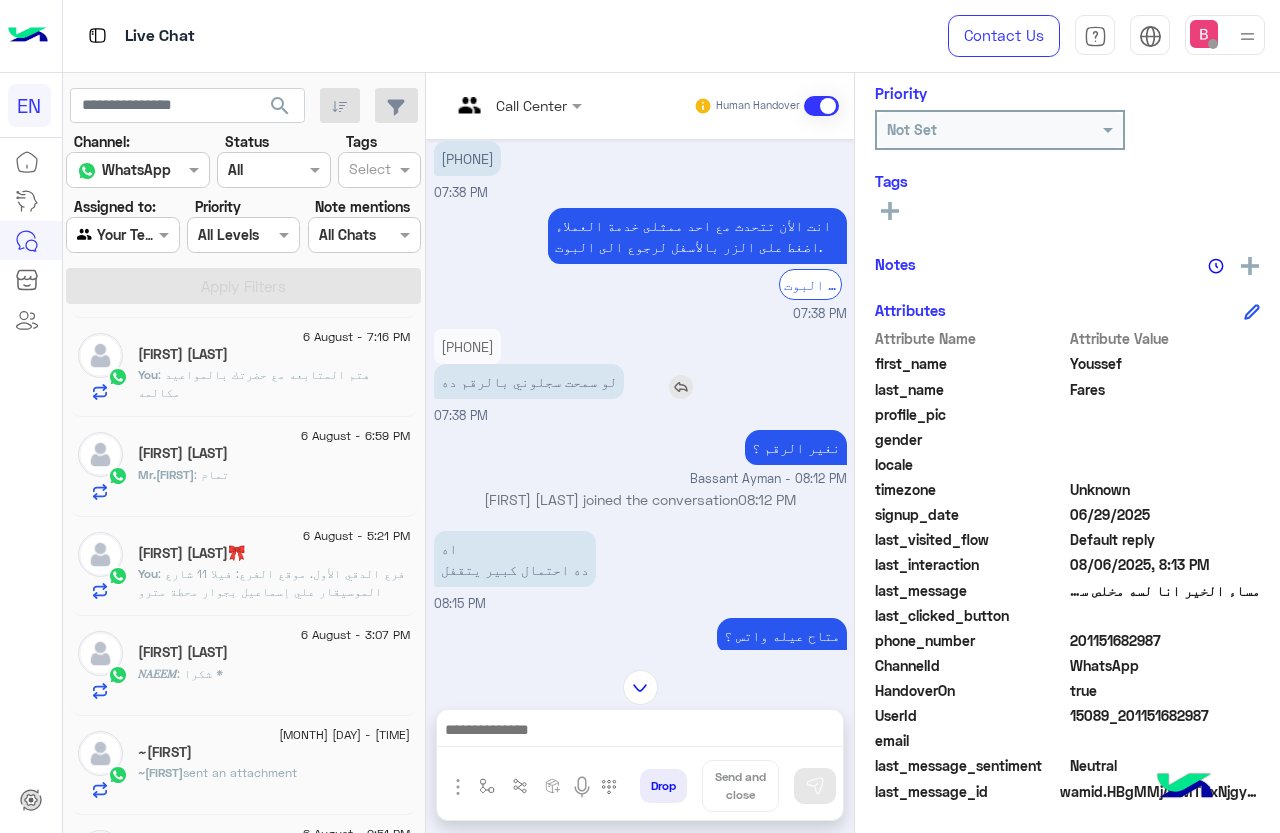 scroll, scrollTop: 517, scrollLeft: 0, axis: vertical 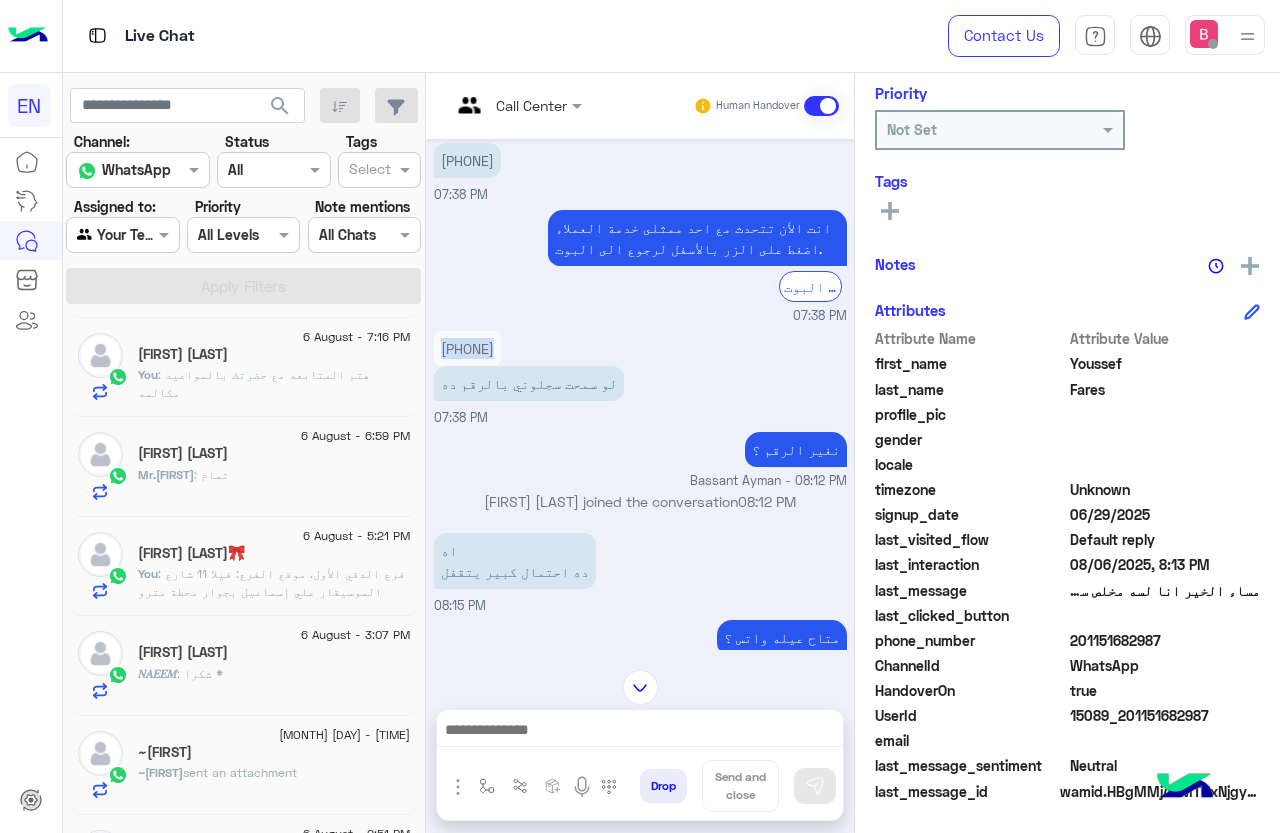 drag, startPoint x: 436, startPoint y: 322, endPoint x: 494, endPoint y: 326, distance: 58.137768 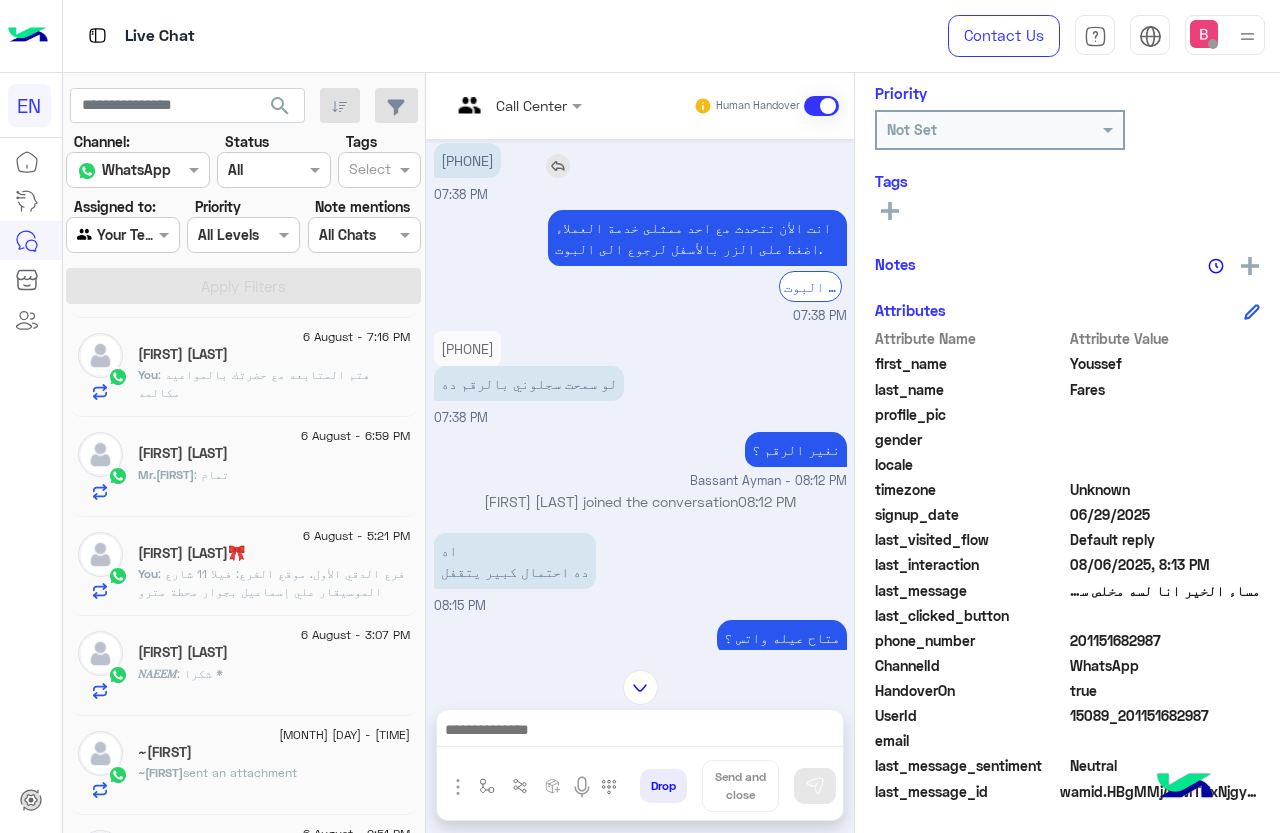 click on "انت الأن تتحدث مع احد ممثلى خدمة العملاء اضغط على الزر بالأسفل لرجوع الى البوت.  الرجوع الى البوت     [TIME]" at bounding box center (640, 265) 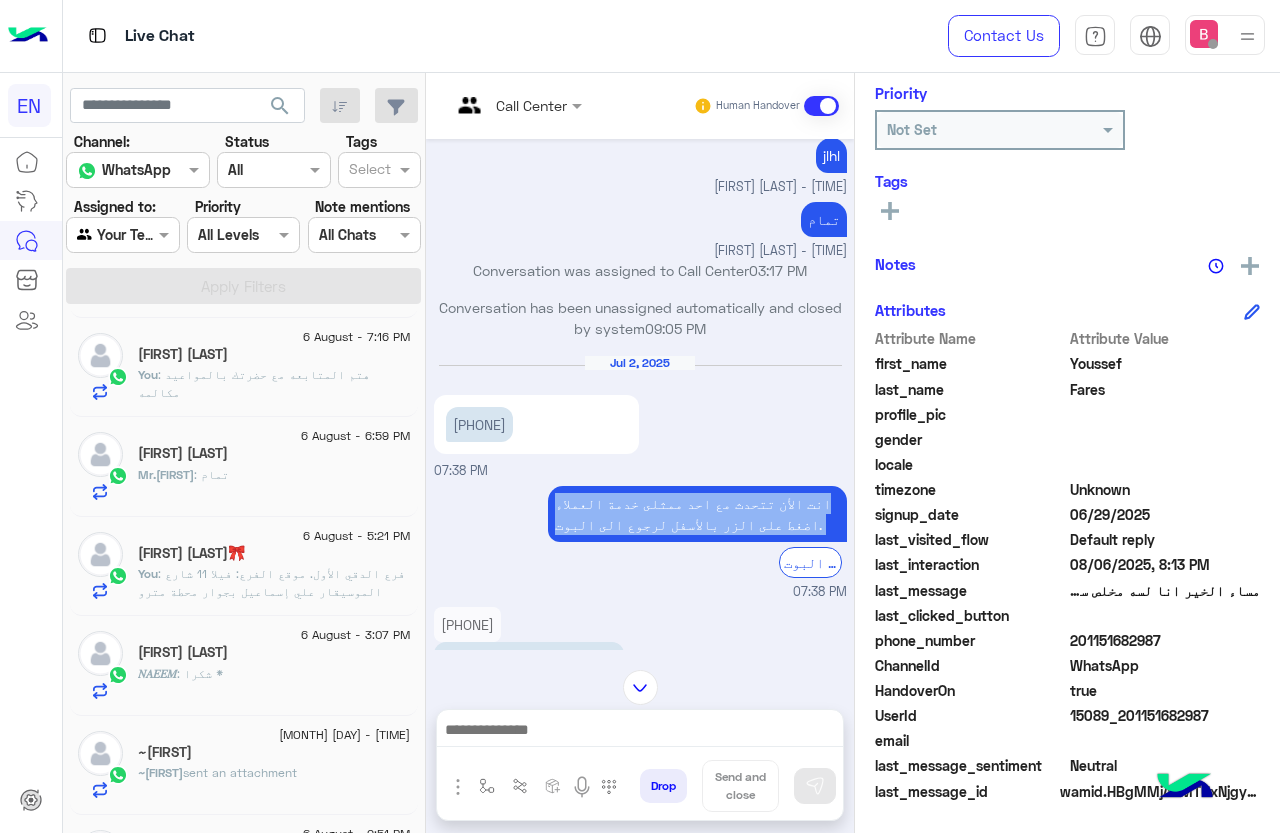 scroll, scrollTop: 262, scrollLeft: 0, axis: vertical 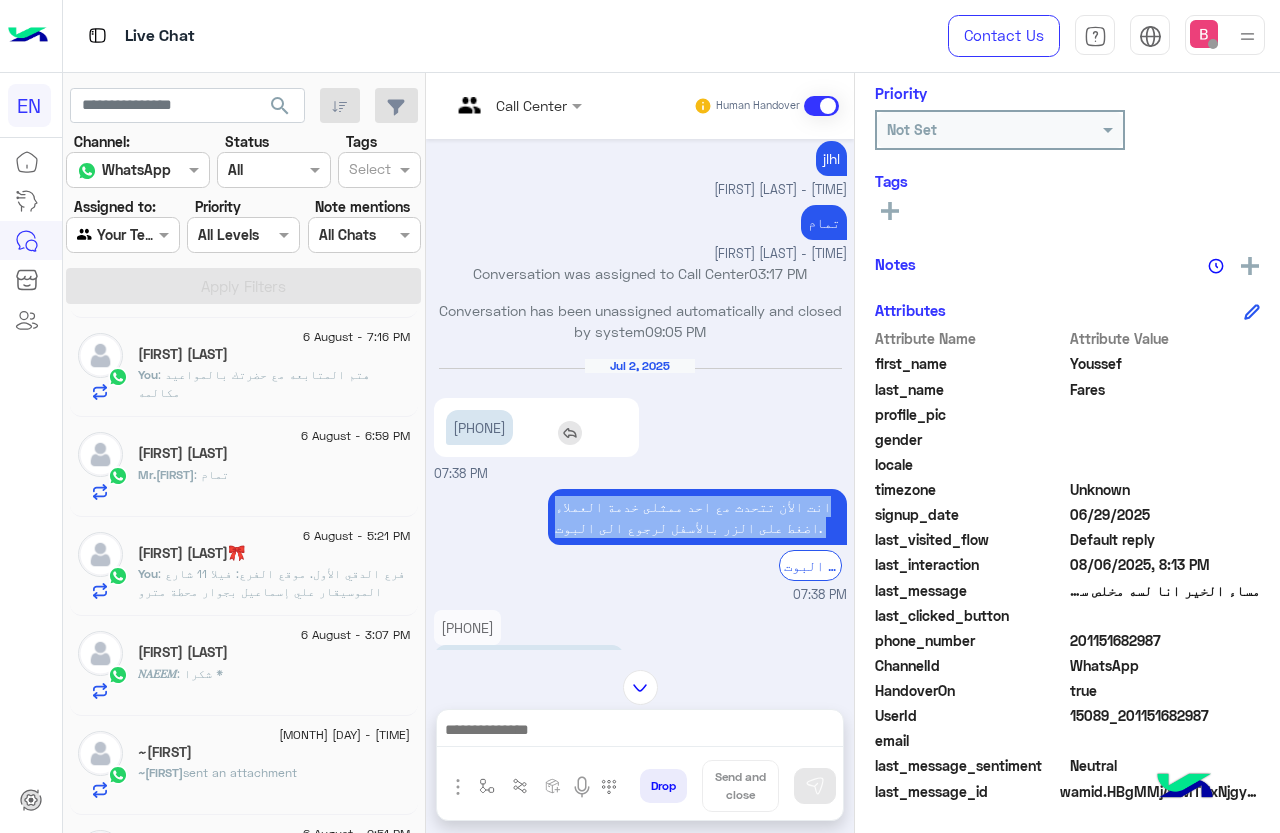 drag, startPoint x: 448, startPoint y: 404, endPoint x: 539, endPoint y: 404, distance: 91 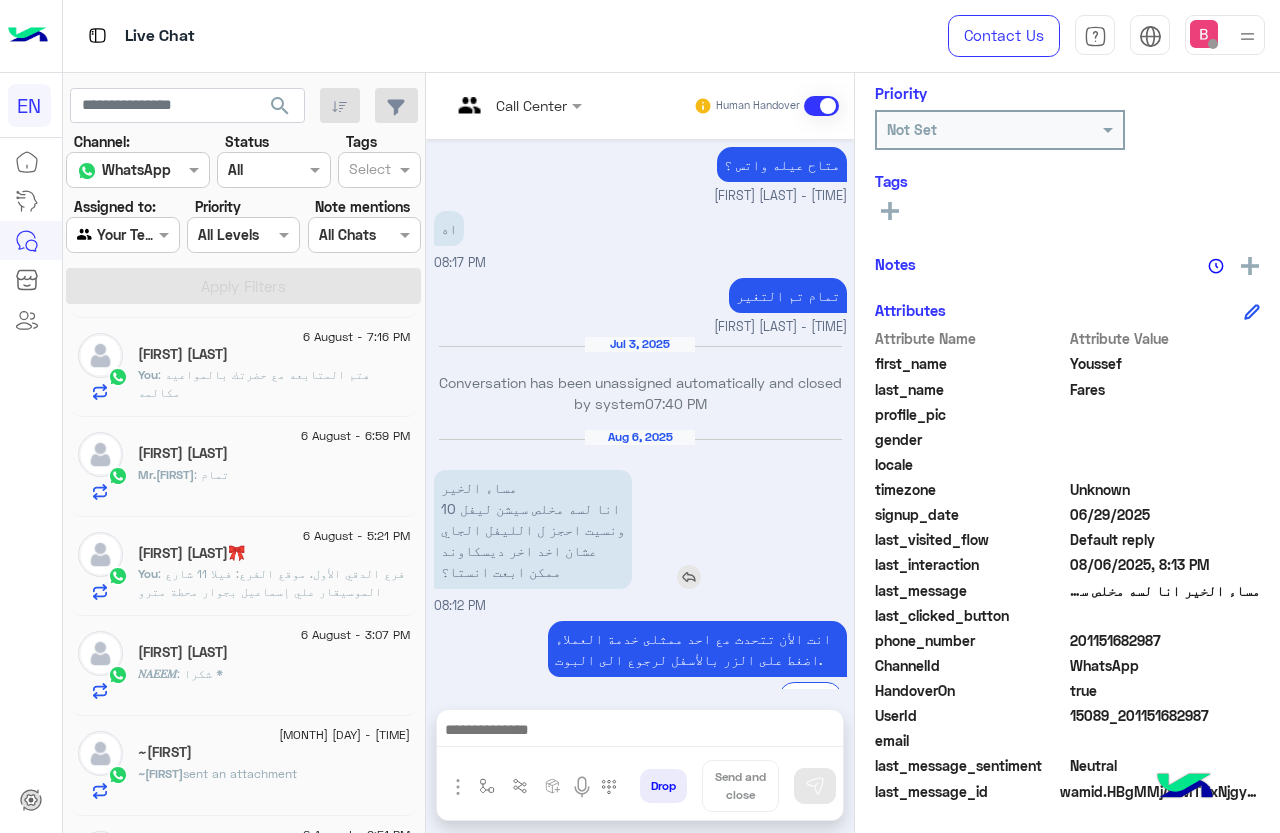 scroll, scrollTop: 1017, scrollLeft: 0, axis: vertical 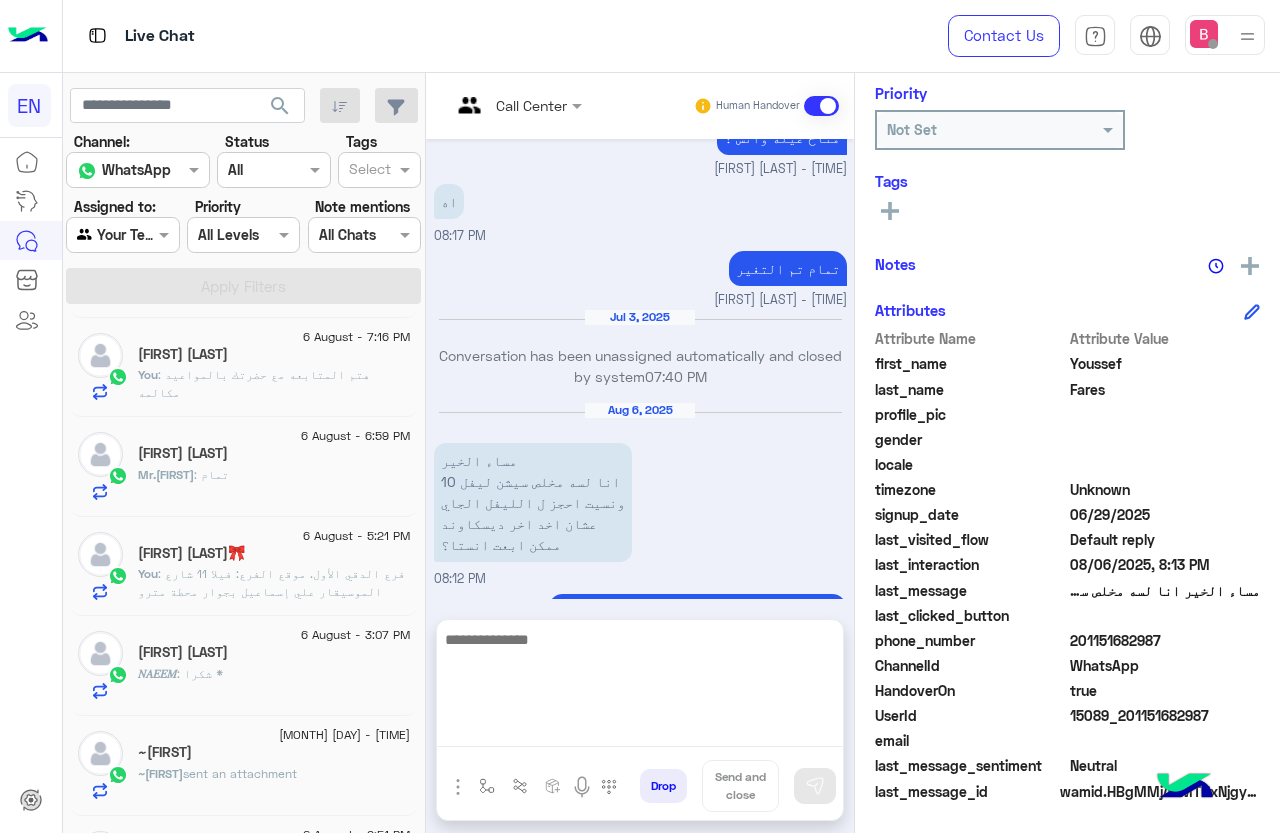 click at bounding box center [640, 687] 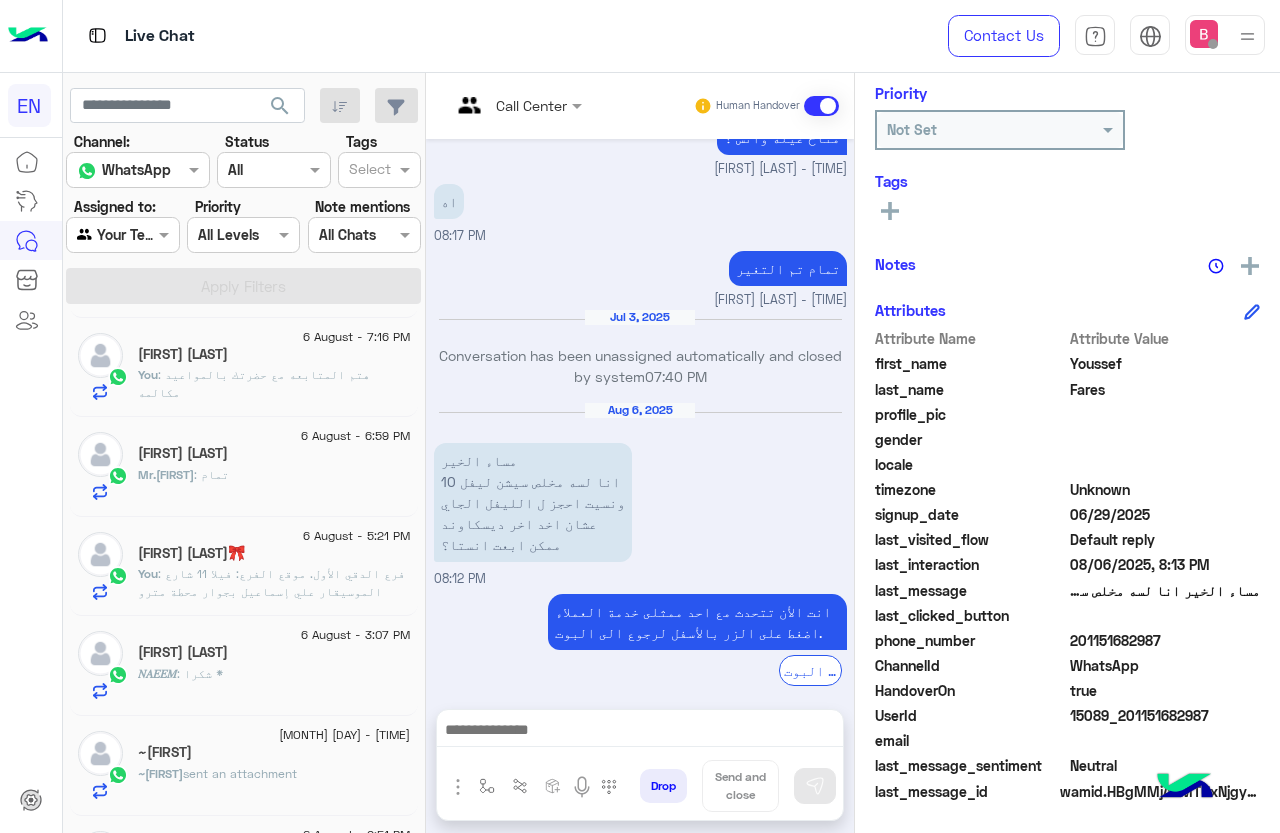 click on "[DATE]  مساء الخير  انا لسه مخلص سيشن ليفل 10  ونسيت احجز ل الليفل الجاي  عشان اخد اخر ديسكاوند  ممكن ابعت انستا؟   [TIME]" at bounding box center [640, 495] 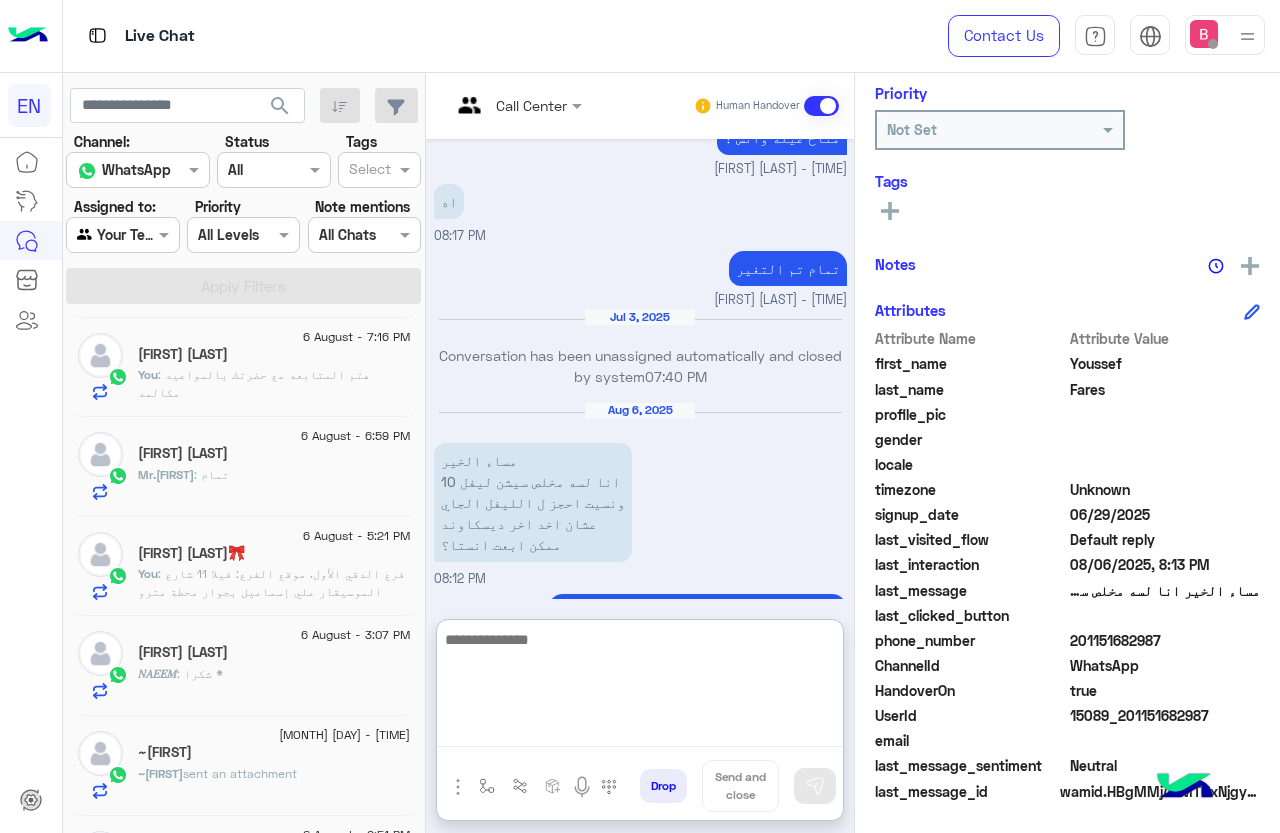 click at bounding box center (640, 687) 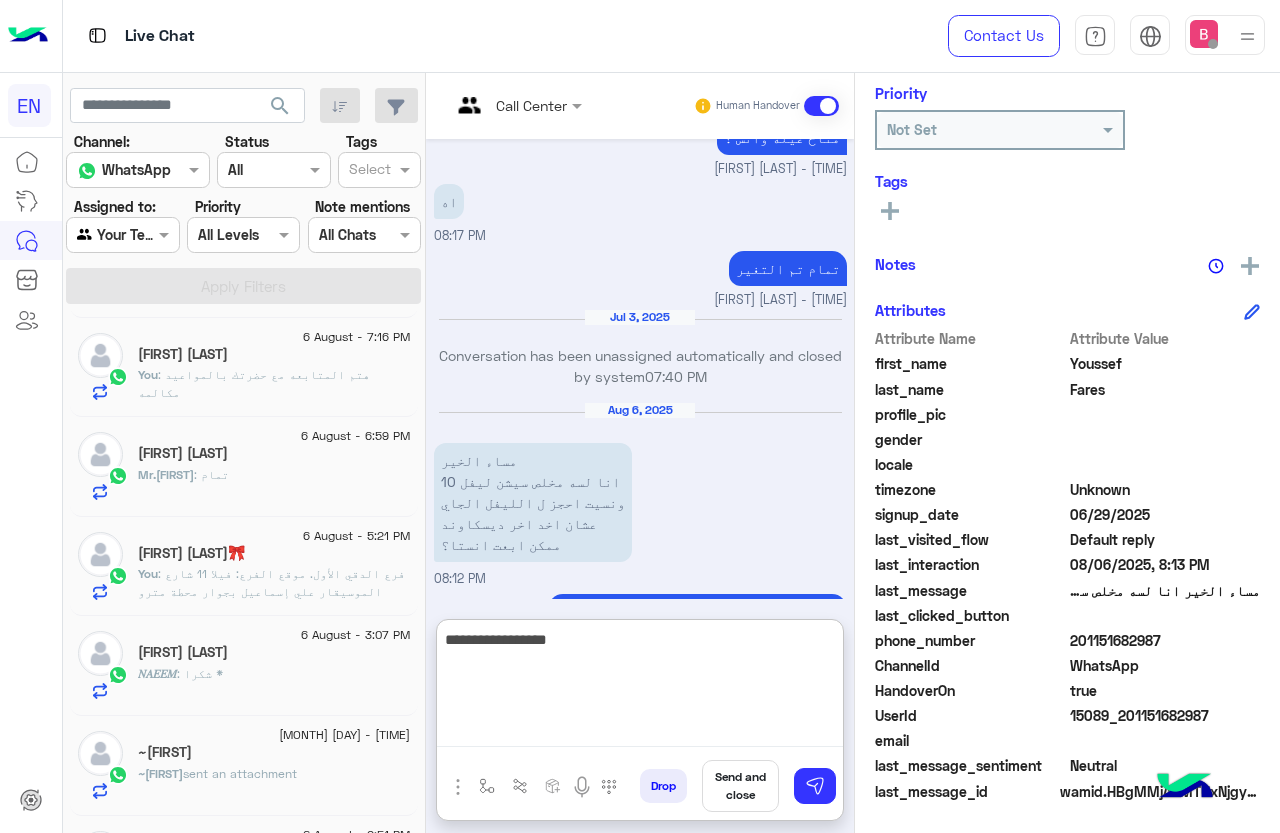 type on "**********" 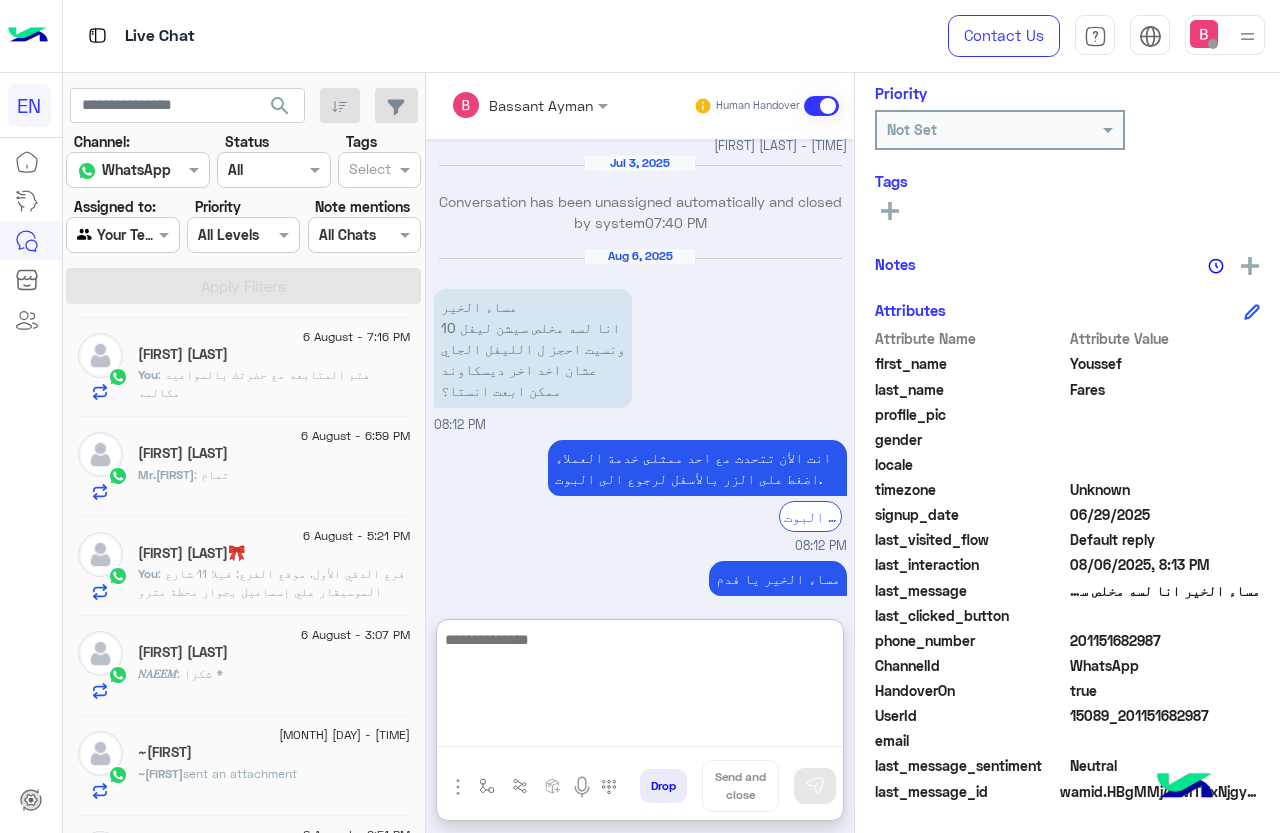 scroll, scrollTop: 1207, scrollLeft: 0, axis: vertical 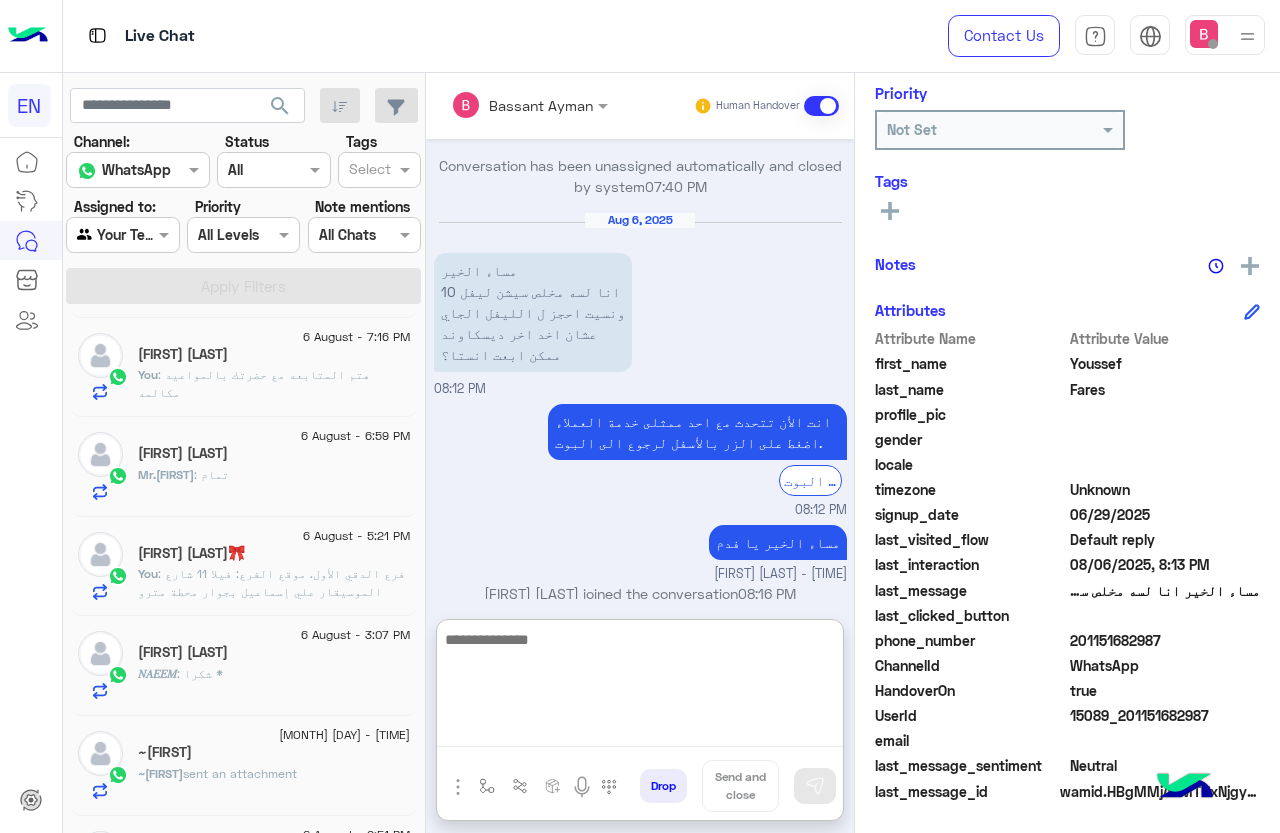 paste on "**********" 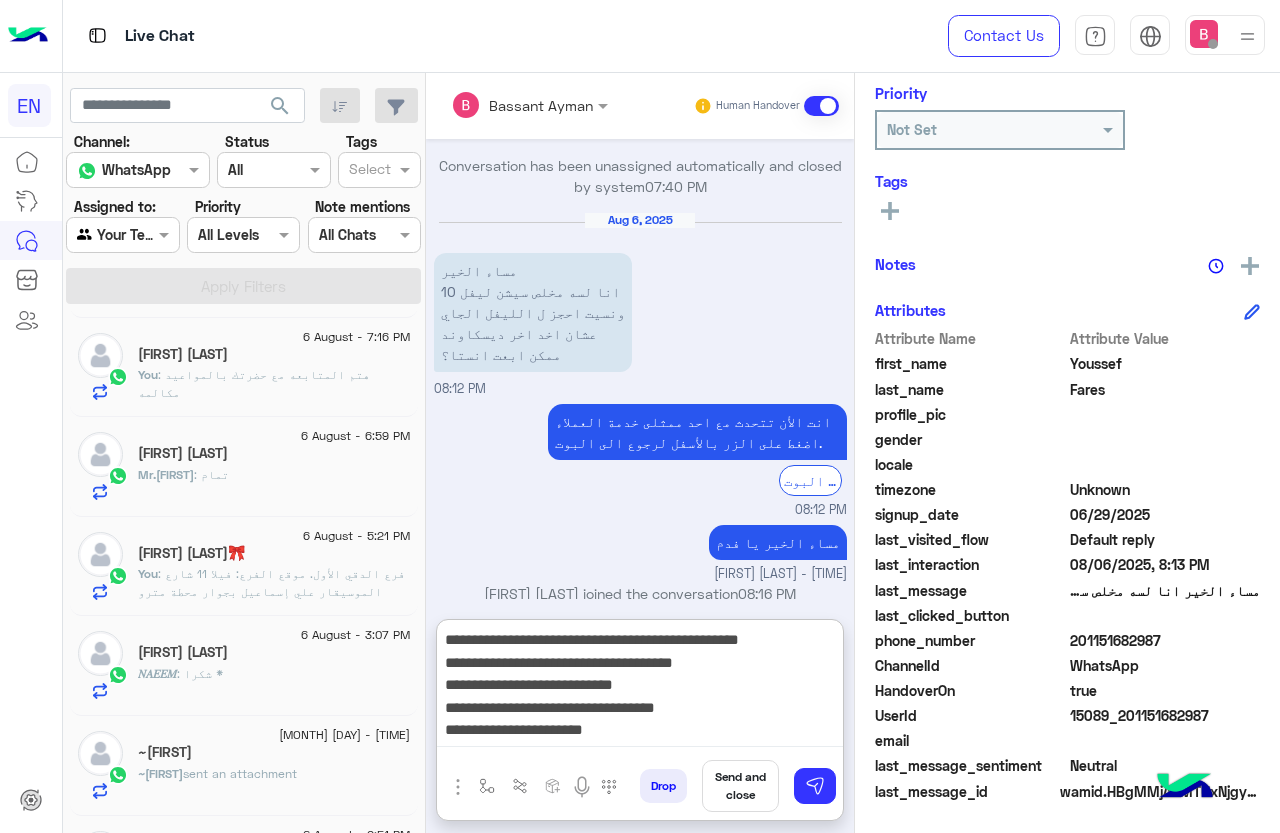 scroll, scrollTop: 39, scrollLeft: 0, axis: vertical 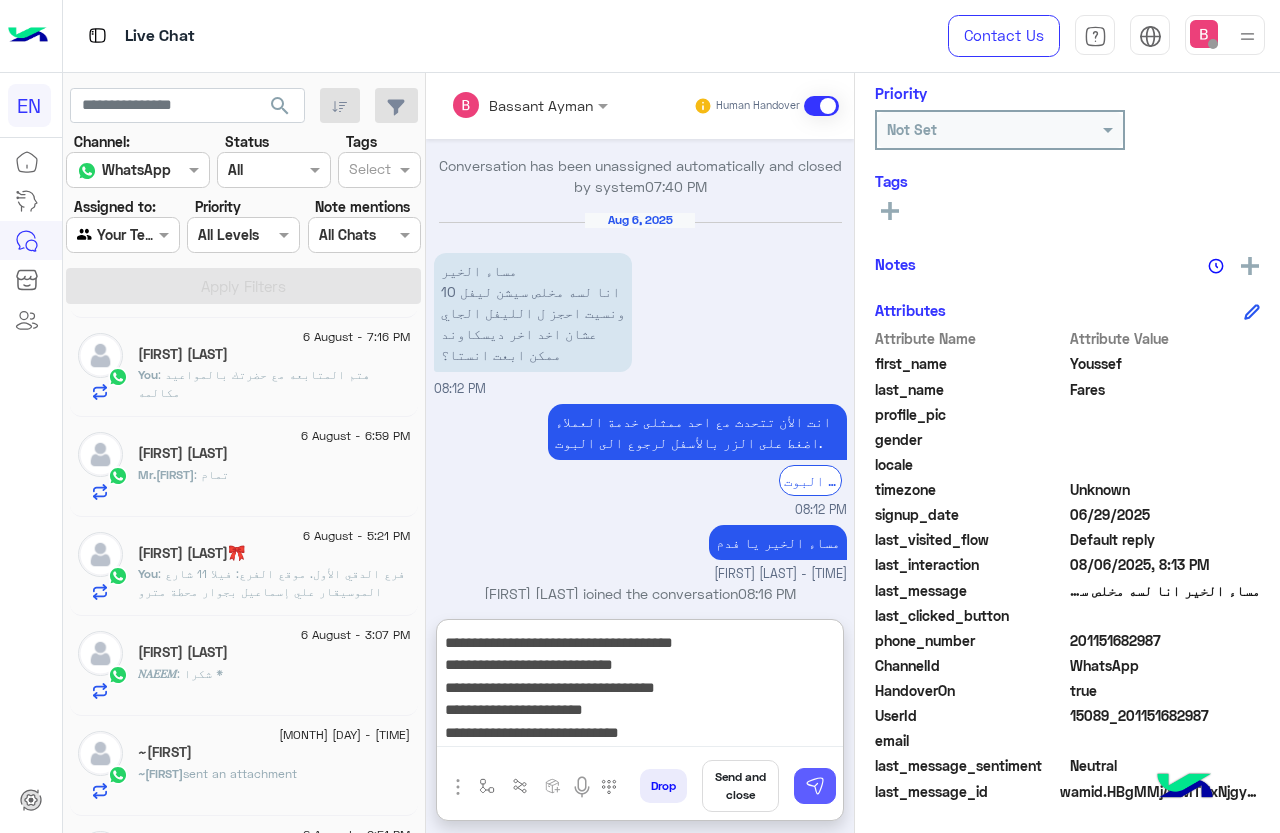 type on "**********" 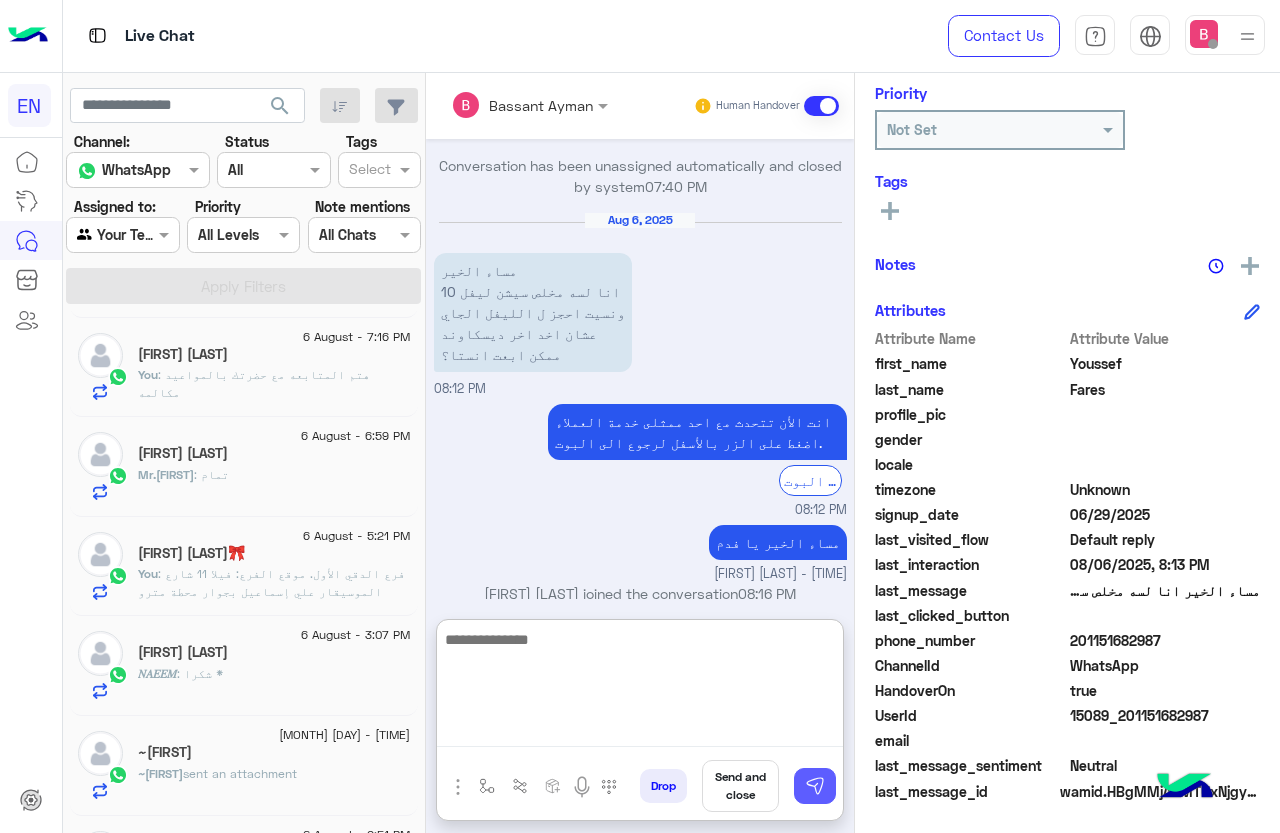 scroll, scrollTop: 1381, scrollLeft: 0, axis: vertical 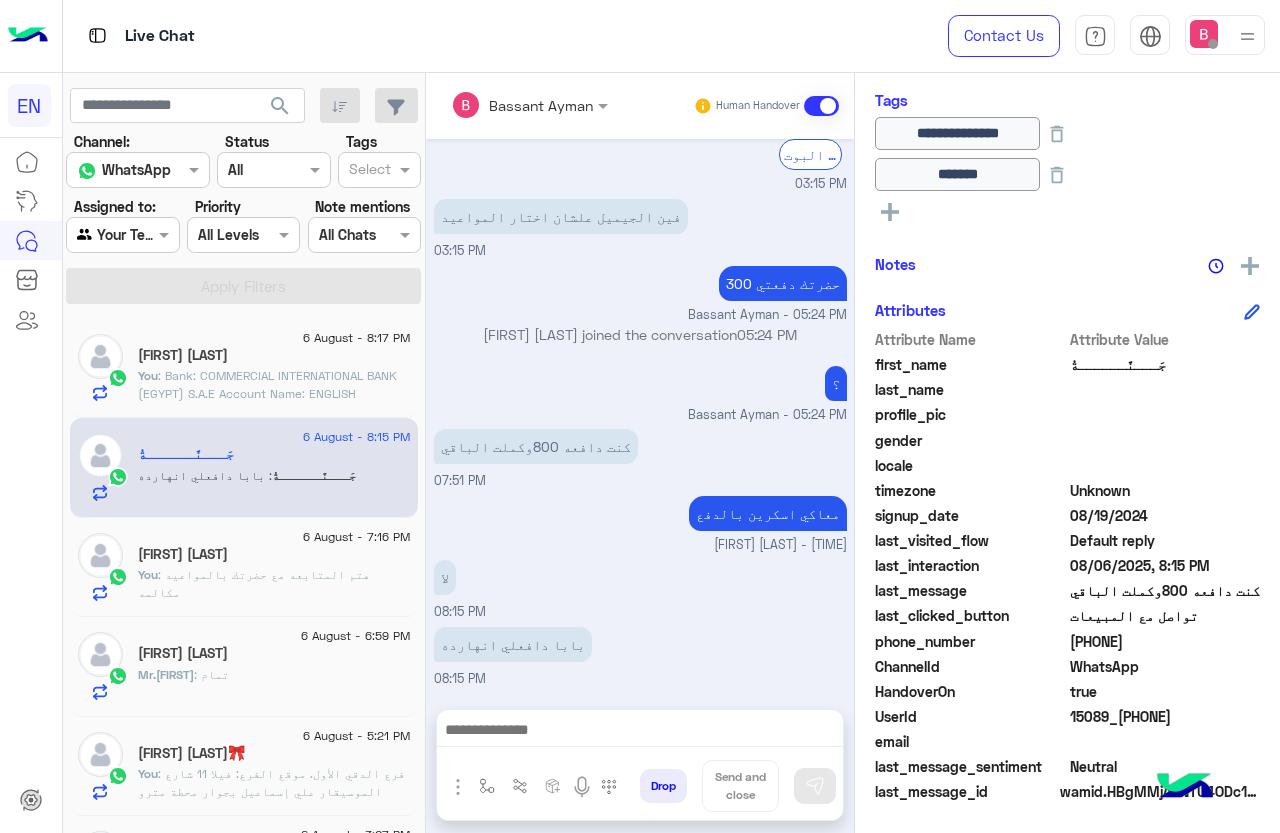 click at bounding box center [640, 732] 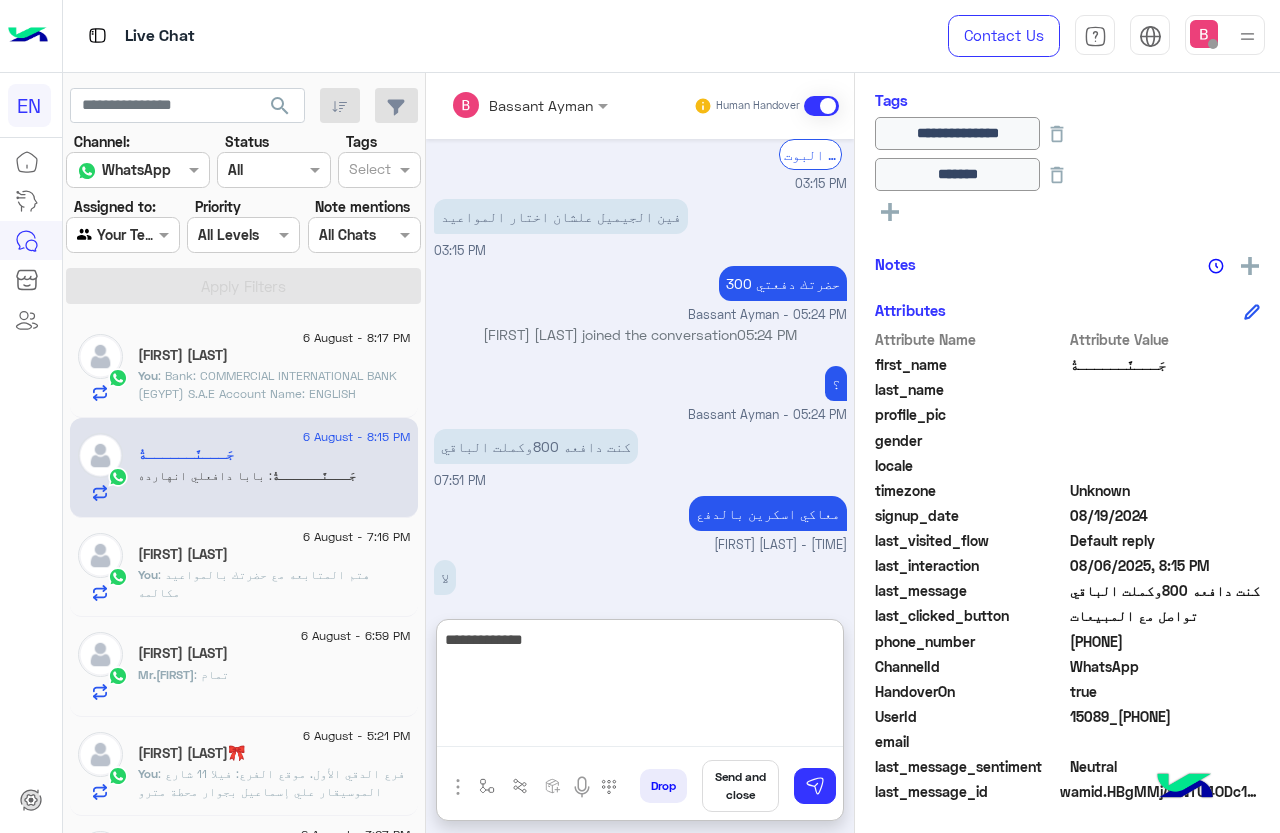 type on "**********" 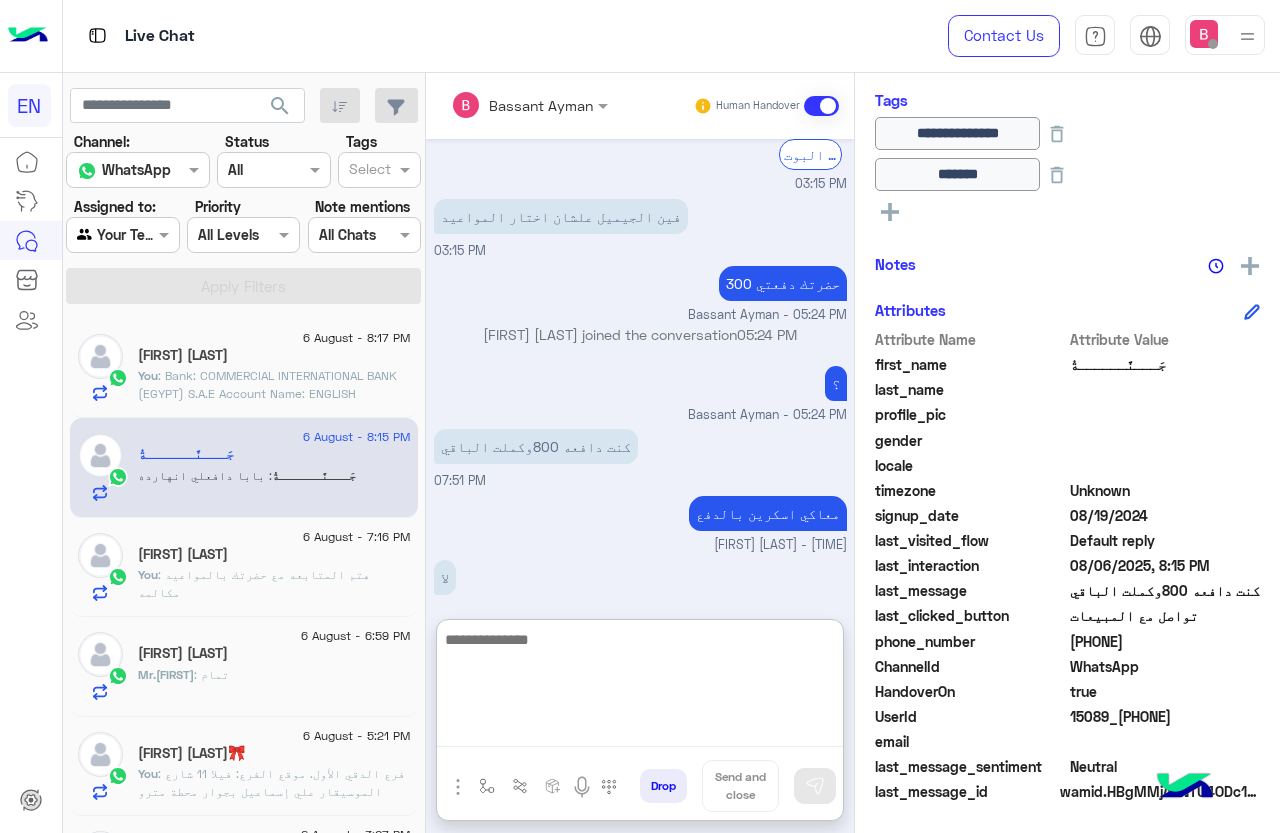 scroll, scrollTop: 1050, scrollLeft: 0, axis: vertical 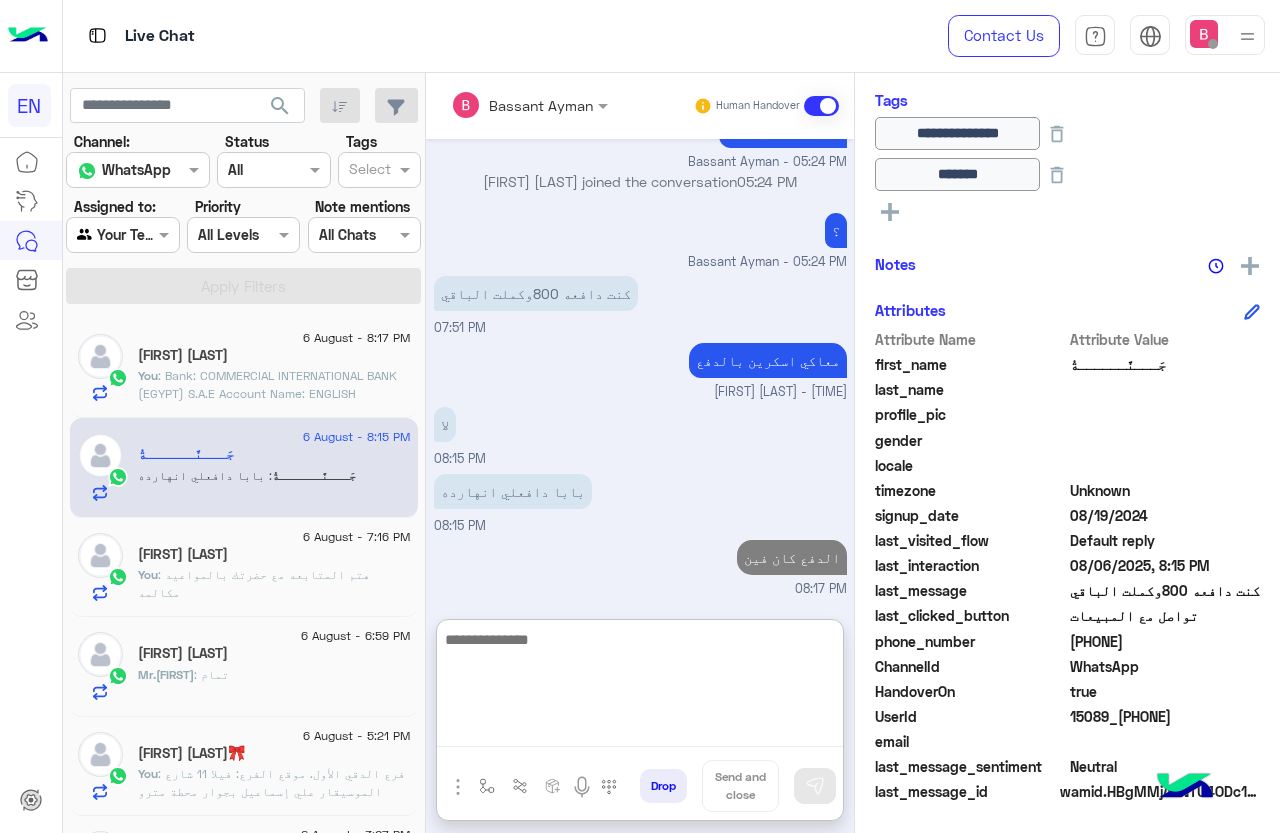 click on "[FIRST] [LAST]" 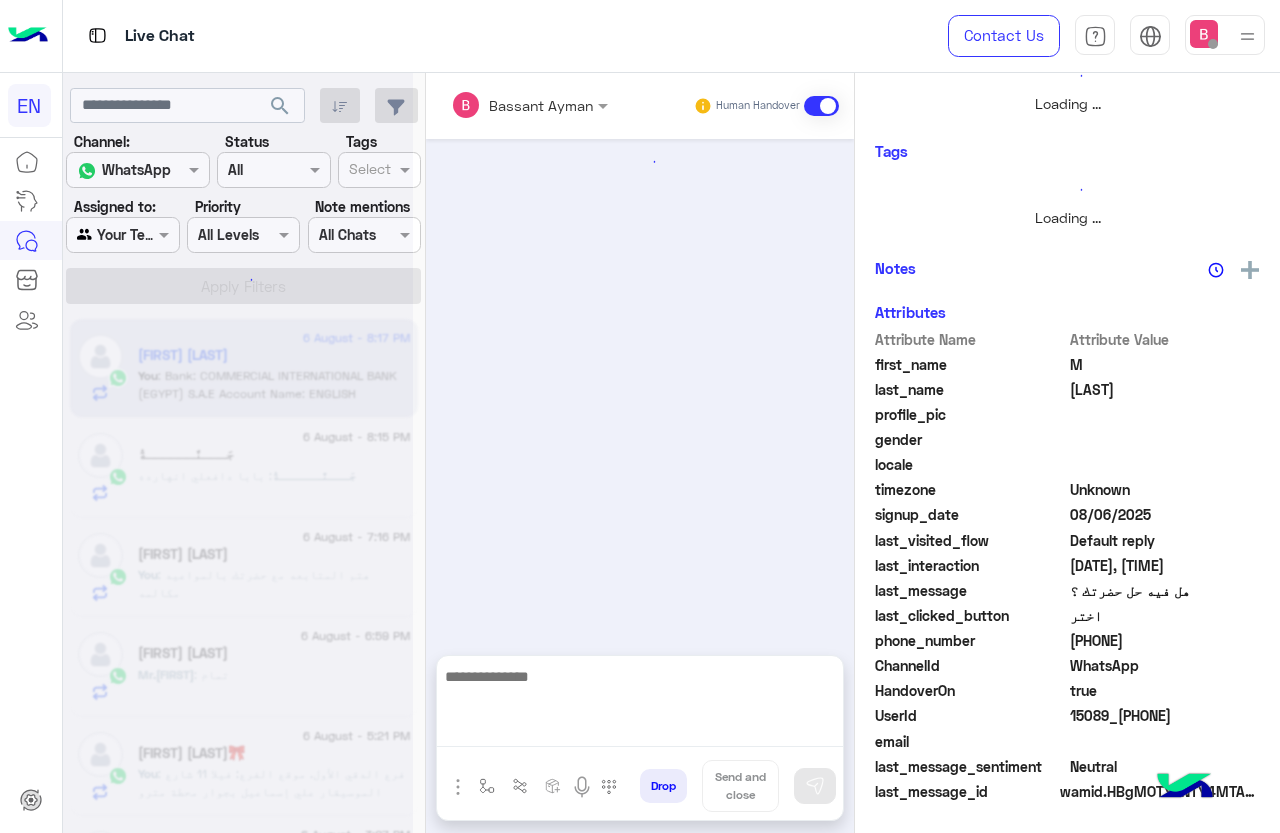scroll, scrollTop: 0, scrollLeft: 0, axis: both 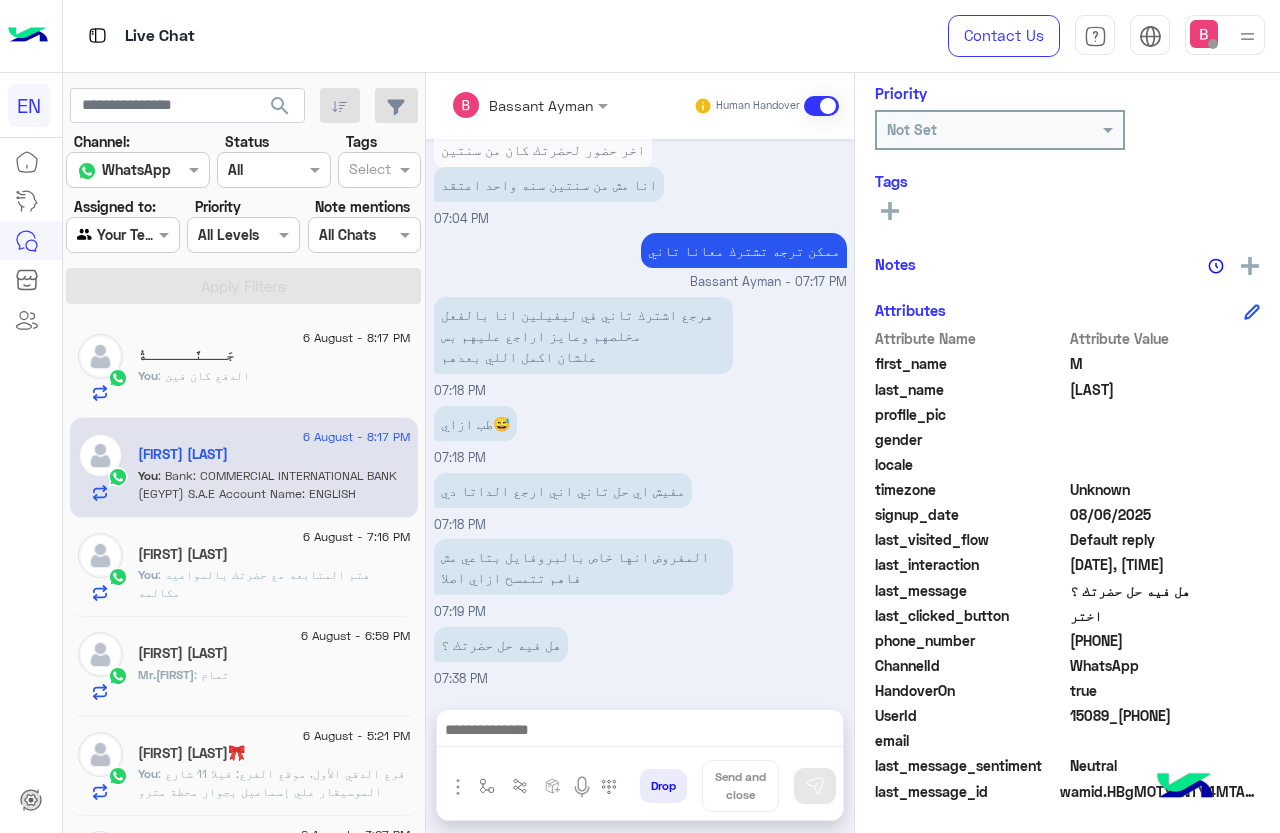 click on "You  : الدفع كان فين" 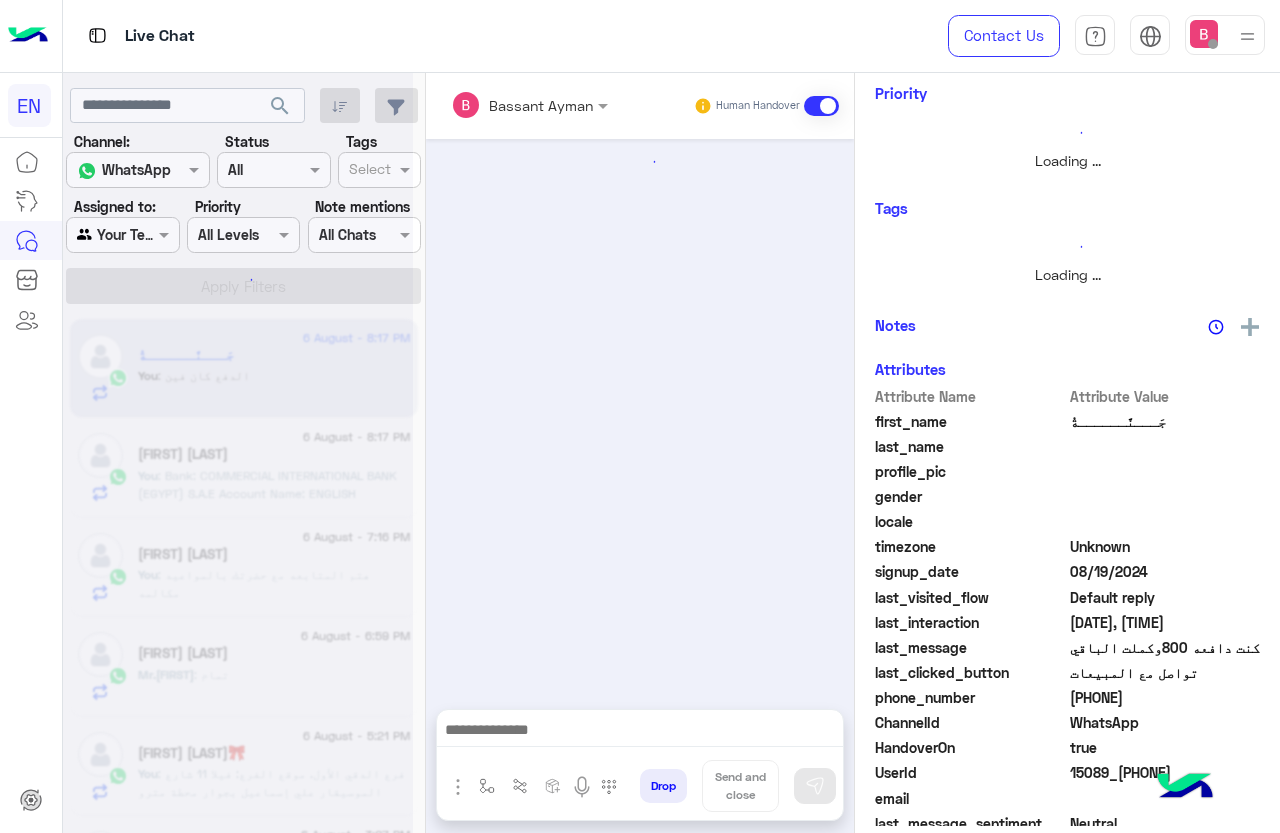 scroll, scrollTop: 301, scrollLeft: 0, axis: vertical 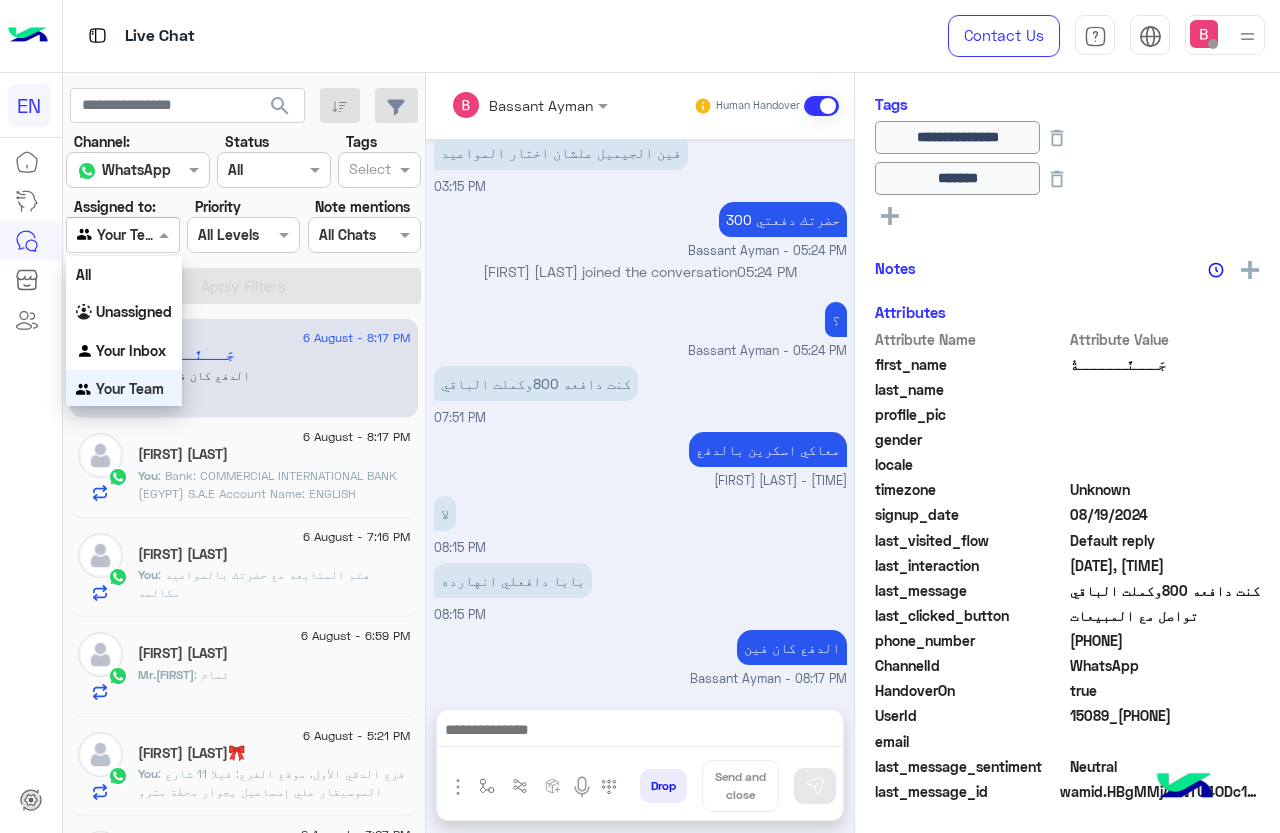 click on "Agent Filter Your Team" at bounding box center (122, 235) 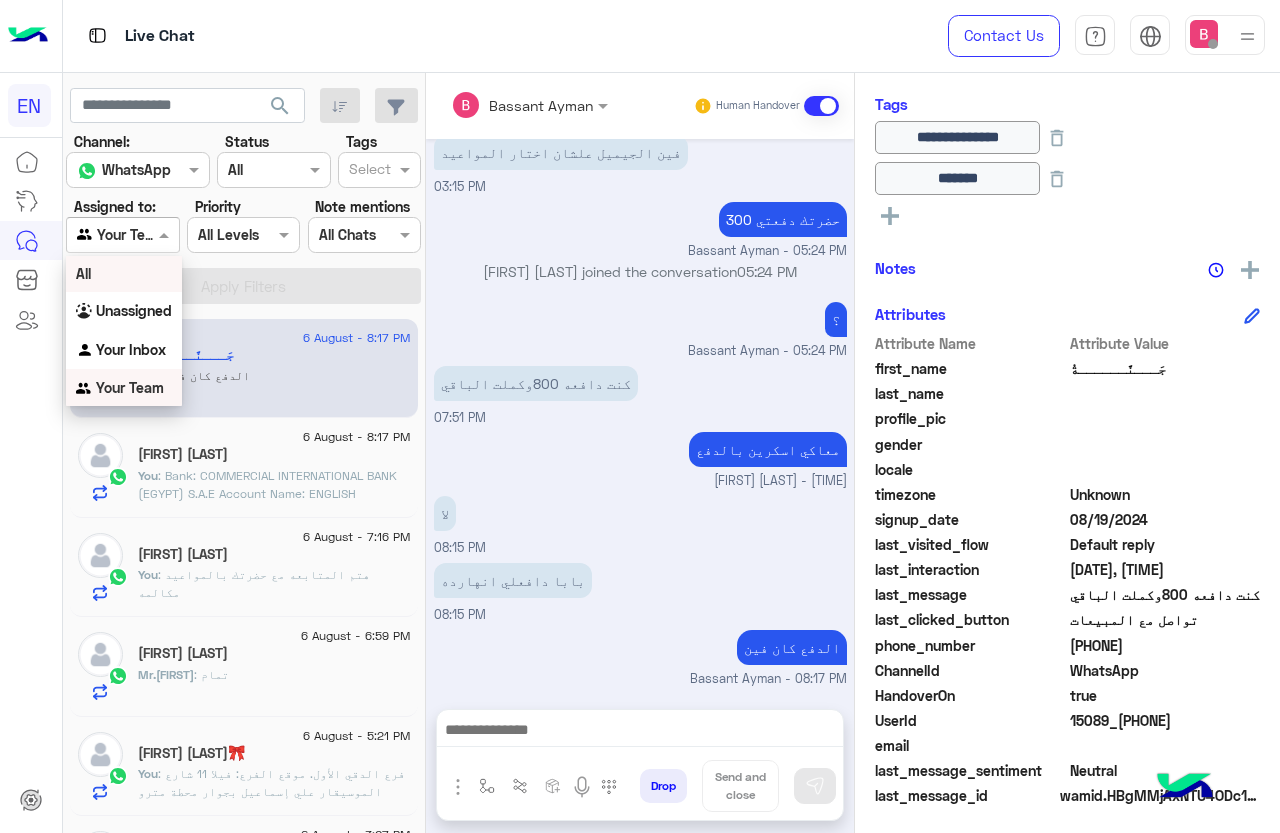 scroll, scrollTop: 325, scrollLeft: 0, axis: vertical 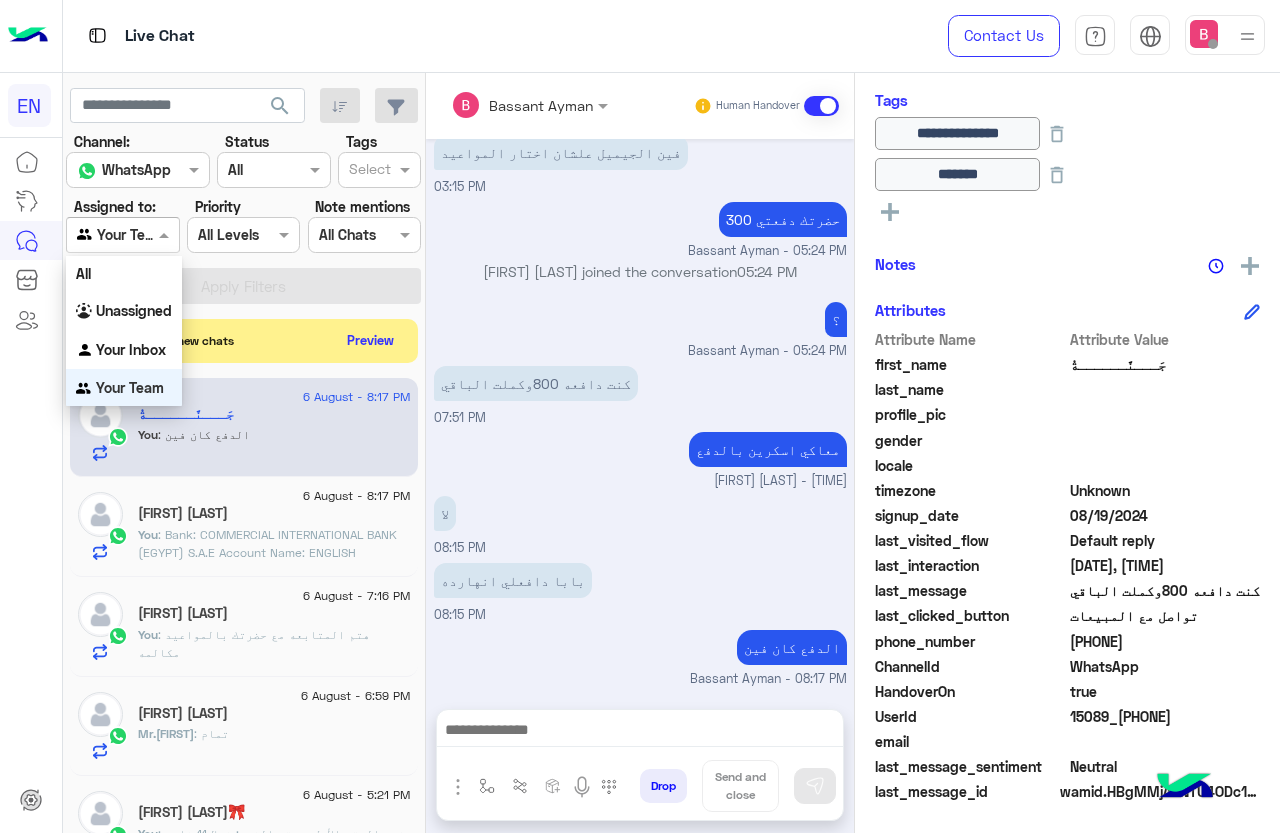 click on "search Channel: Channel WhatsApp Status Channel All Tags Select Assigned to: Agent Filter Your Team Priority All Levels All Levels Note mentions Select All Chats Apply Filters  Incoming 1 new chats    Preview  [MONTH] [DAY] - [TIME]  جَـــنَّــــــةُ    You  : الدفع كان فين  [MONTH] [DAY] - [TIME]  [FIRST] [LAST]   You  : Bank: COMMERCIAL INTERNATIONAL BANK (EGYPT) S.A.E
Account Name: ENGLISH CAPSULES COMPANY
Account Number: [ACCOUNT_NUMBER]
IBAN: EG070010018400000100037519523
SWIFT Code: CIBEEGCX184
Address: GIZA - MESAHA BRANCH [MONTH] [DAY] - [TIME]  [FIRST] [LAST]   You  : هتم المتابعه مع حضرتك بالمواعيد مكالمه  [MONTH] [DAY] - [TIME]  Mr.[FIRST] [LAST]  Mr.[FIRST] : تمام [MONTH] [DAY] - [TIME]  [FIRST]  [LAST]   You  [MONTH] [DAY] - [TIME]  [FIRST] [LAST]   [FIRST]  : شكرا * [MONTH] [DAY] - [TIME]  ~[FIRST]   ~[FIRST]  sent an attachment [MONTH] [DAY] - [TIME]  [FIRST]   [FIRST] : مش فاهمه بقا في اي [MONTH] [DAY] - [TIME] [FIRST] Bot" 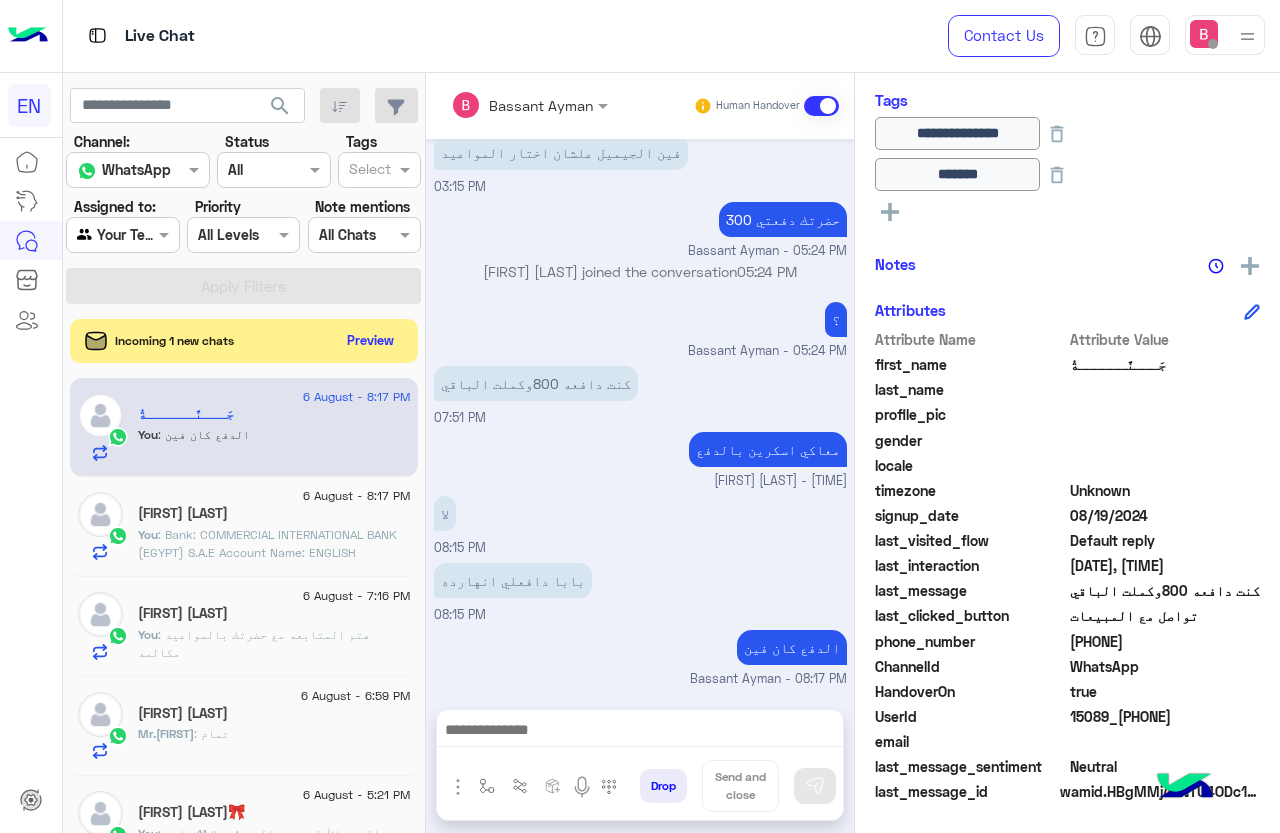 click on "Agent Filter Your Team" at bounding box center [122, 235] 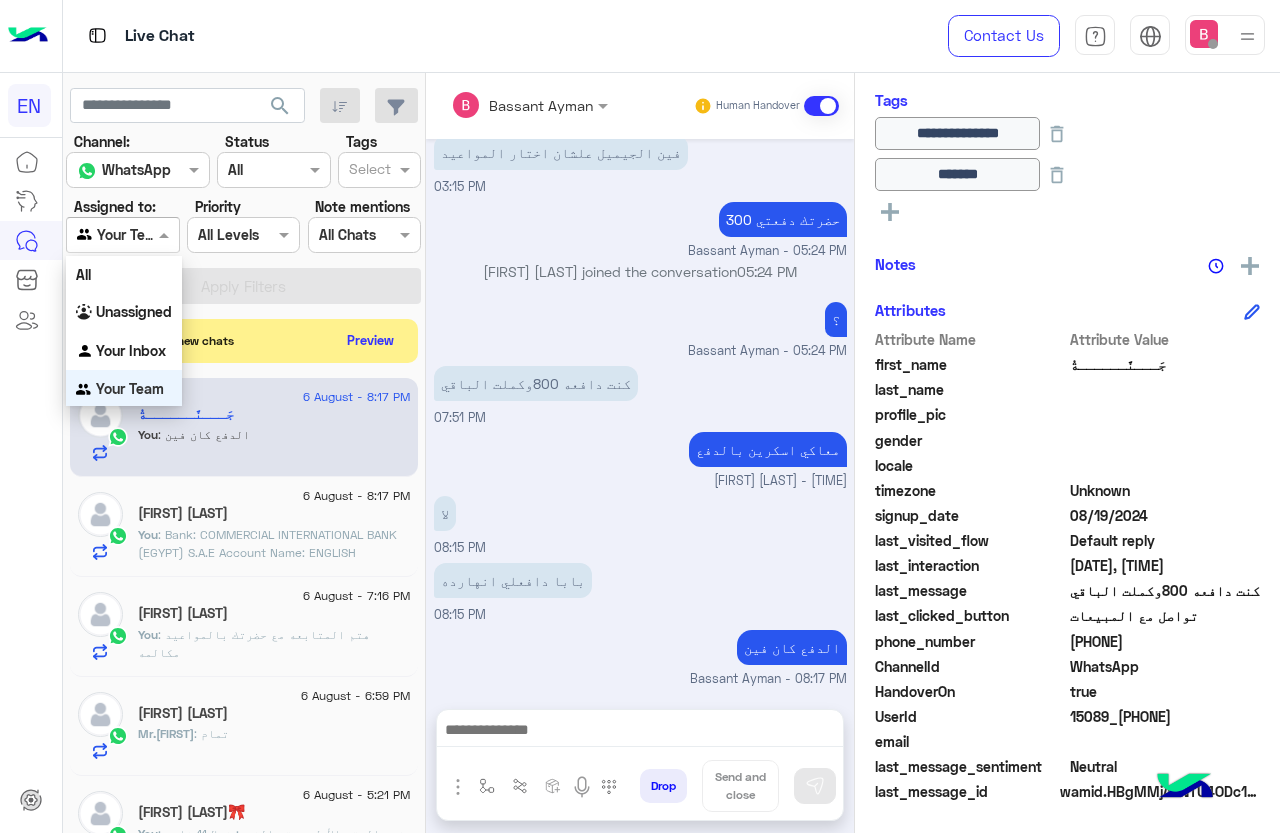 scroll, scrollTop: 3, scrollLeft: 0, axis: vertical 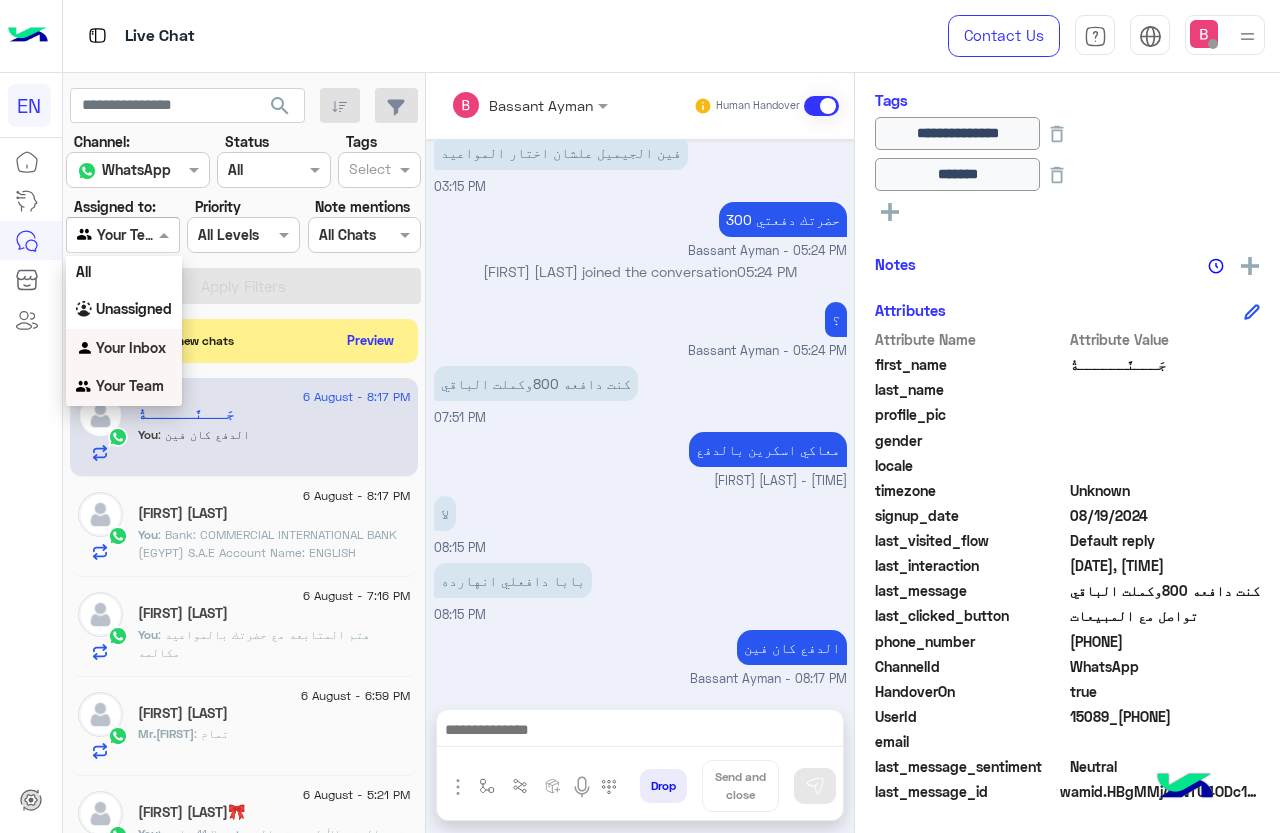click on "Your Inbox" at bounding box center [124, 348] 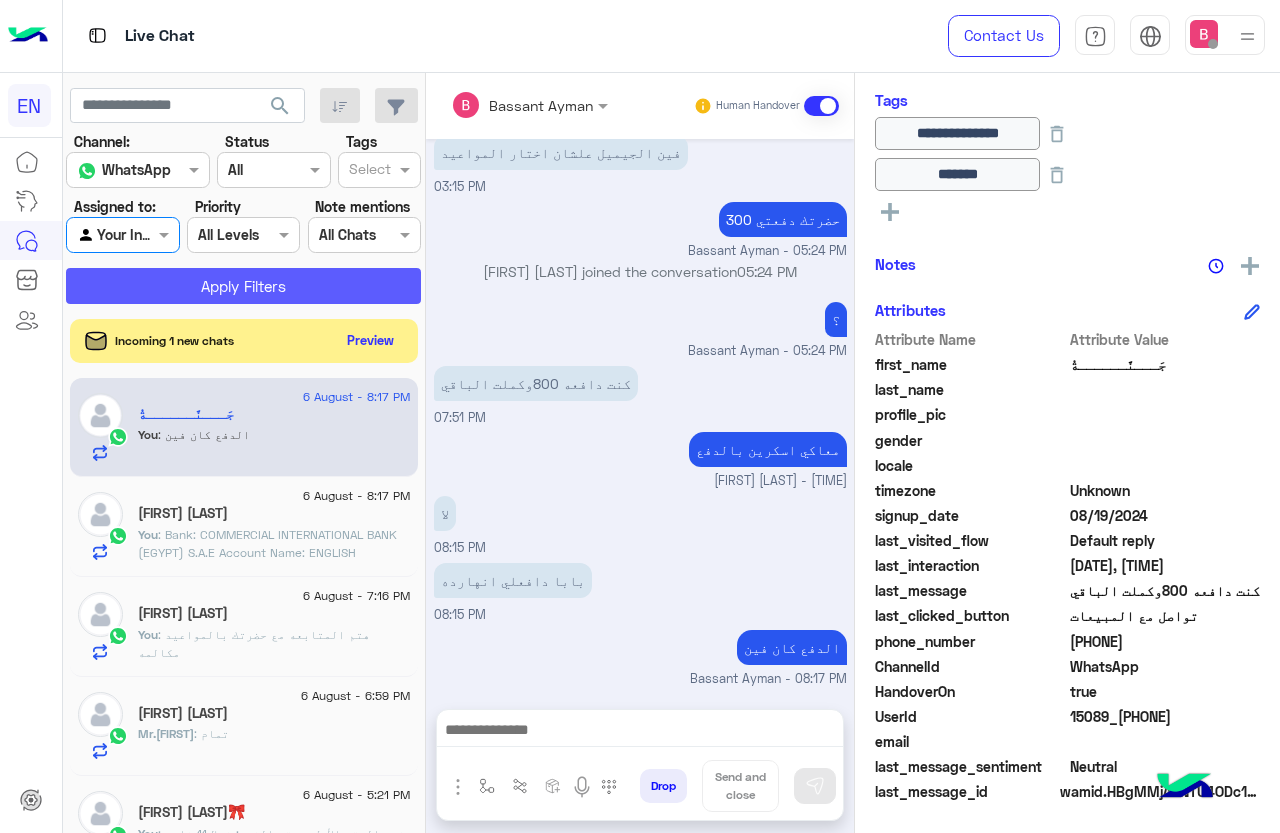 click on "Apply Filters" 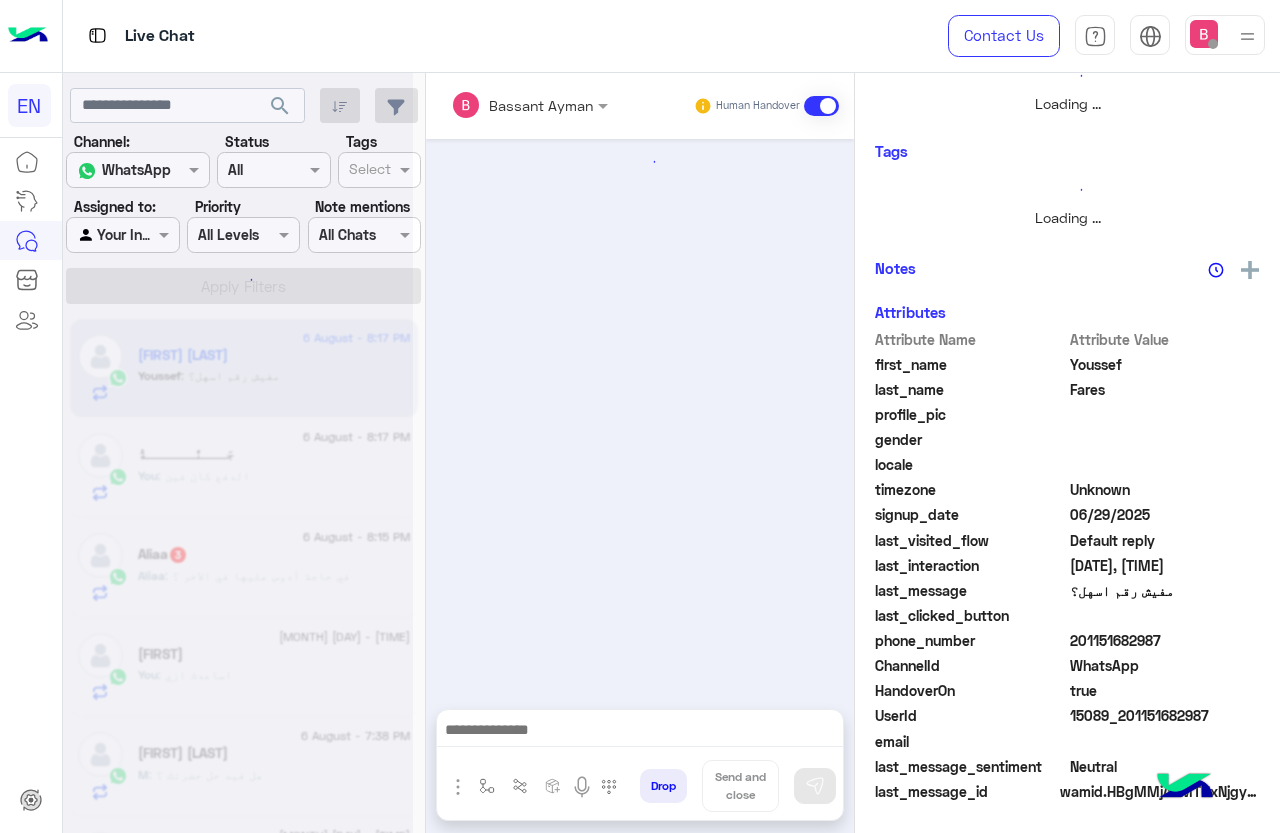 scroll, scrollTop: 301, scrollLeft: 0, axis: vertical 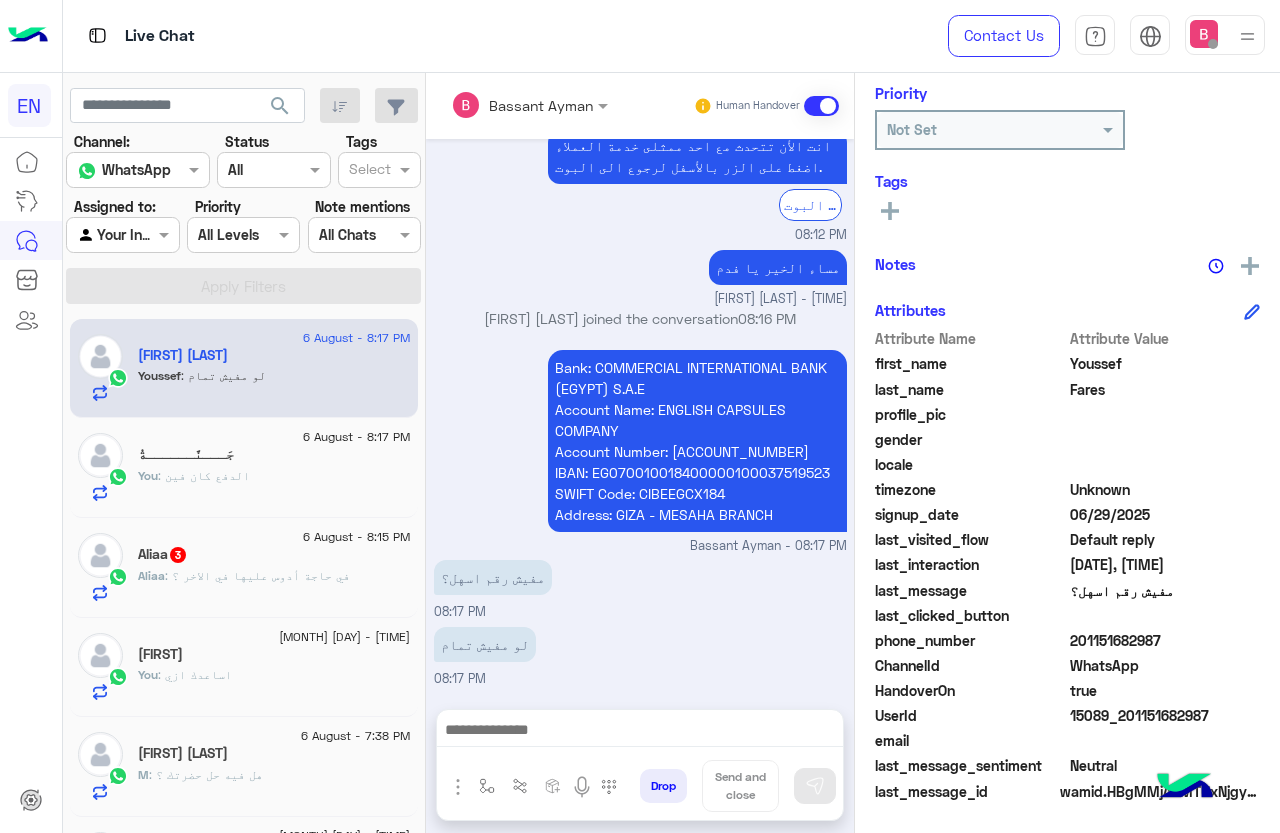 click at bounding box center (640, 732) 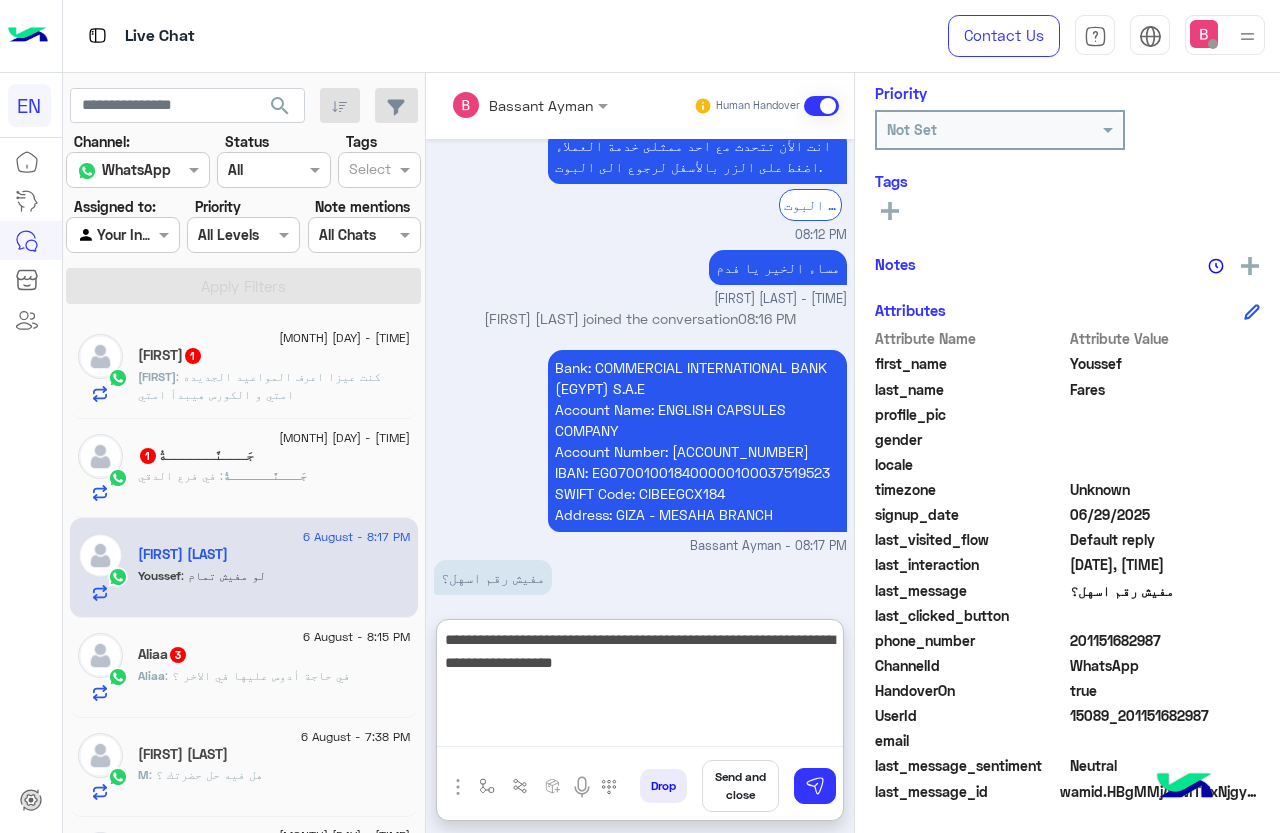 type on "**********" 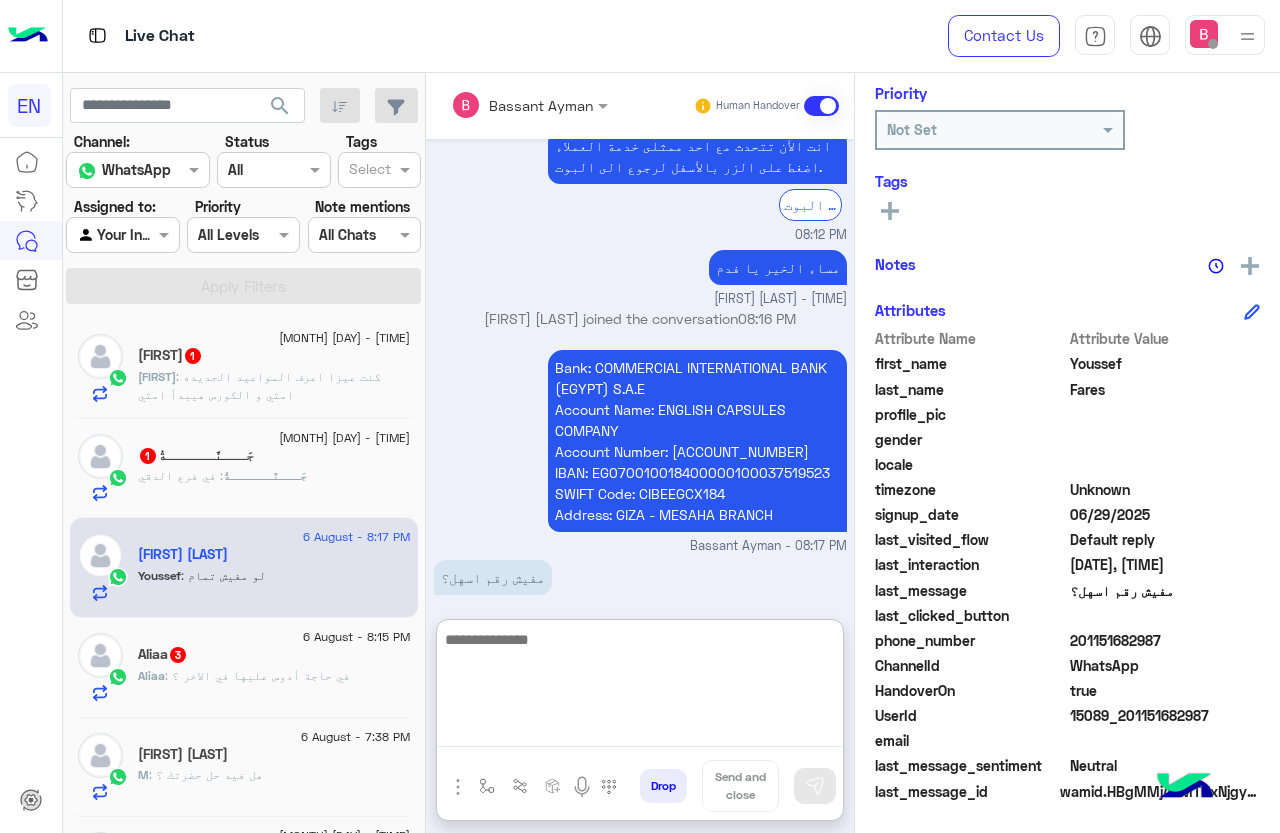 scroll, scrollTop: 1454, scrollLeft: 0, axis: vertical 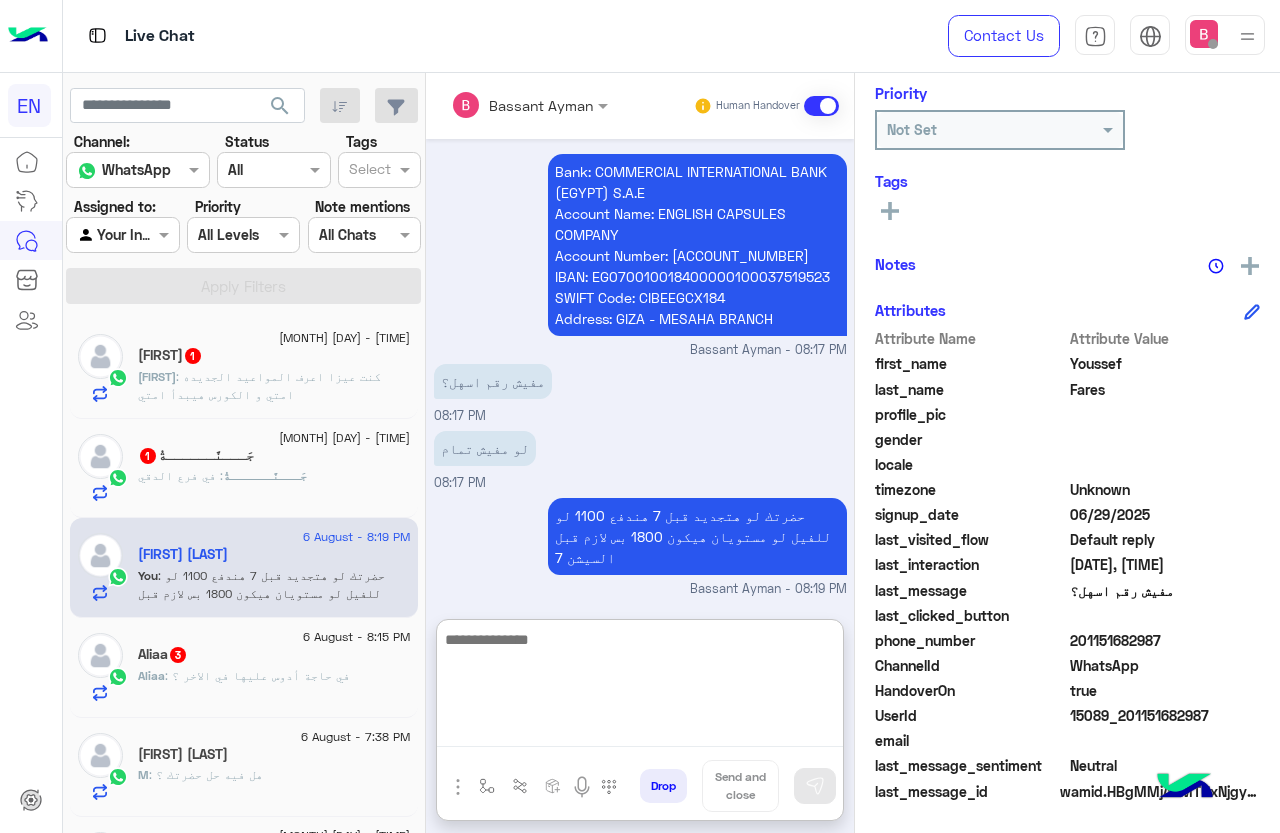 click on ": في حاجة أدوس عليها في الاخر ؟" 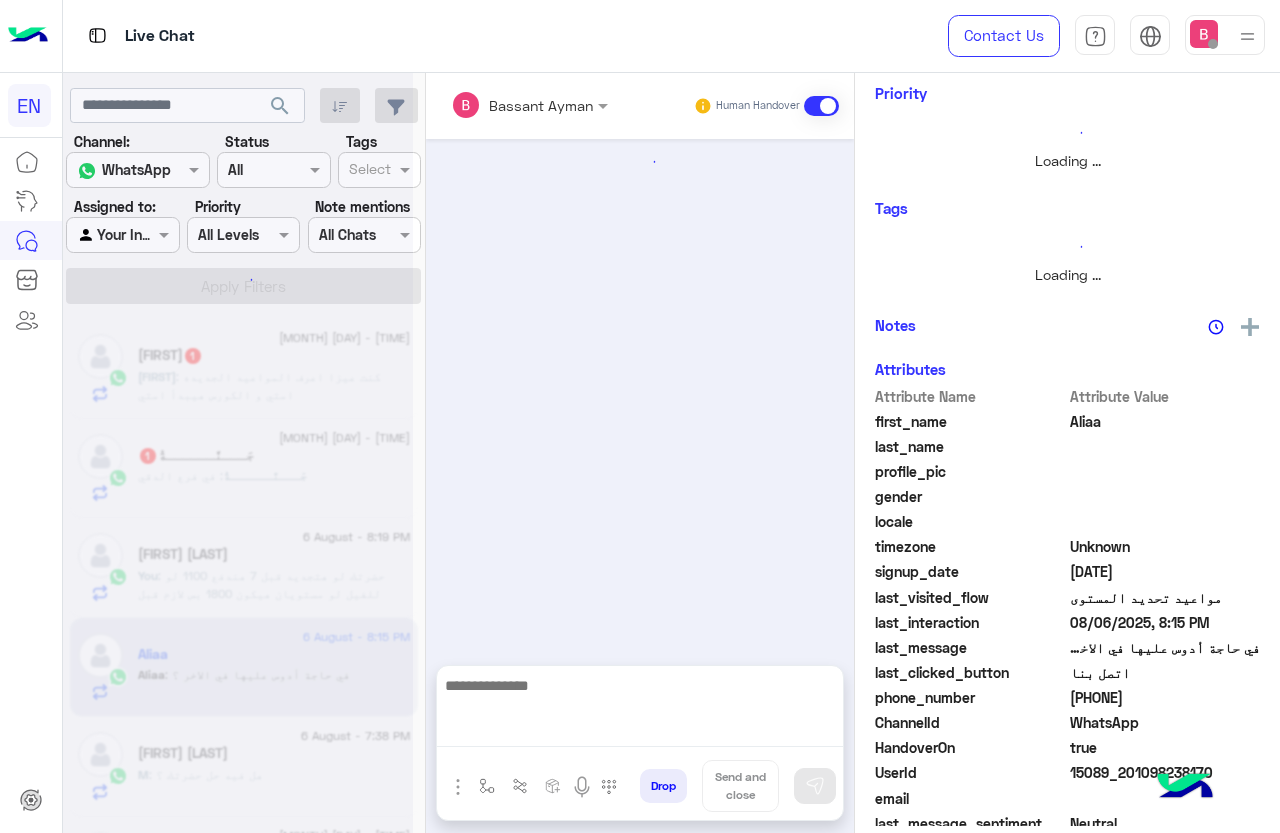 scroll, scrollTop: 0, scrollLeft: 0, axis: both 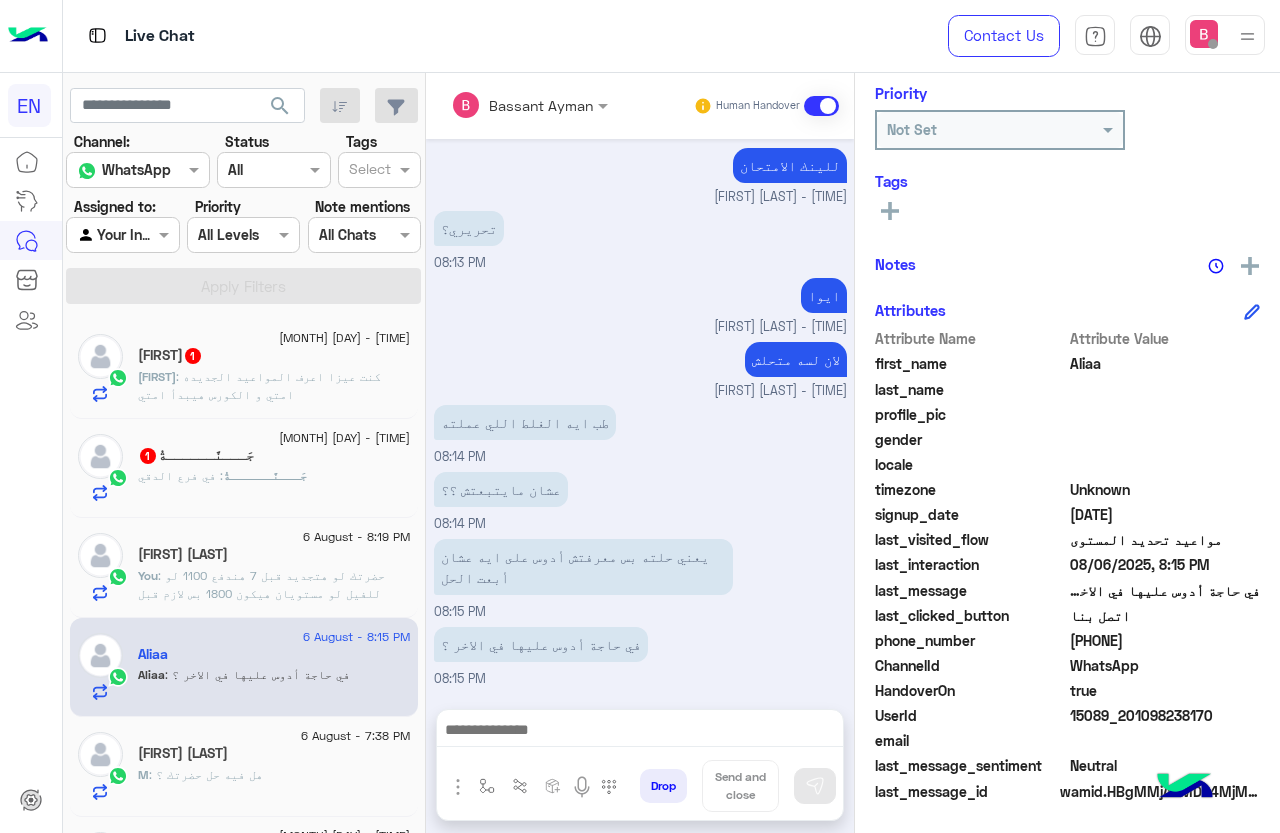 click at bounding box center (640, 732) 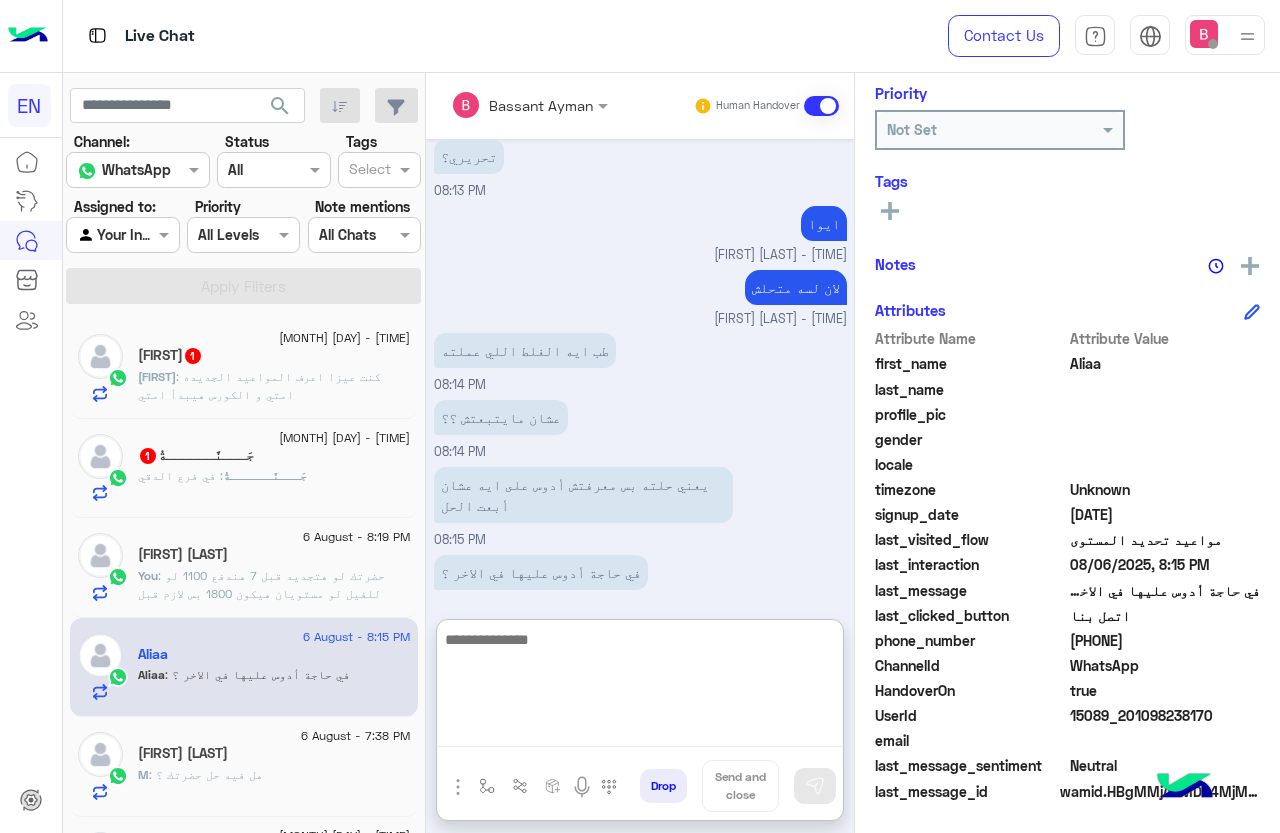 scroll, scrollTop: 977, scrollLeft: 0, axis: vertical 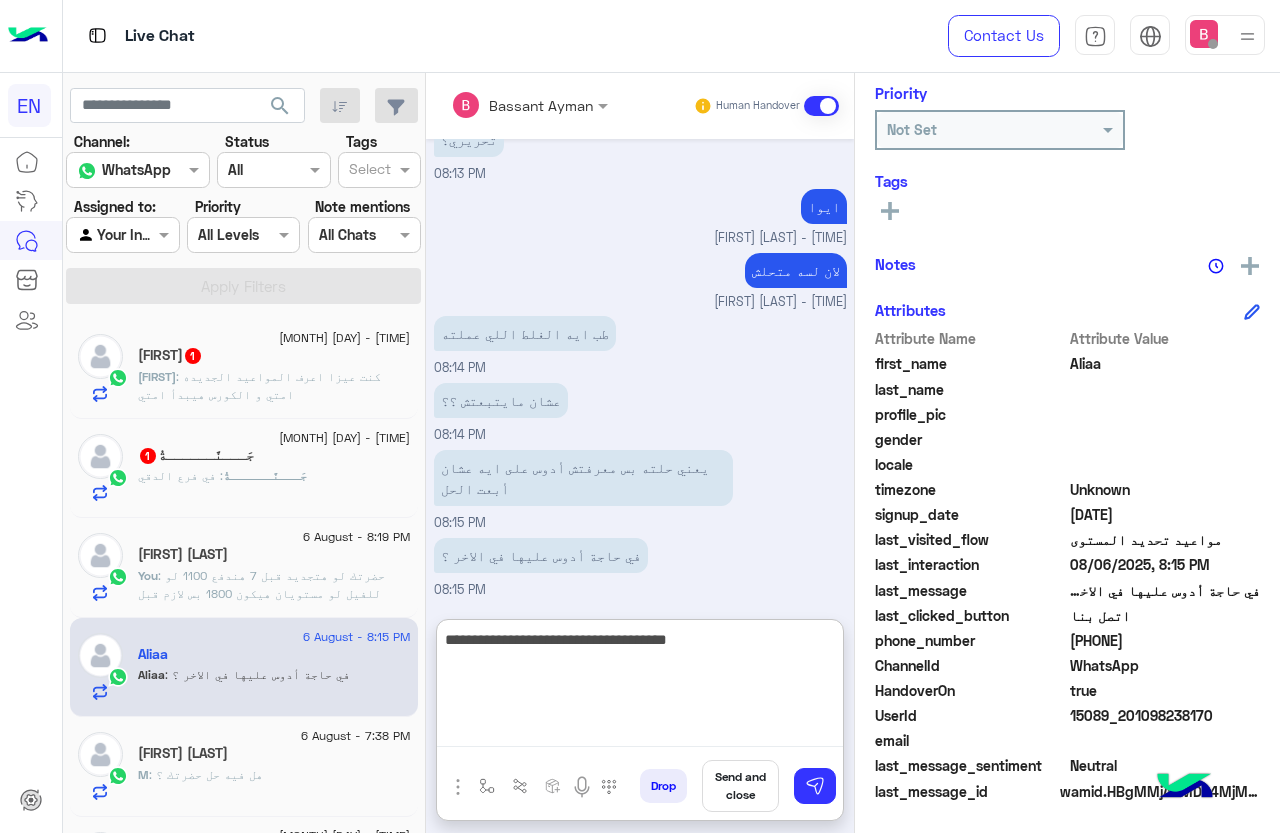 type on "**********" 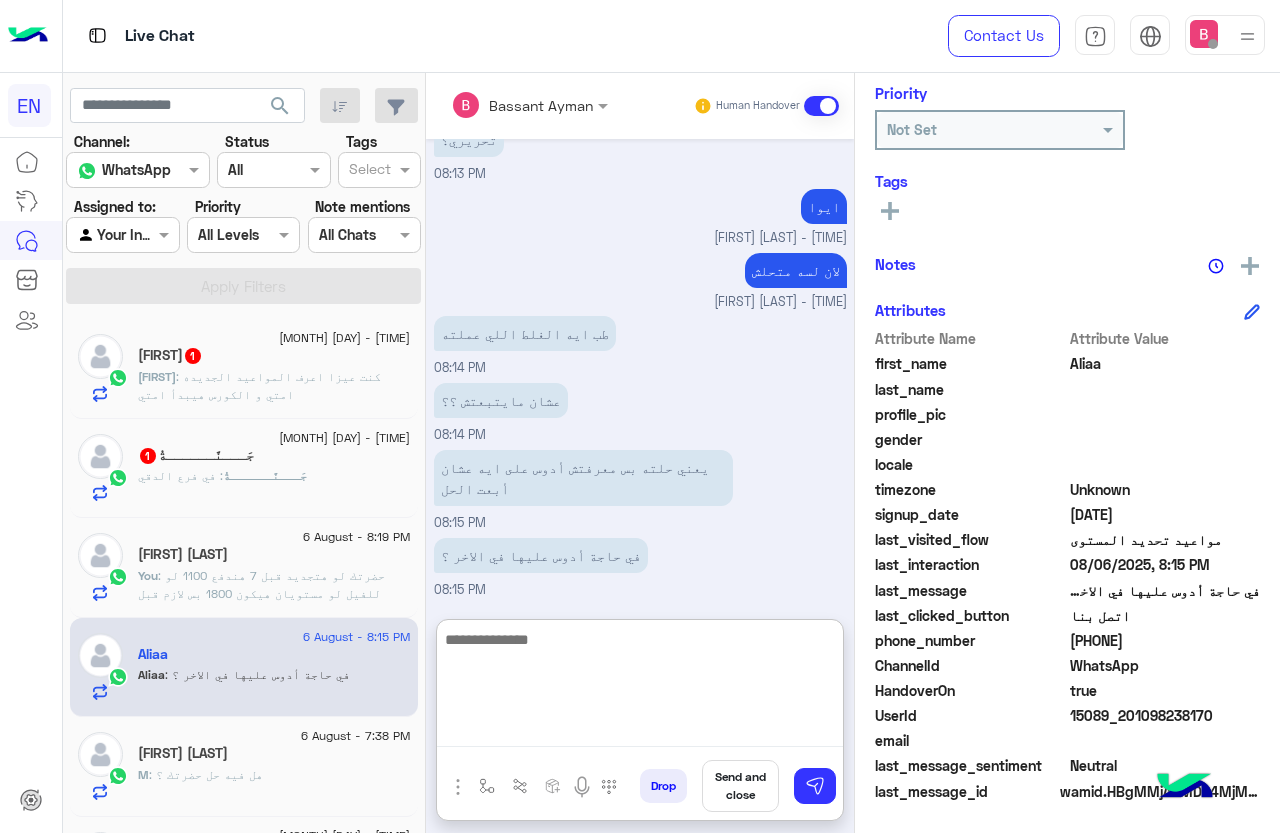 scroll, scrollTop: 1042, scrollLeft: 0, axis: vertical 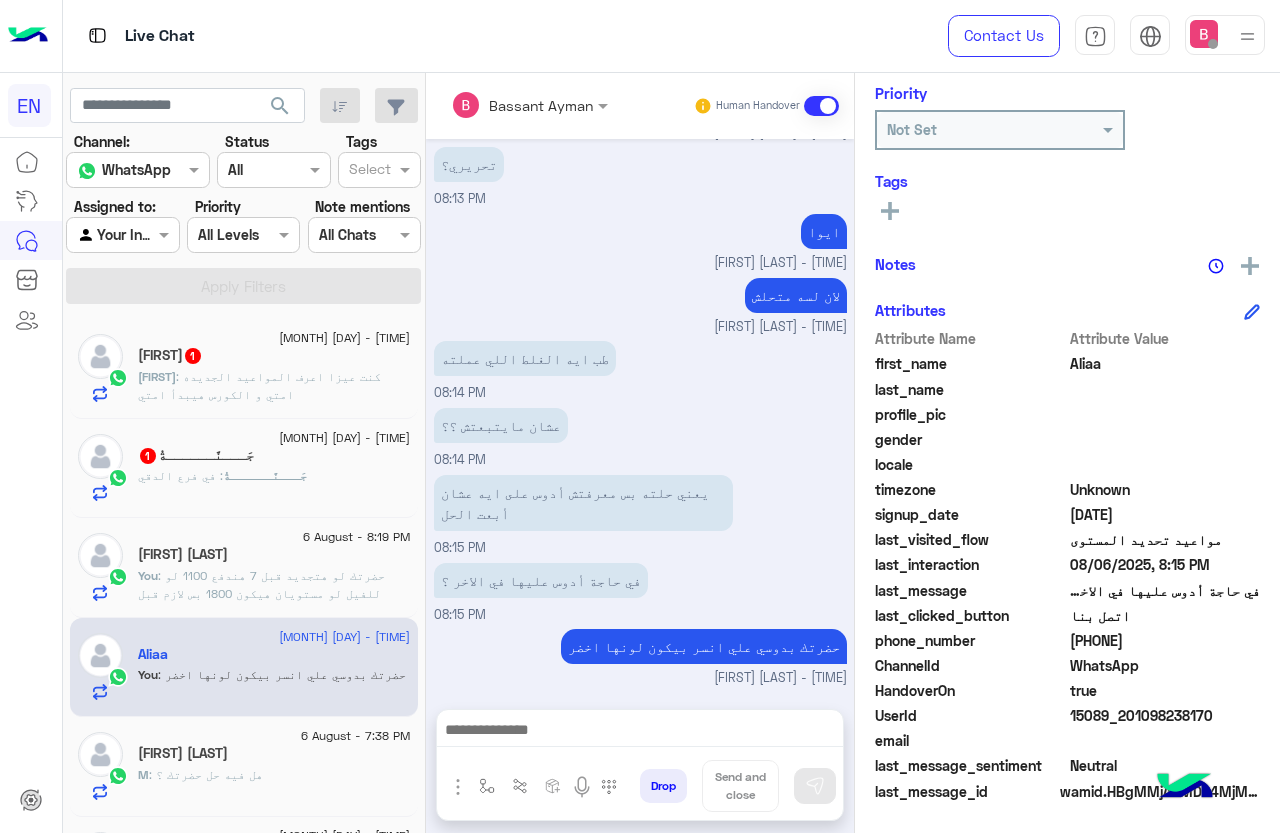 drag, startPoint x: 1075, startPoint y: 642, endPoint x: 1181, endPoint y: 642, distance: 106 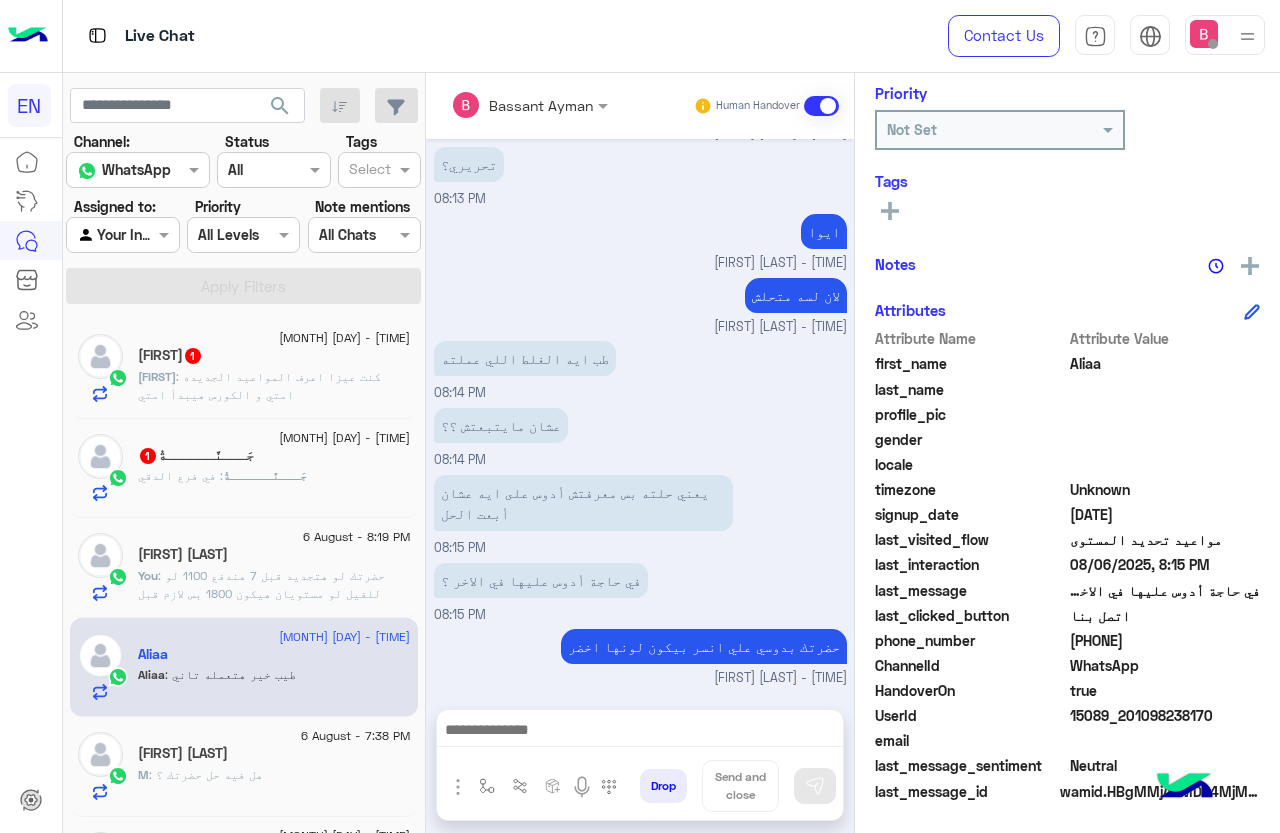 scroll, scrollTop: 1085, scrollLeft: 0, axis: vertical 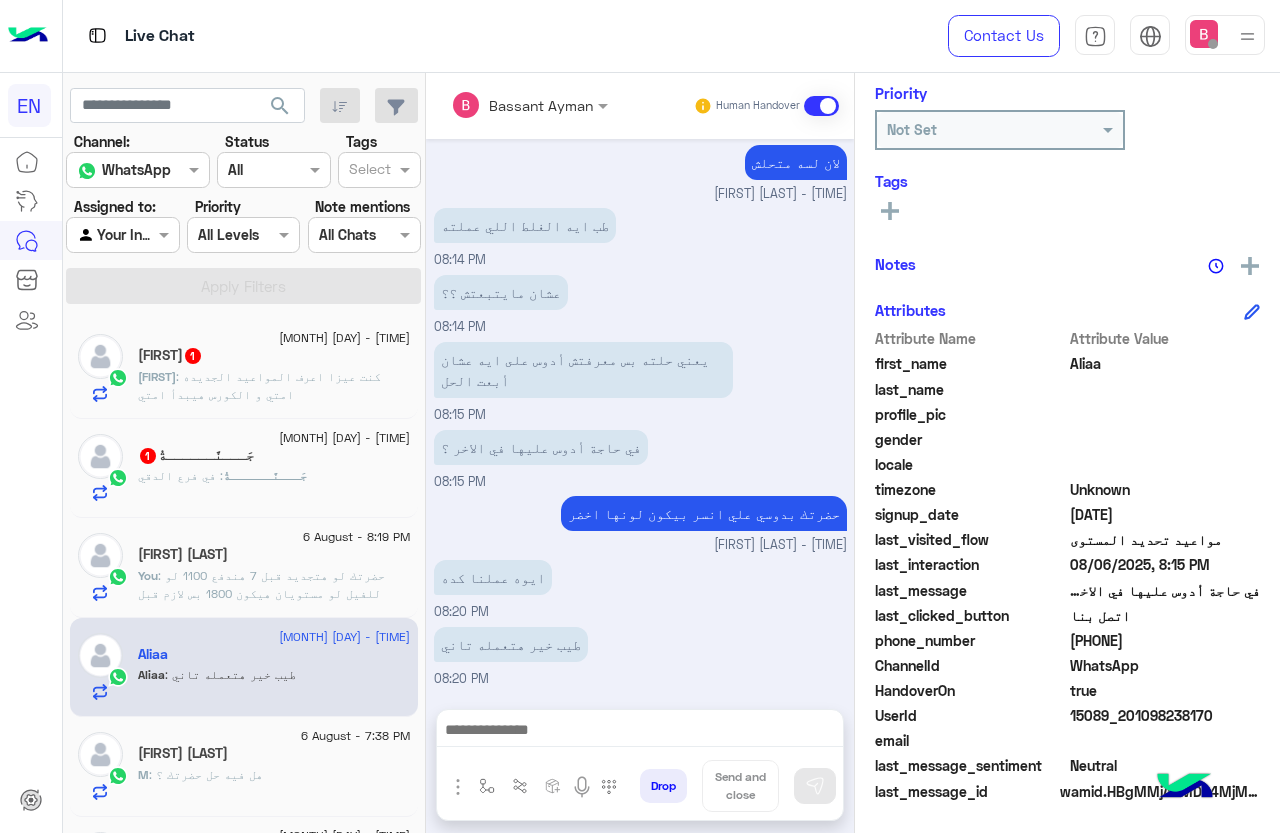 click at bounding box center [640, 732] 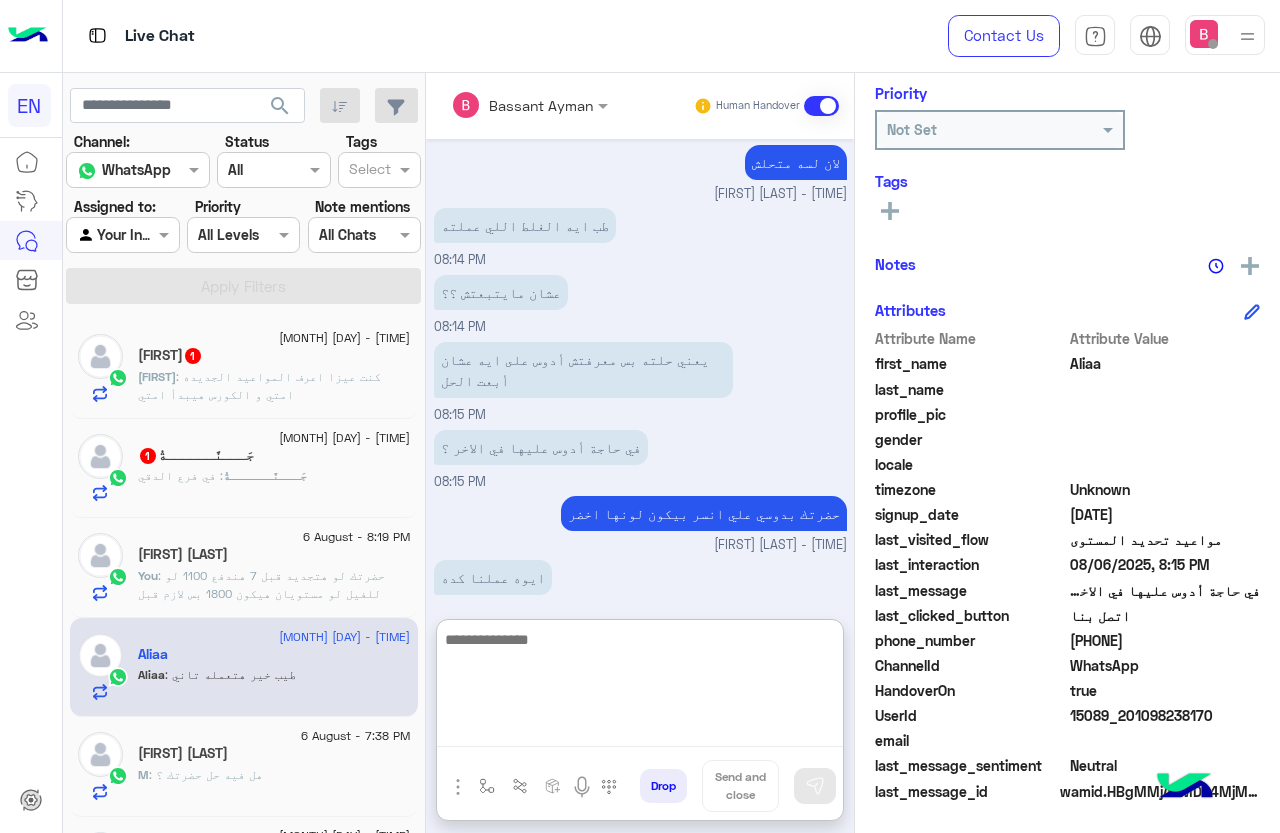 scroll, scrollTop: 1174, scrollLeft: 0, axis: vertical 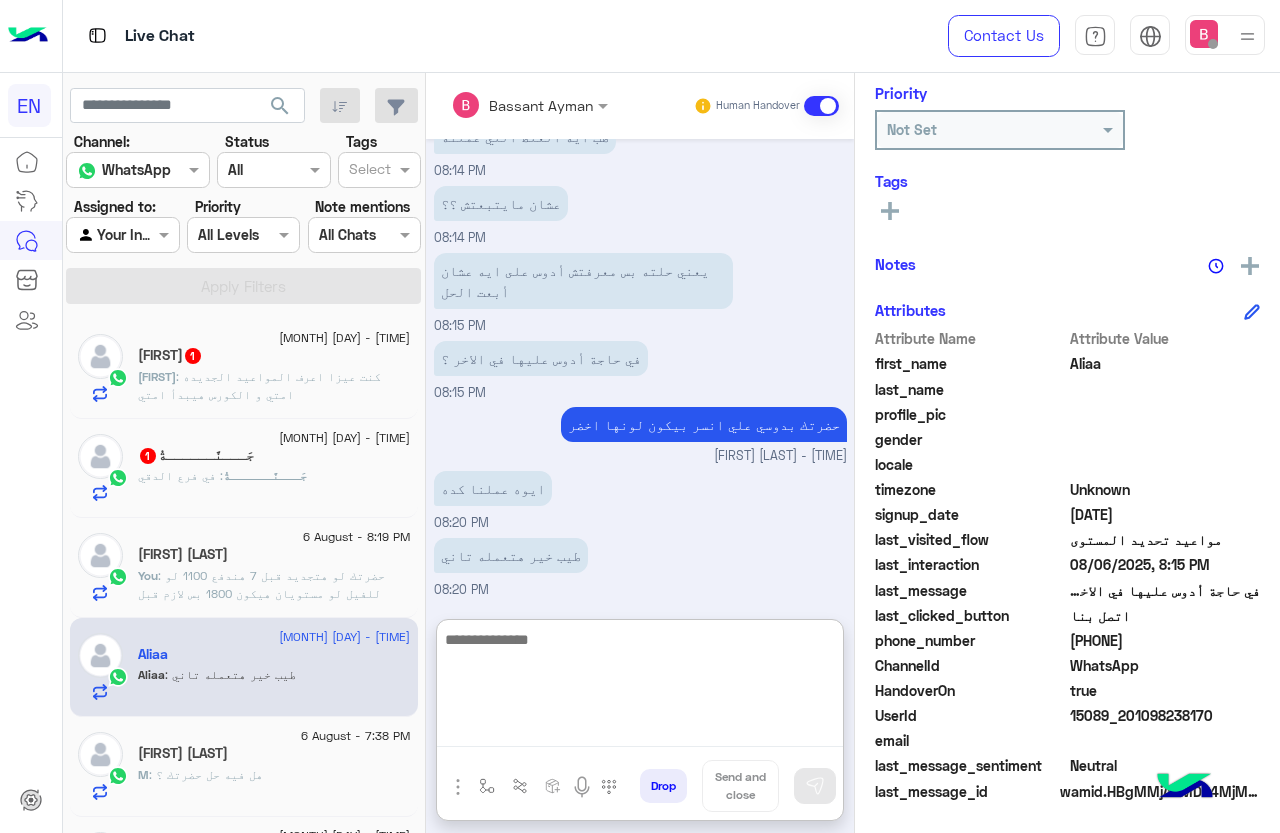 click at bounding box center [640, 687] 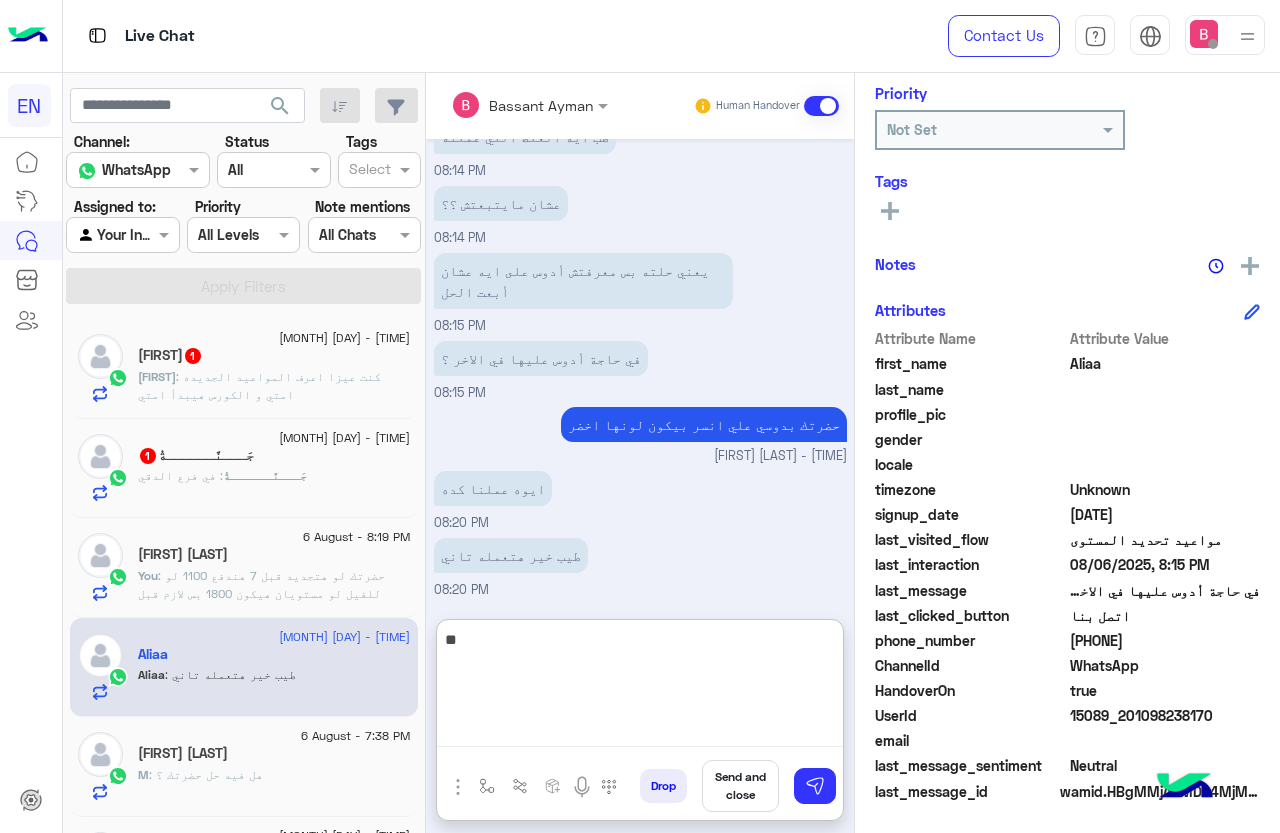 type on "*" 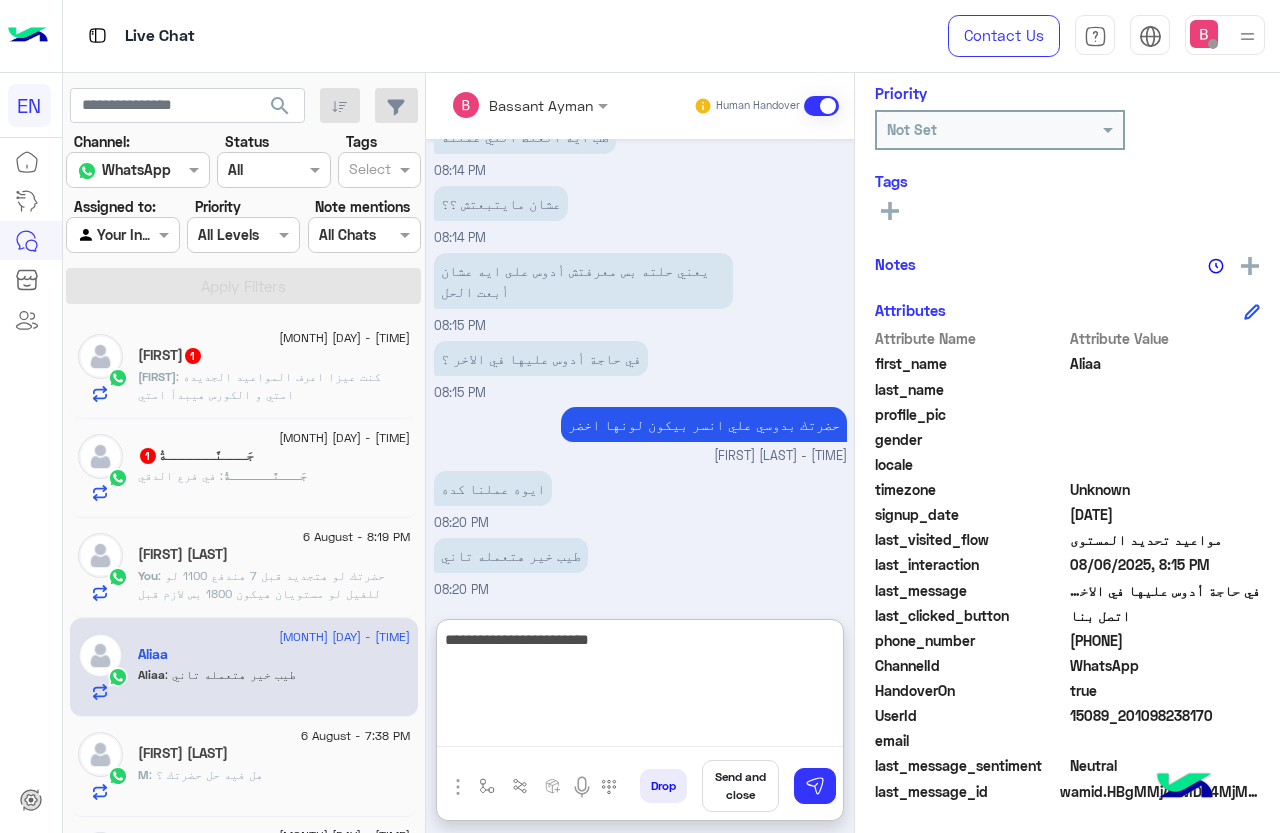 type on "**********" 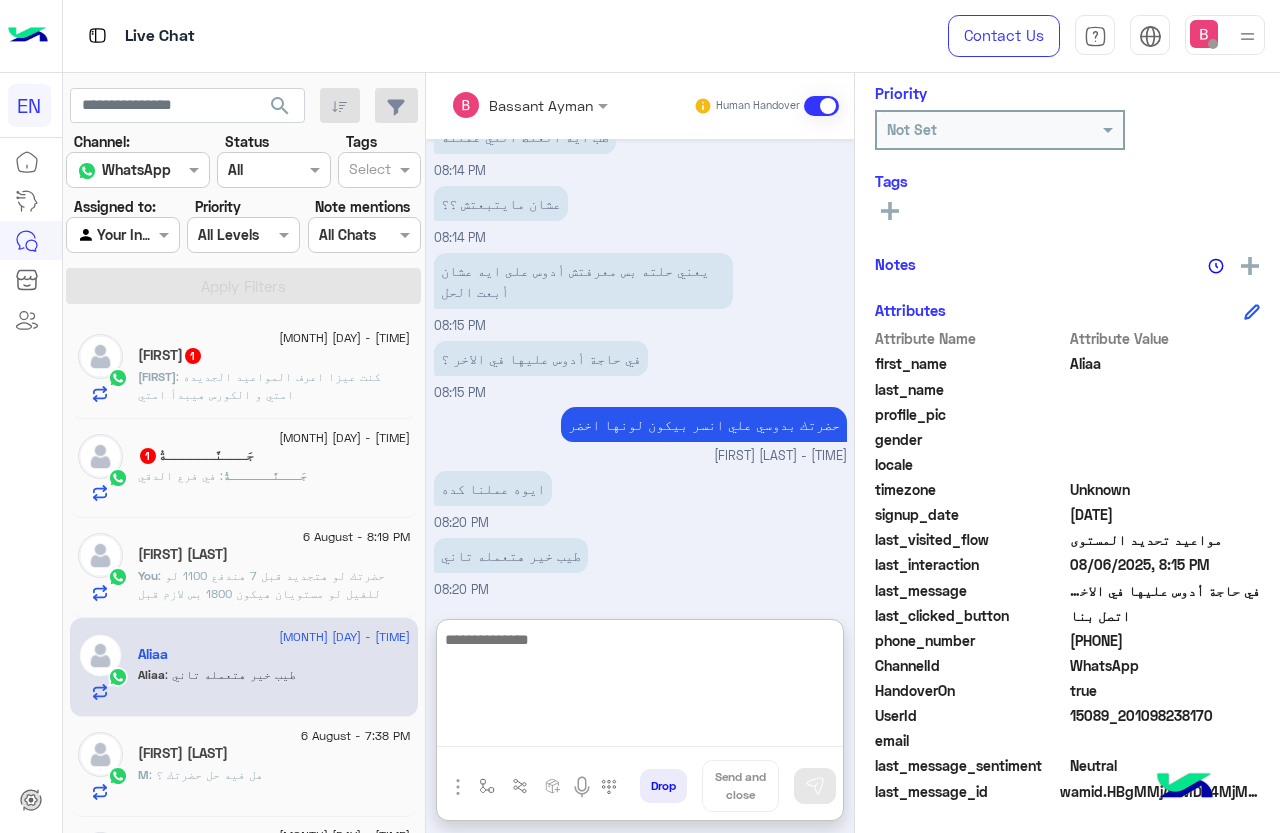 scroll, scrollTop: 1239, scrollLeft: 0, axis: vertical 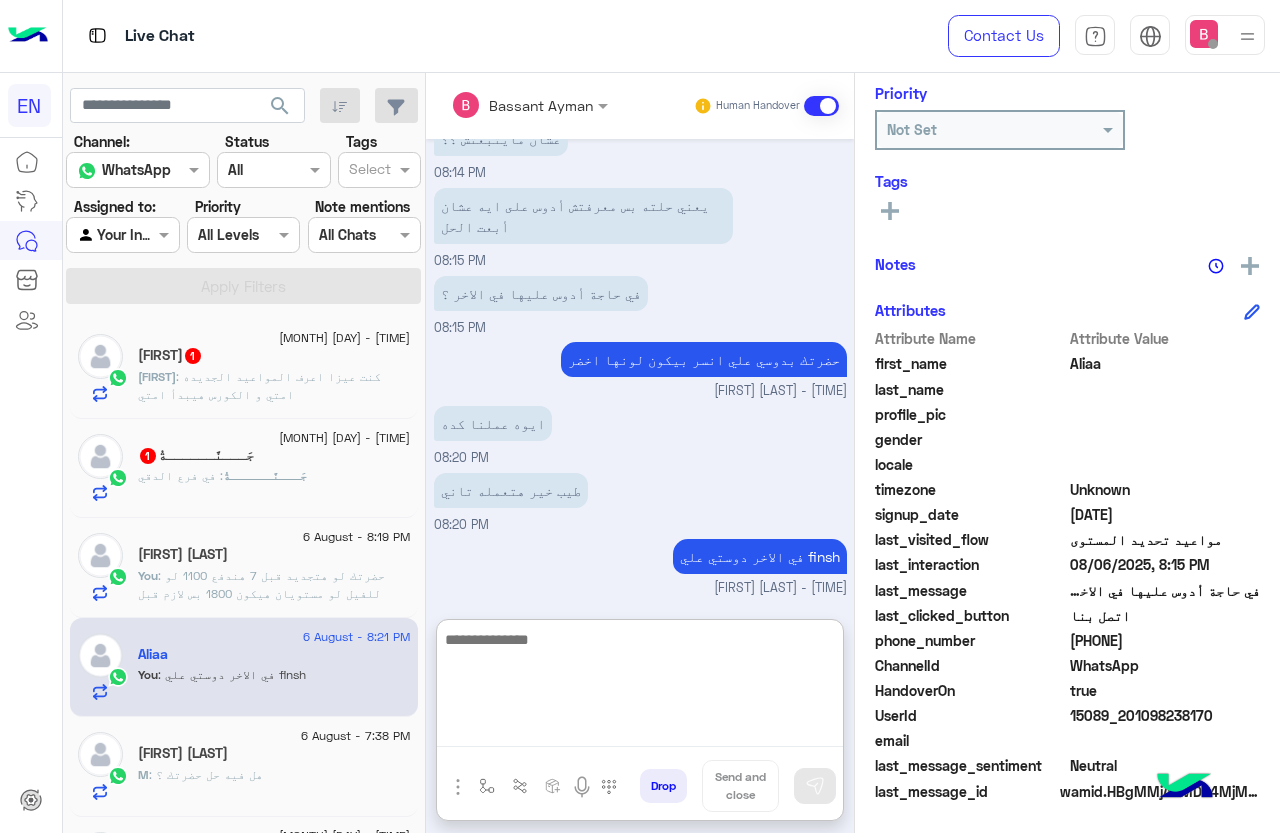 click on ": كنت عيزا اعرف المواعيد الجديده امتي و الكورس هيبدأ امتي" 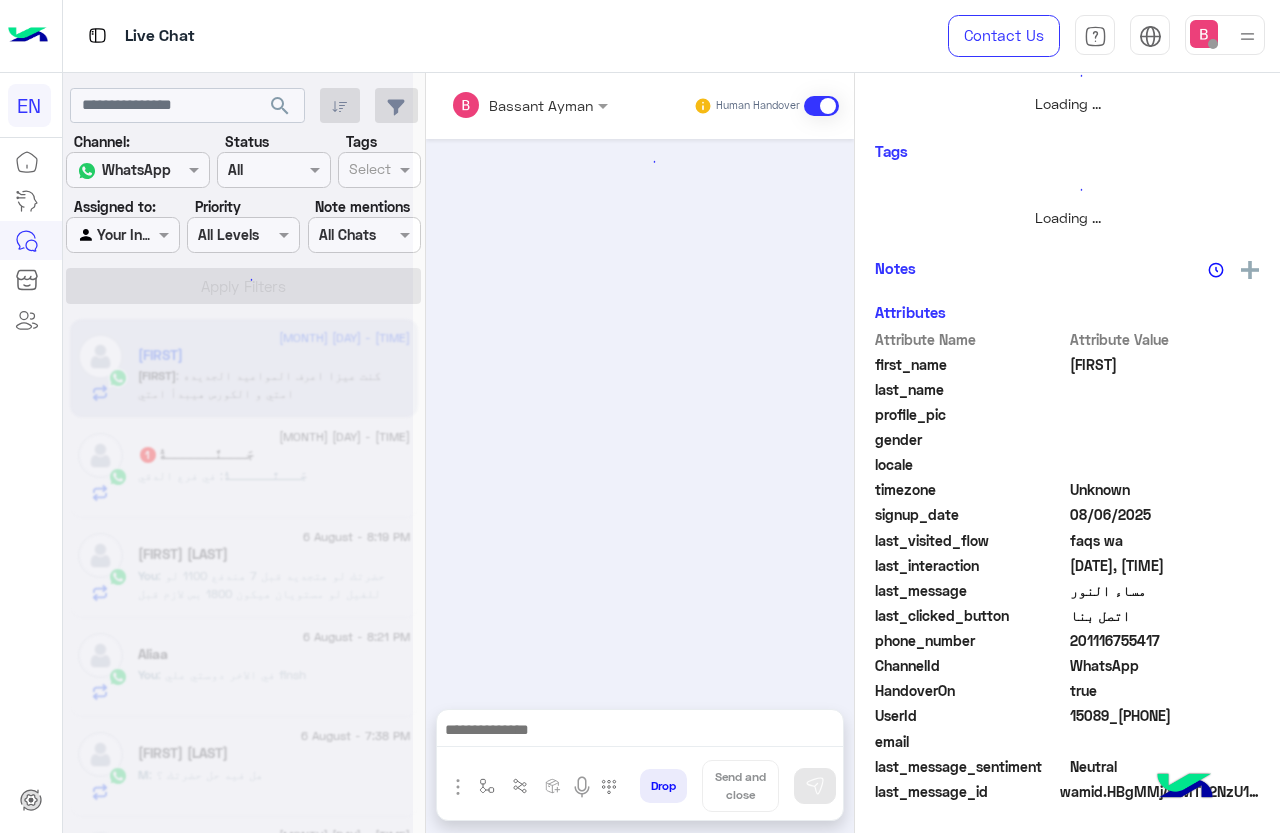 scroll, scrollTop: 240, scrollLeft: 0, axis: vertical 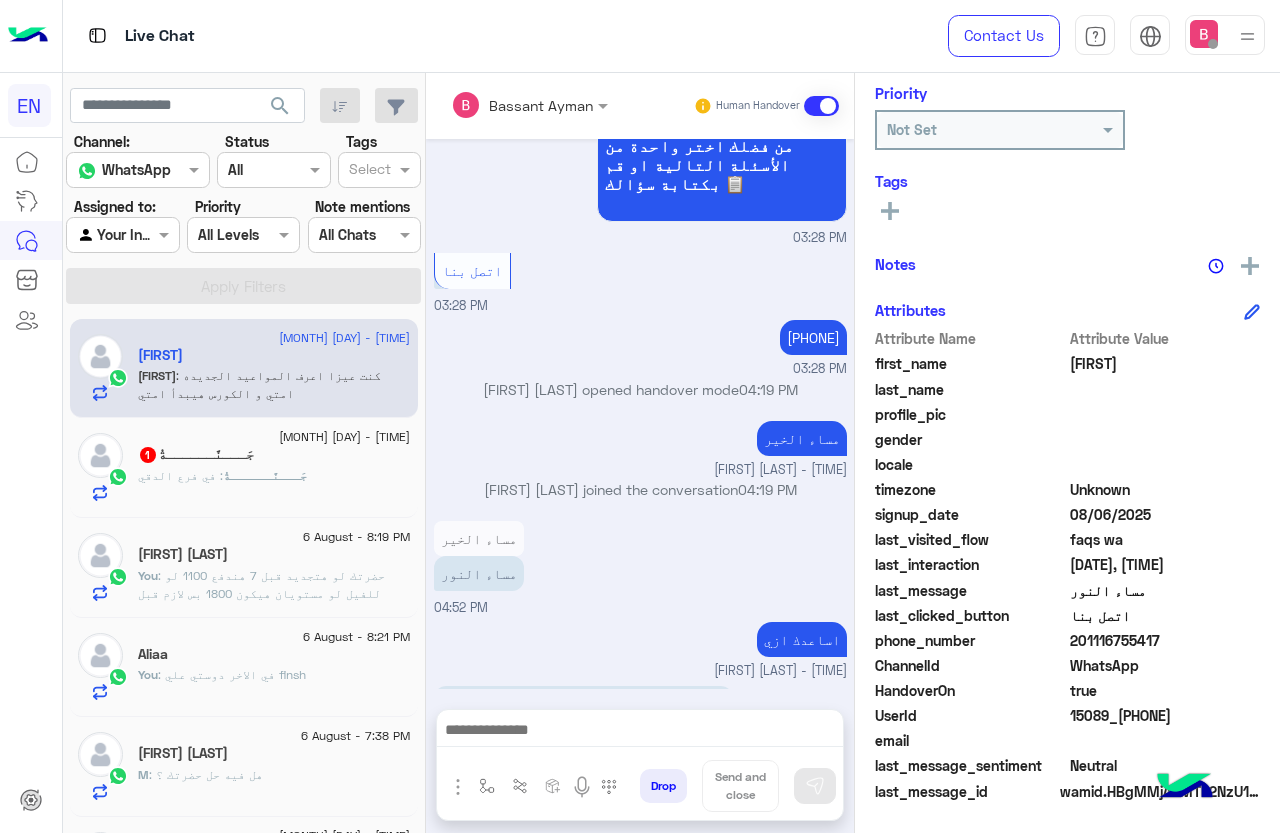 drag, startPoint x: 1073, startPoint y: 637, endPoint x: 1232, endPoint y: 634, distance: 159.0283 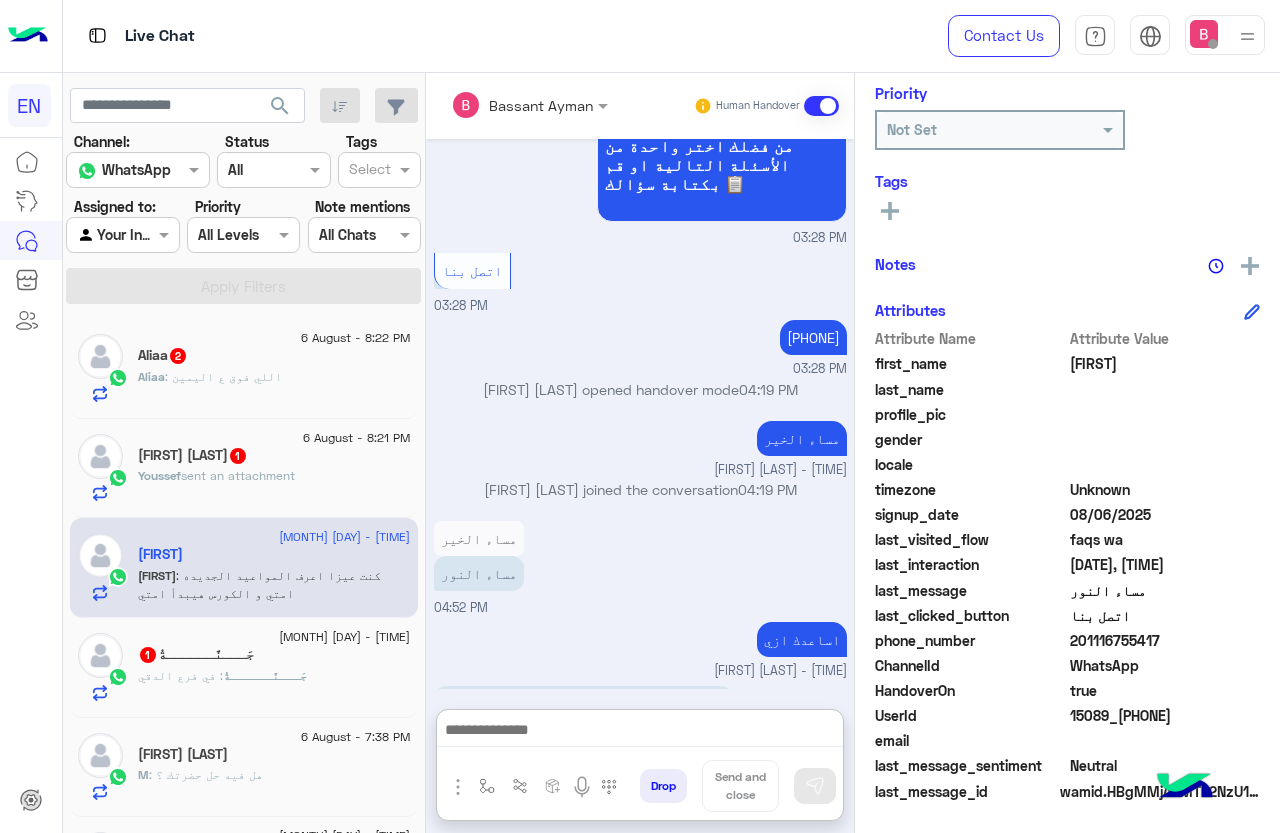 click at bounding box center (640, 732) 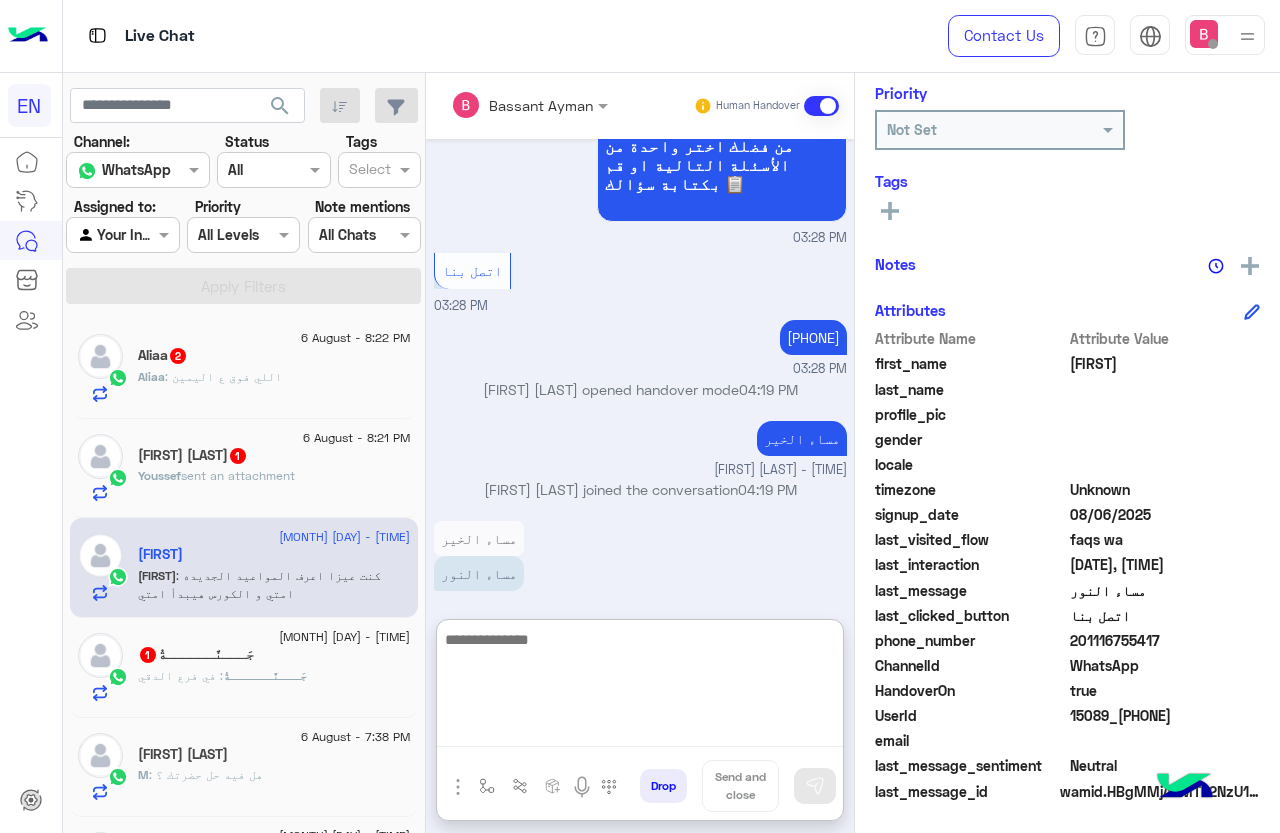 scroll, scrollTop: 1207, scrollLeft: 0, axis: vertical 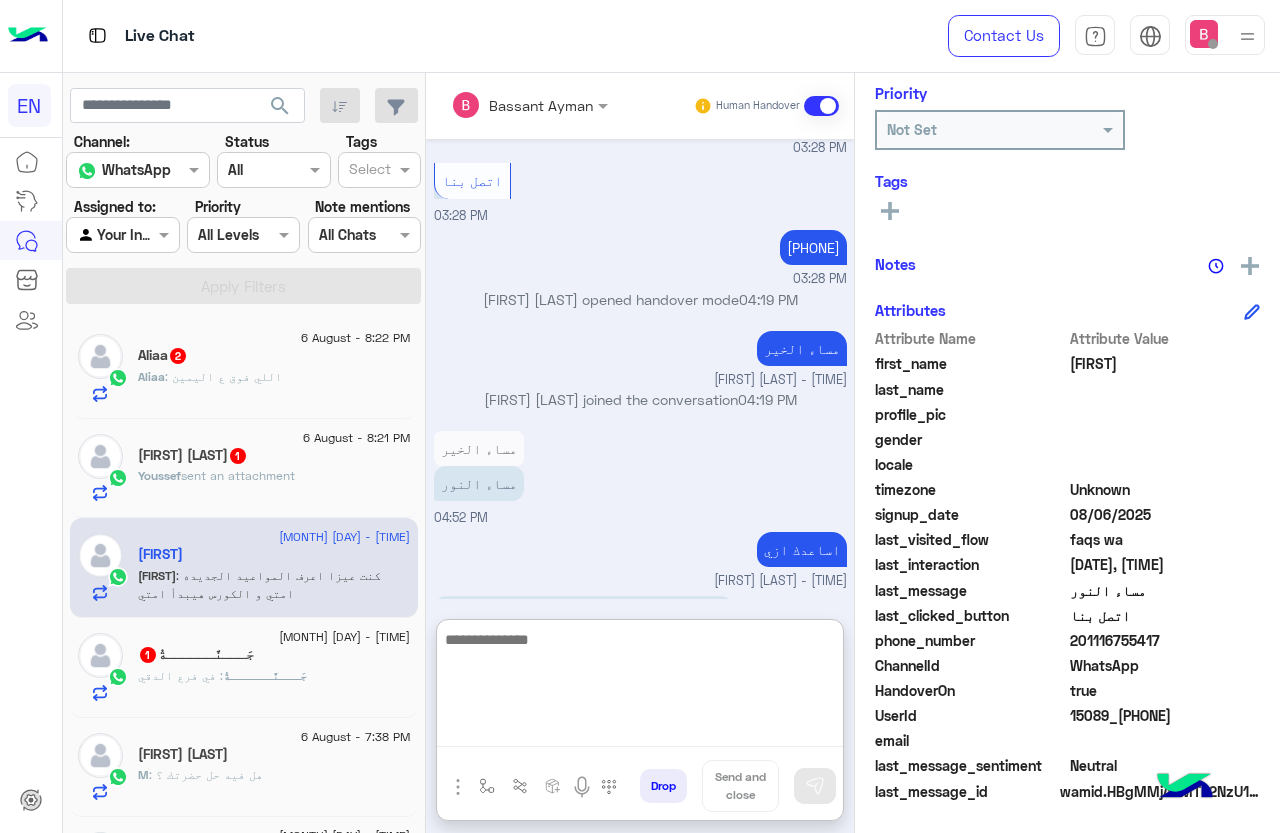 click at bounding box center [640, 687] 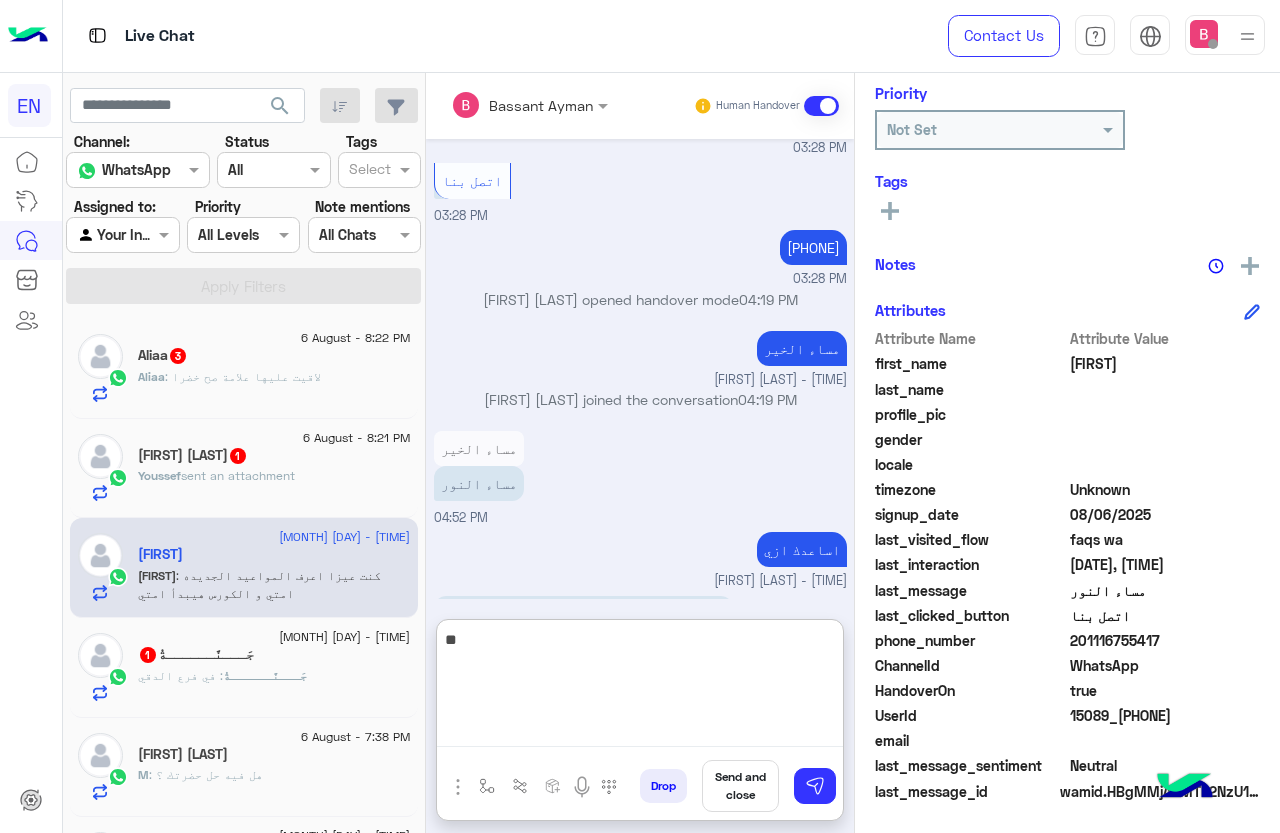 type on "*" 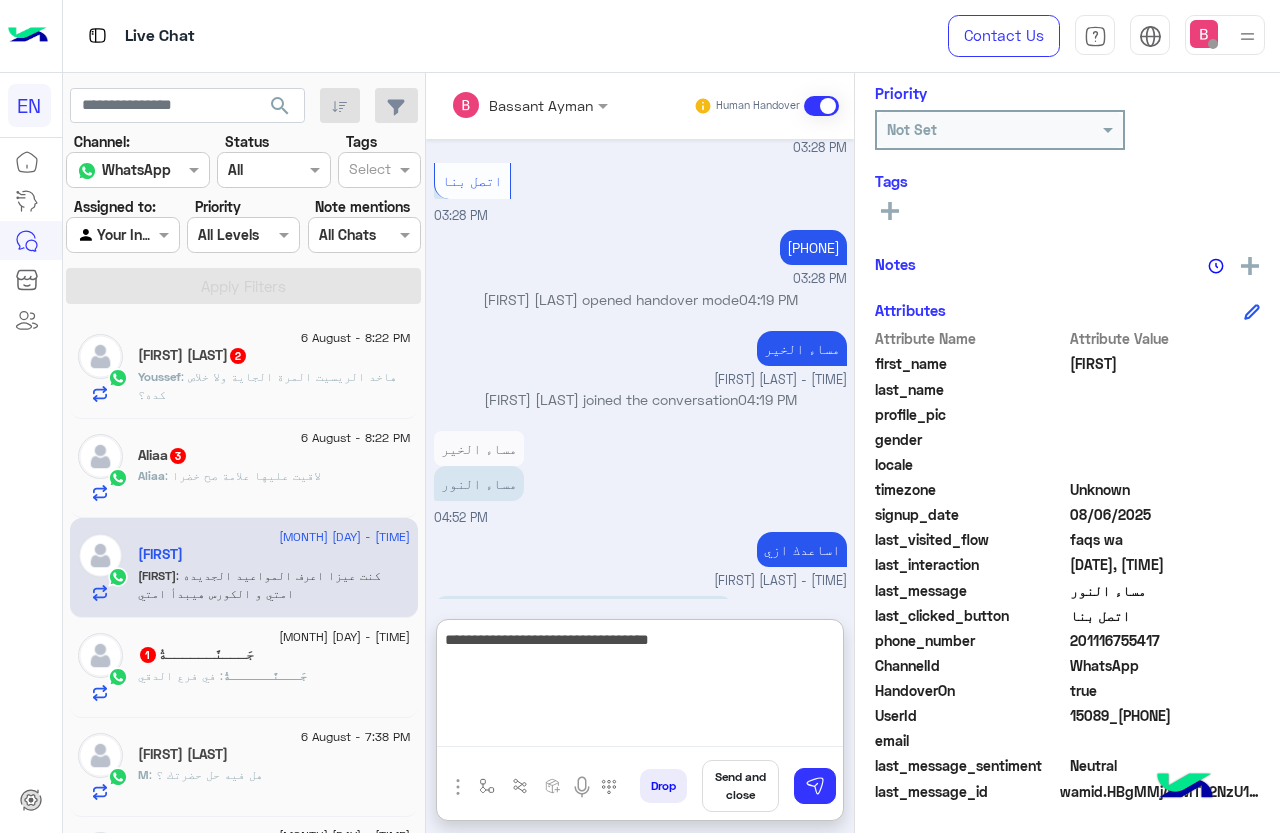 type on "**********" 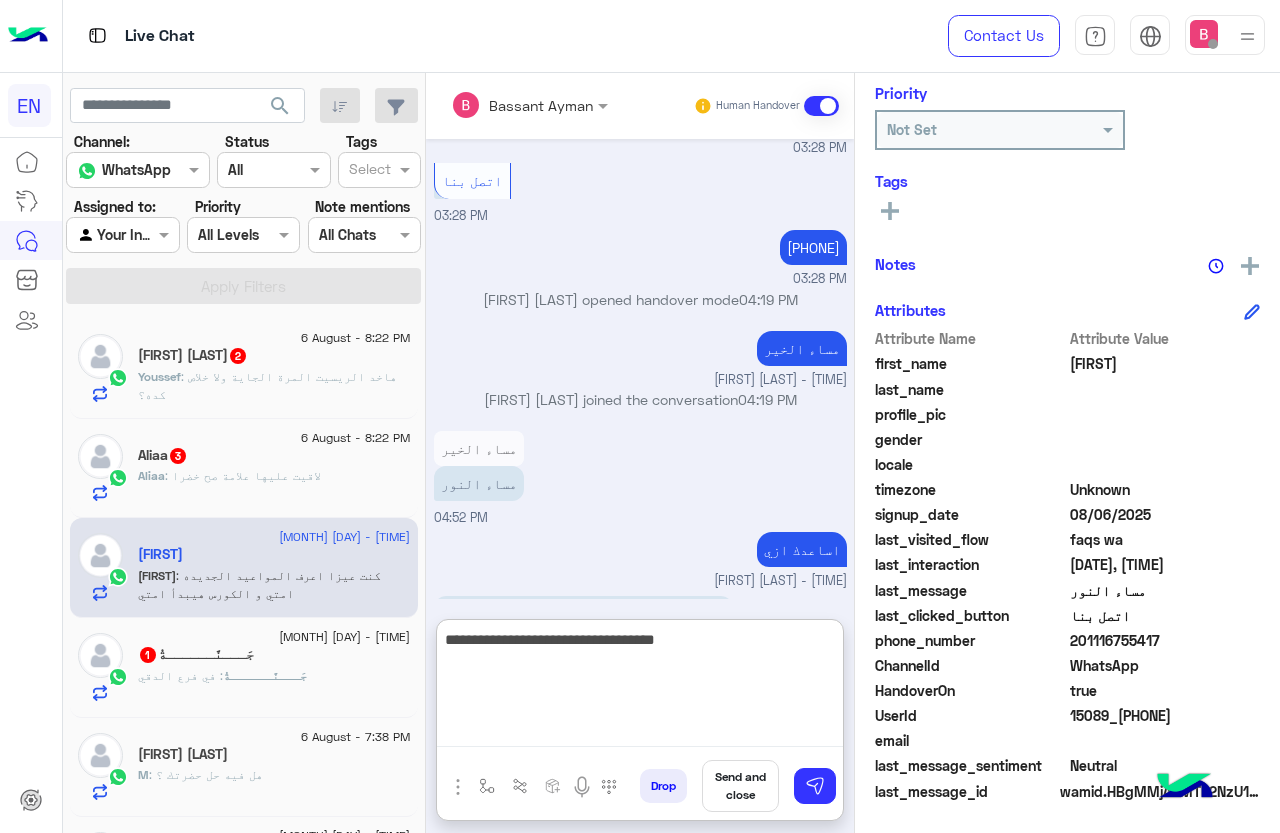 type 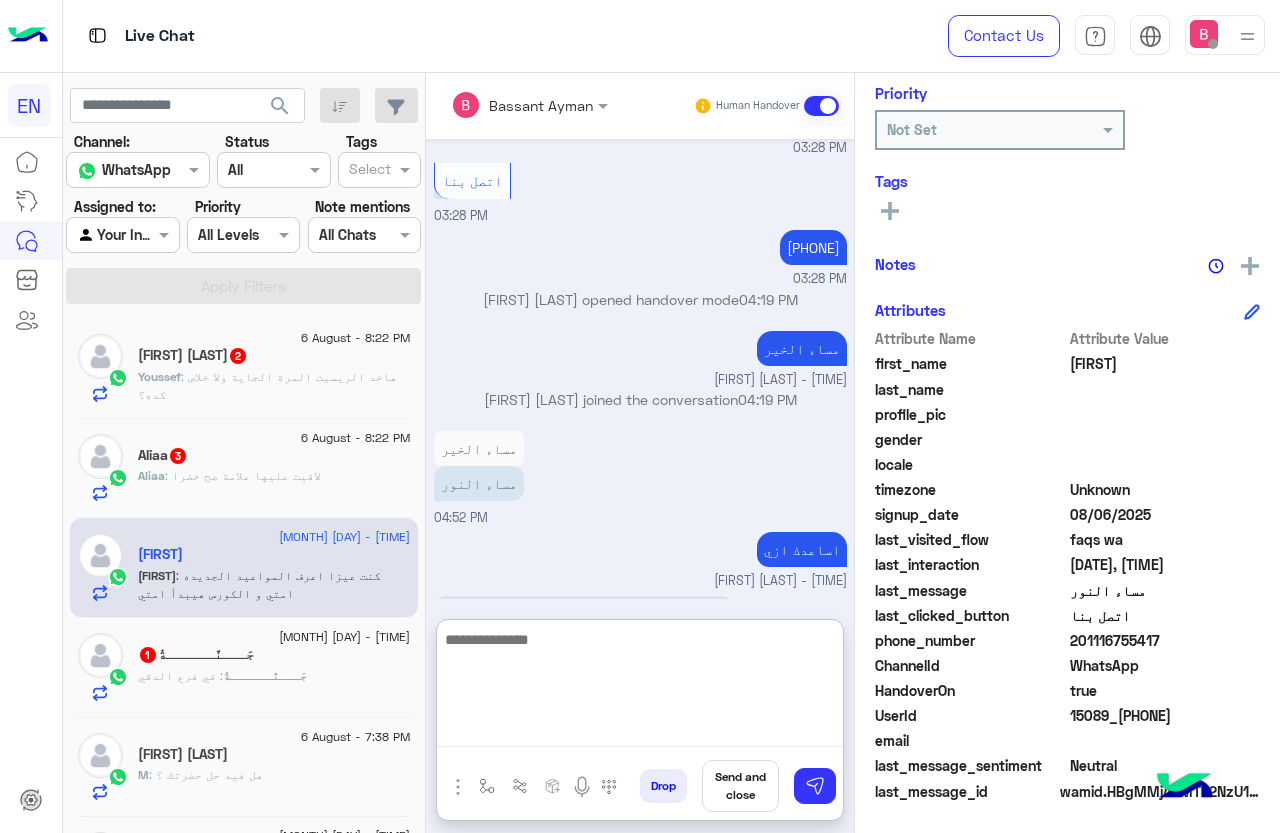 scroll, scrollTop: 1271, scrollLeft: 0, axis: vertical 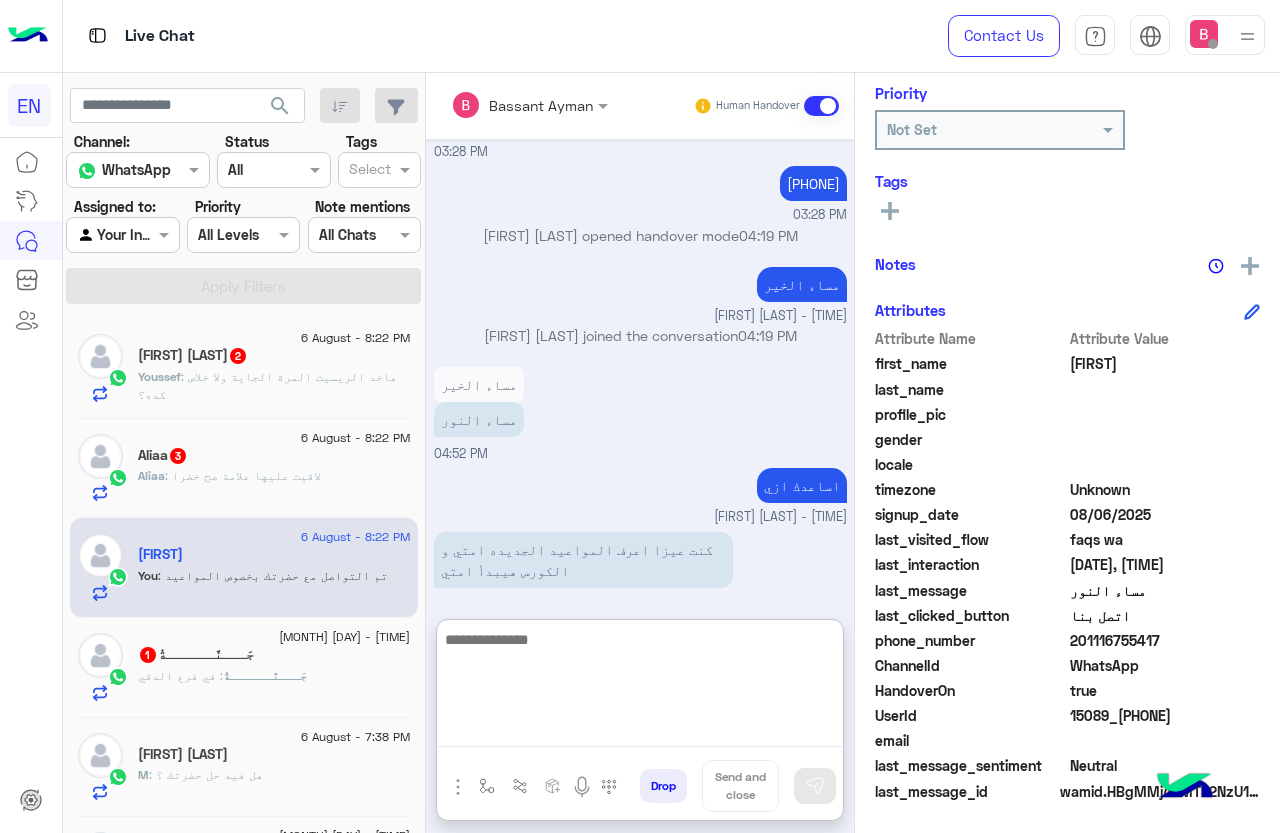 click on ": هاخد الريسيت المرة الجاية ولا خلاص كده؟" 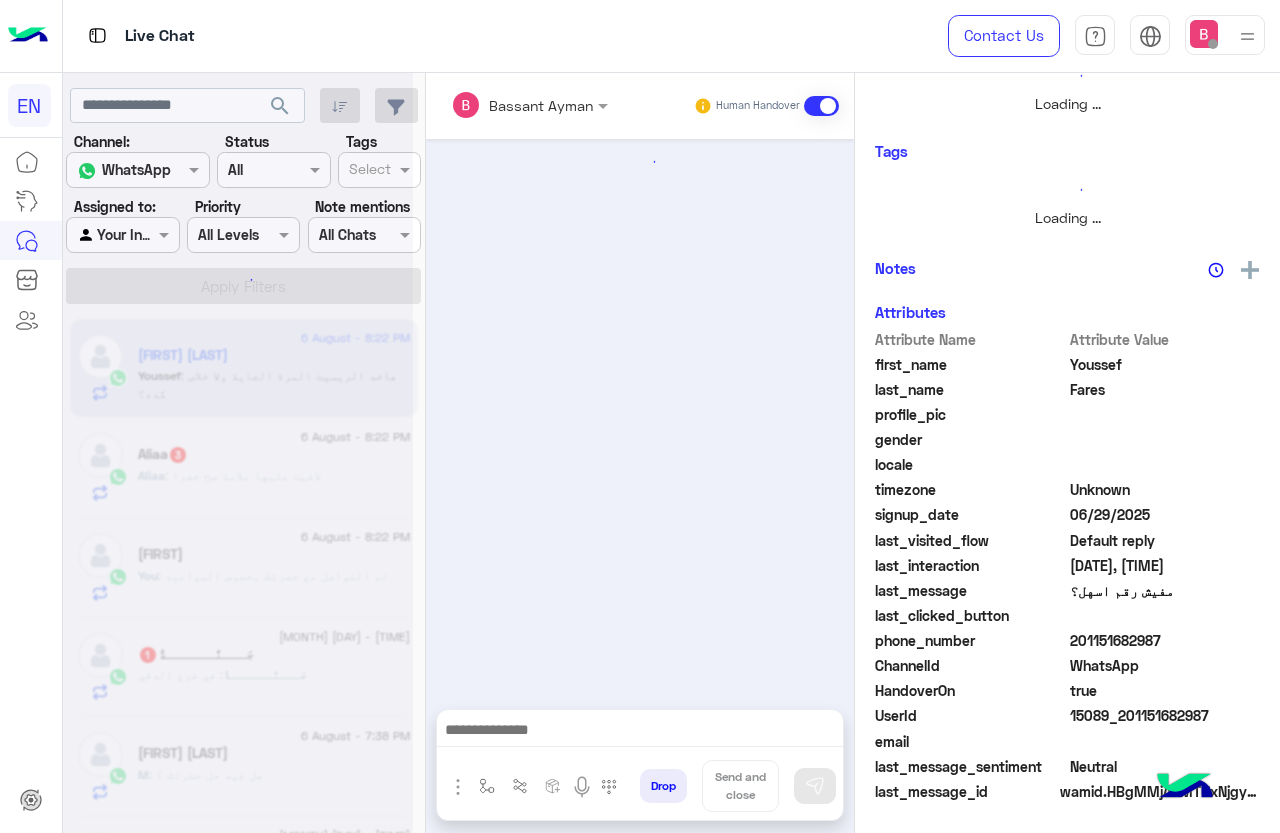 scroll, scrollTop: 332, scrollLeft: 0, axis: vertical 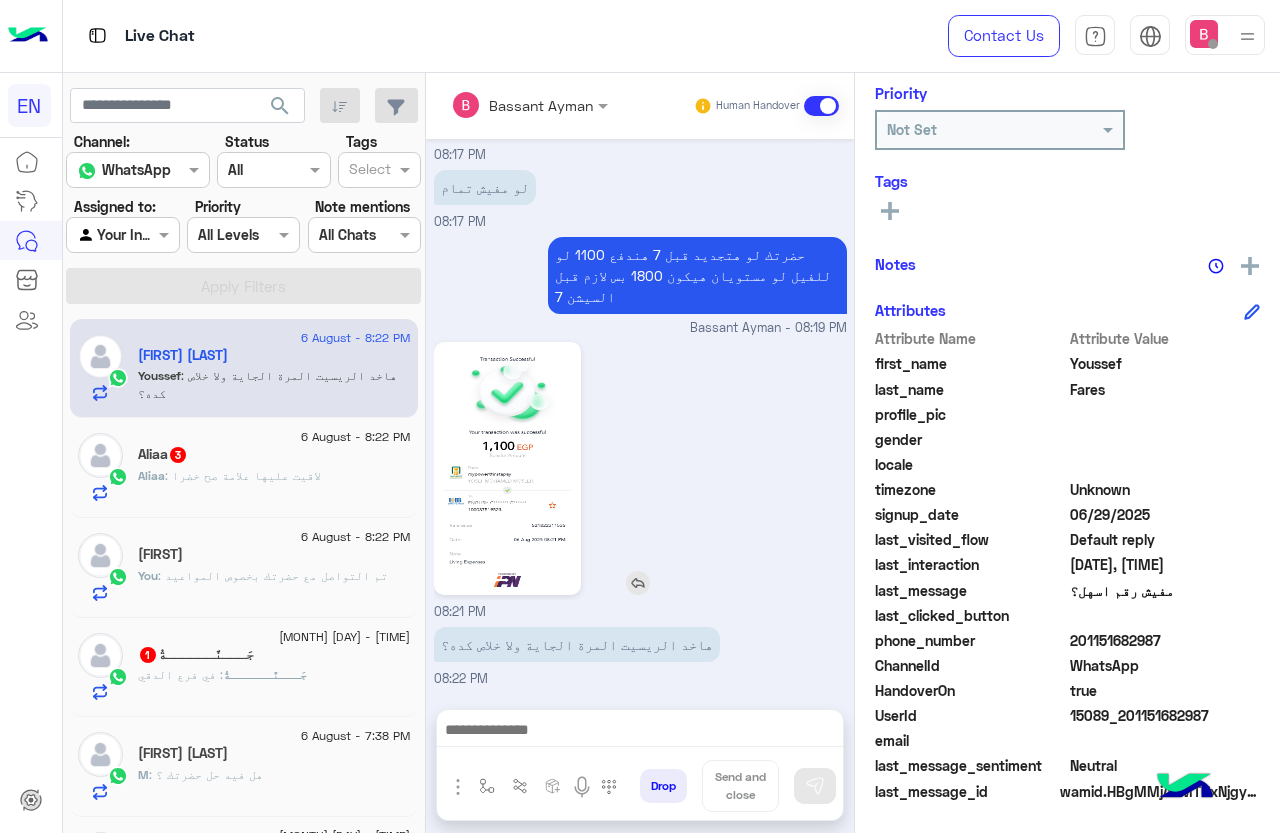 click 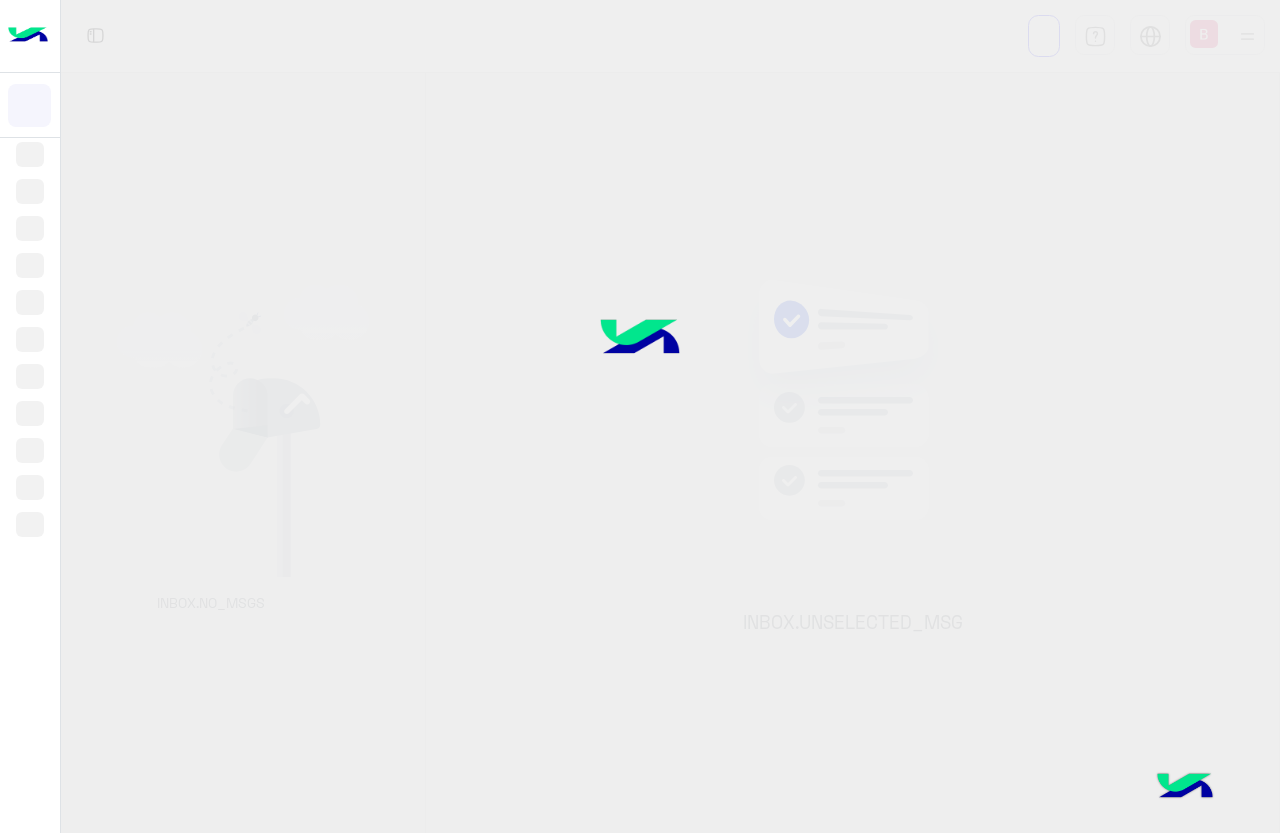 scroll, scrollTop: 0, scrollLeft: 0, axis: both 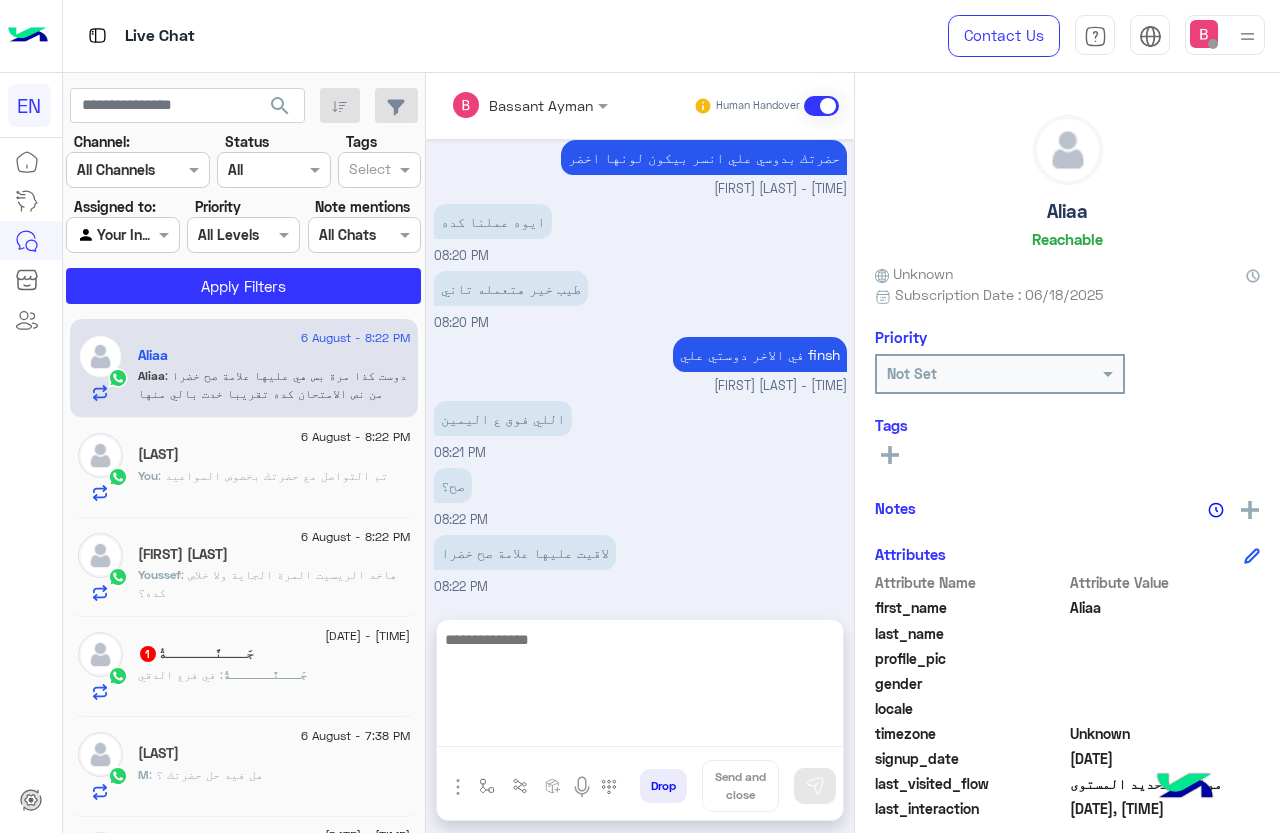 click at bounding box center (640, 687) 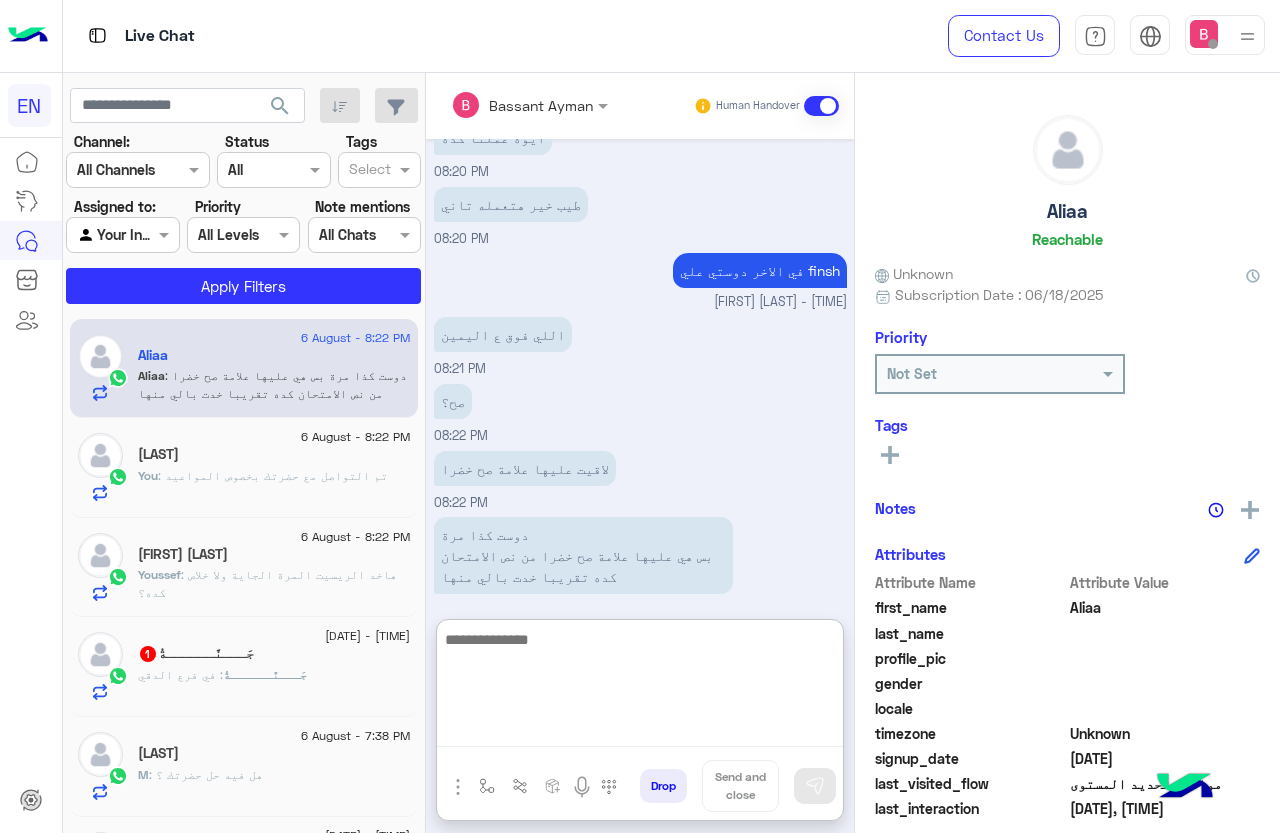 scroll, scrollTop: 1056, scrollLeft: 0, axis: vertical 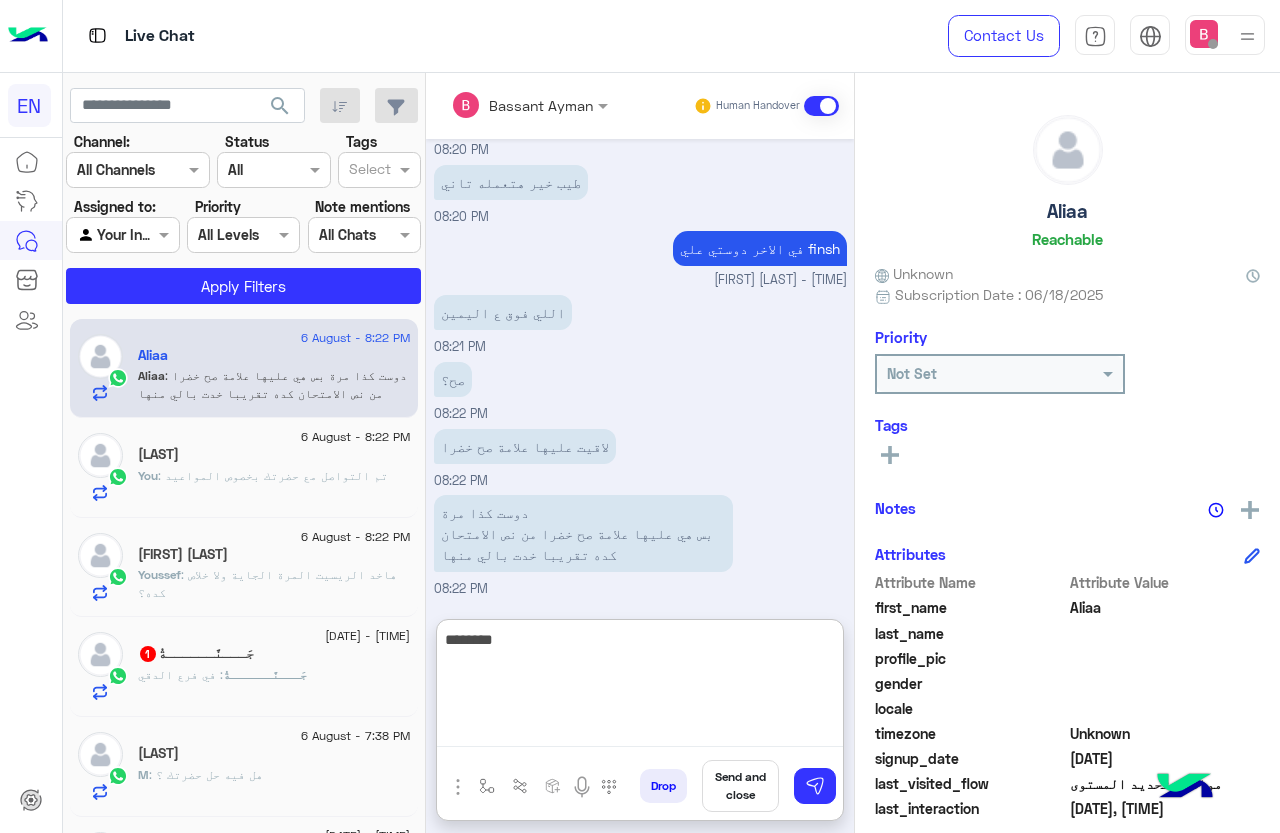 type on "********" 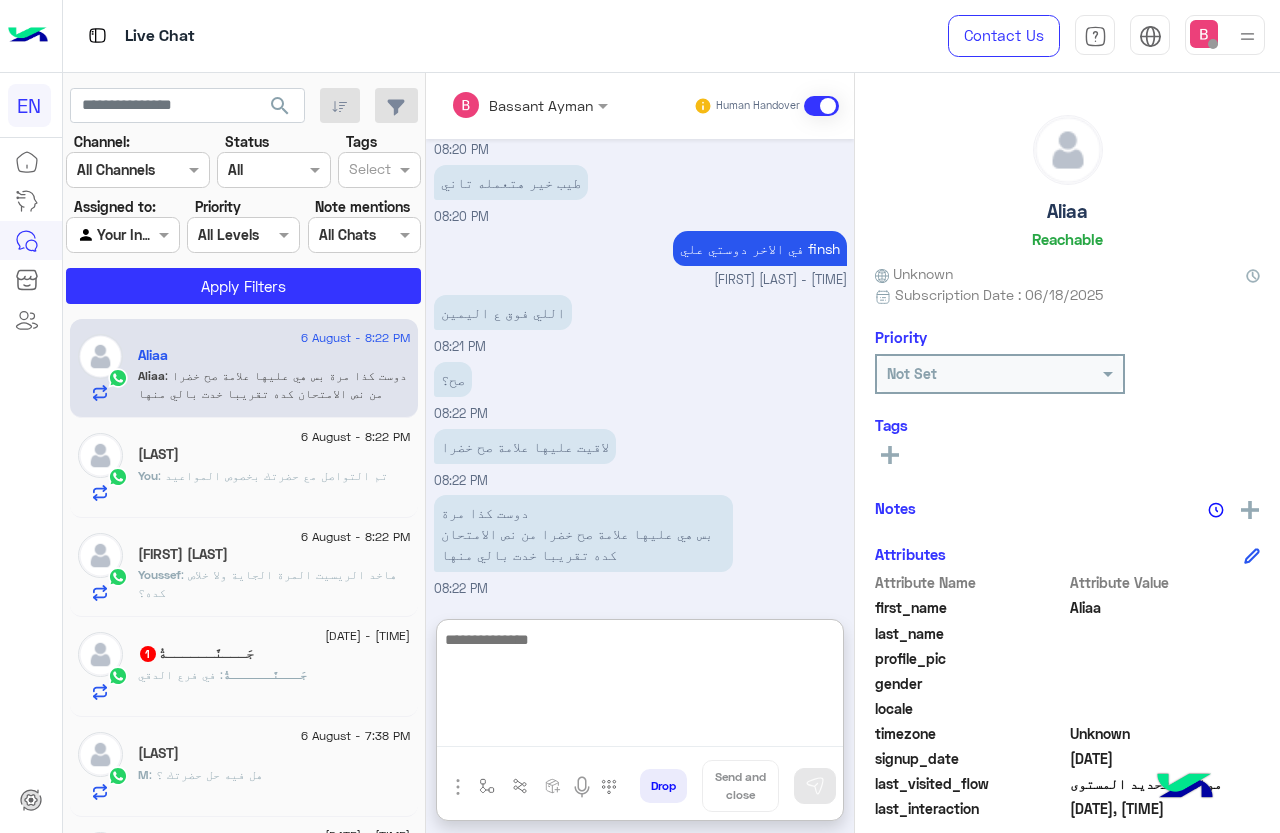 scroll, scrollTop: 1120, scrollLeft: 0, axis: vertical 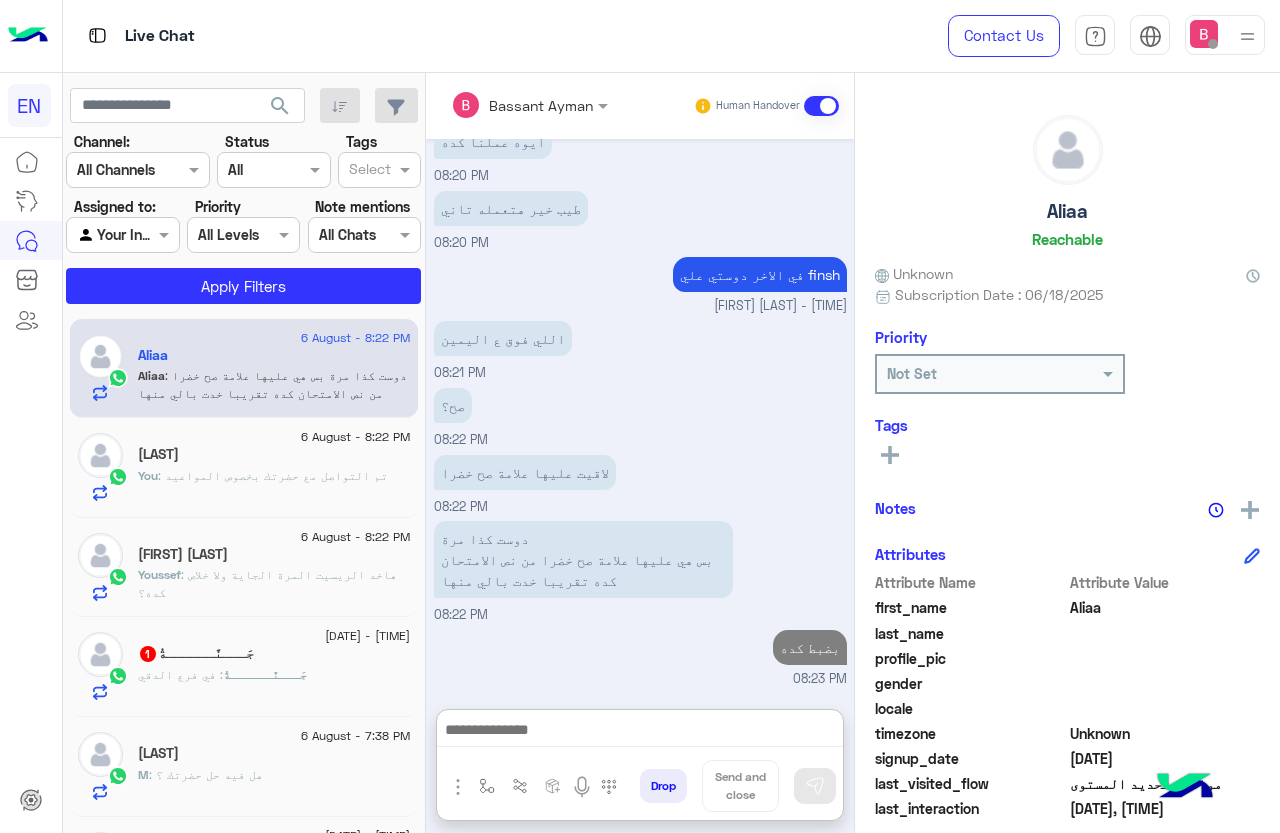 click on "[FIRST] [LAST]" 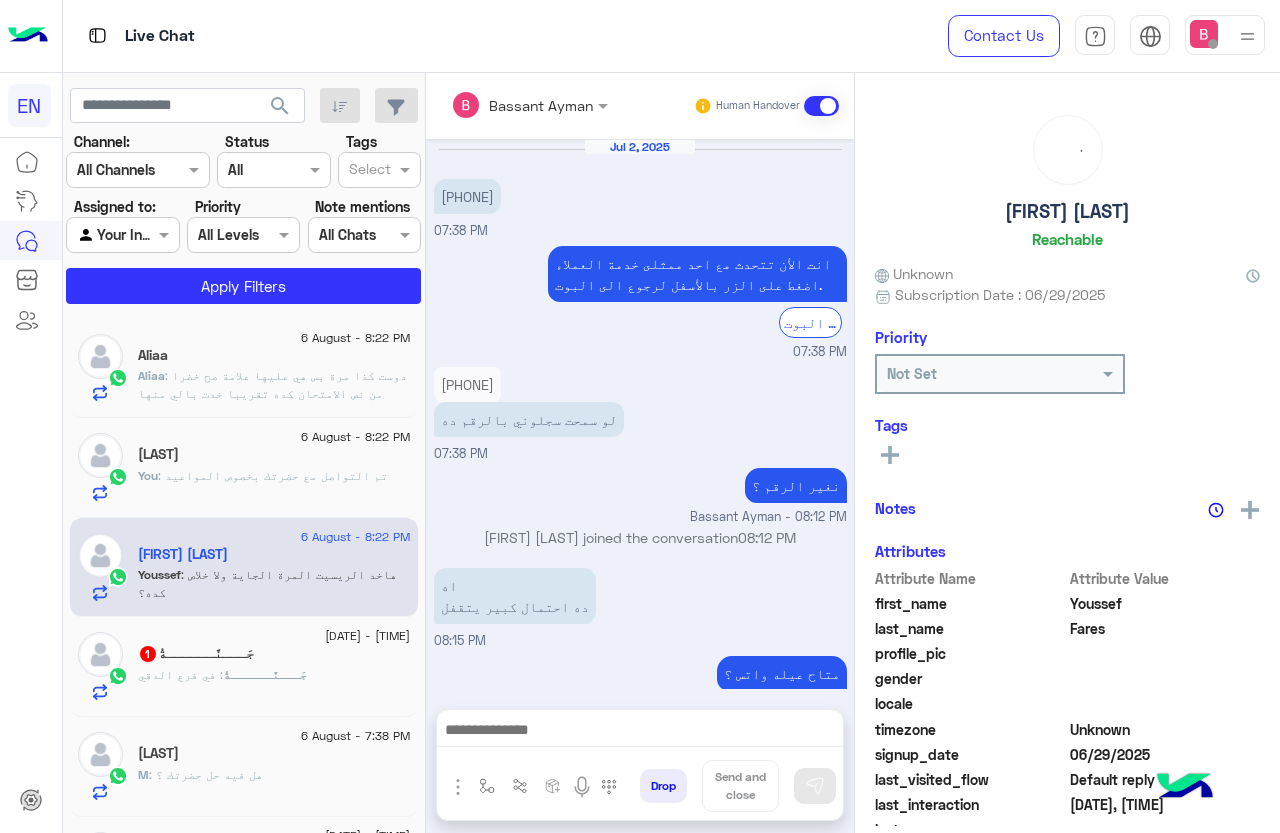 scroll, scrollTop: 1458, scrollLeft: 0, axis: vertical 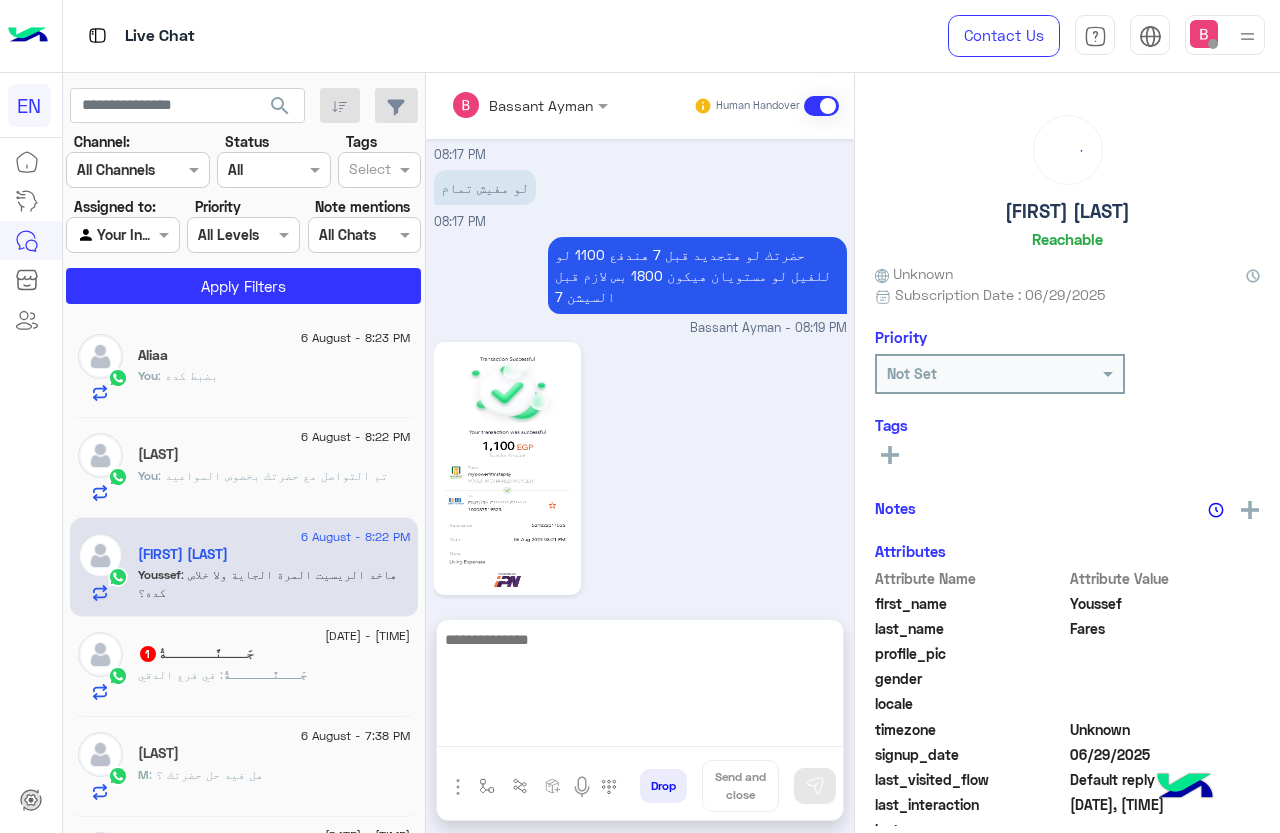 click at bounding box center [640, 687] 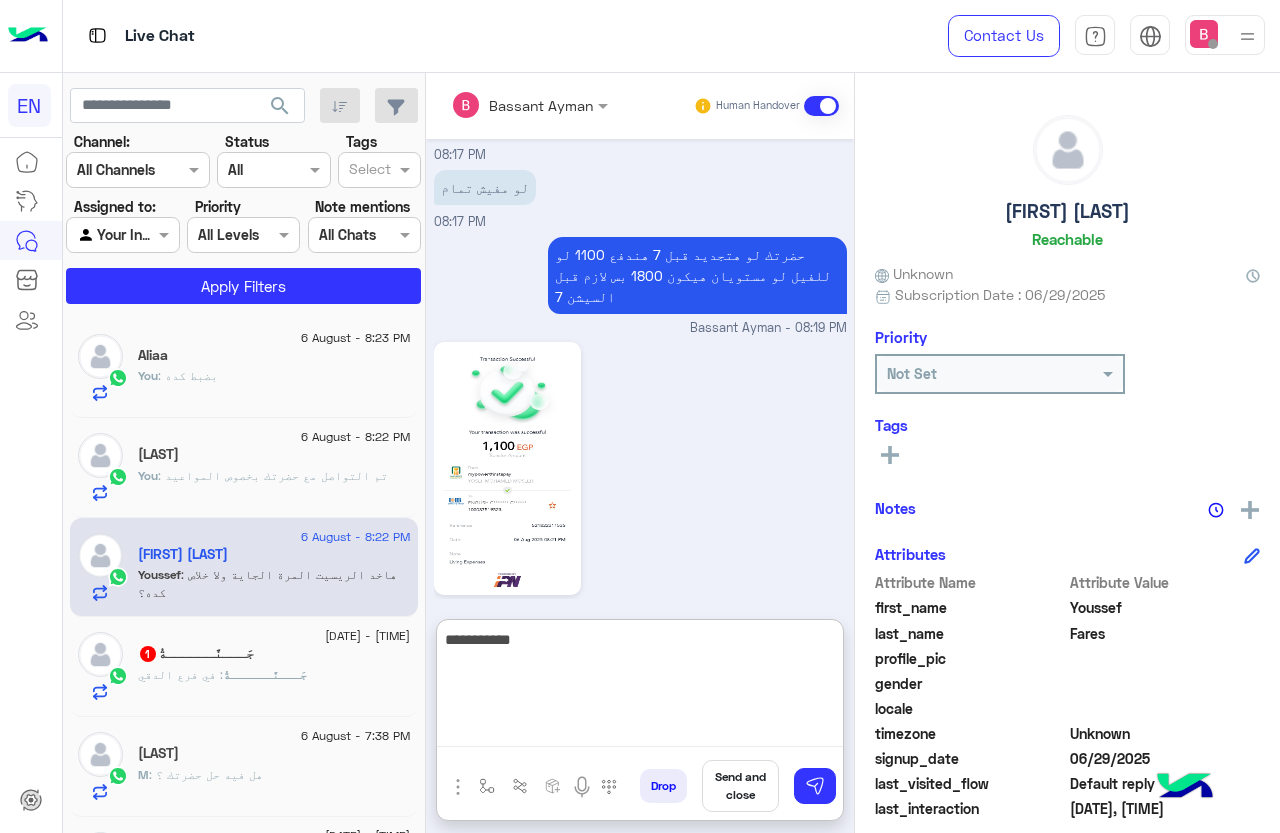 type on "**********" 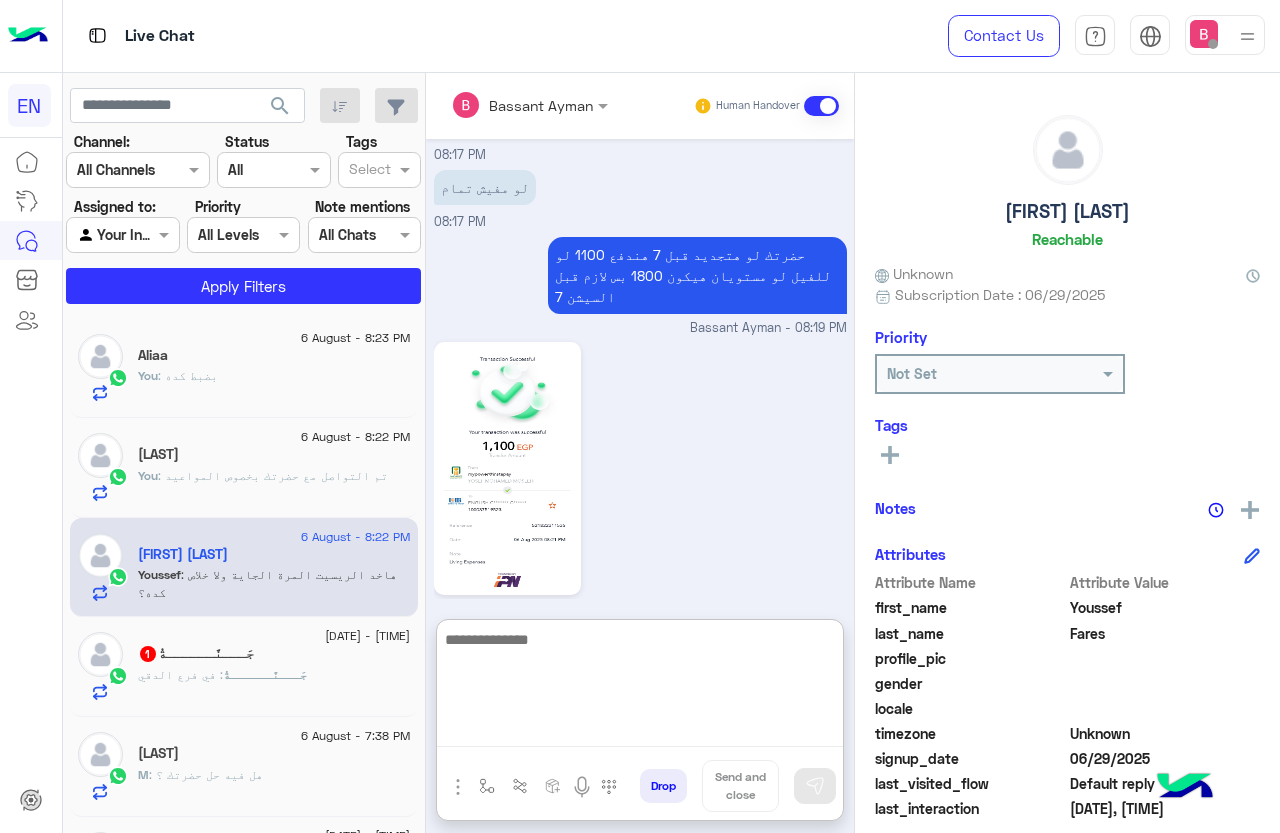 scroll, scrollTop: 1612, scrollLeft: 0, axis: vertical 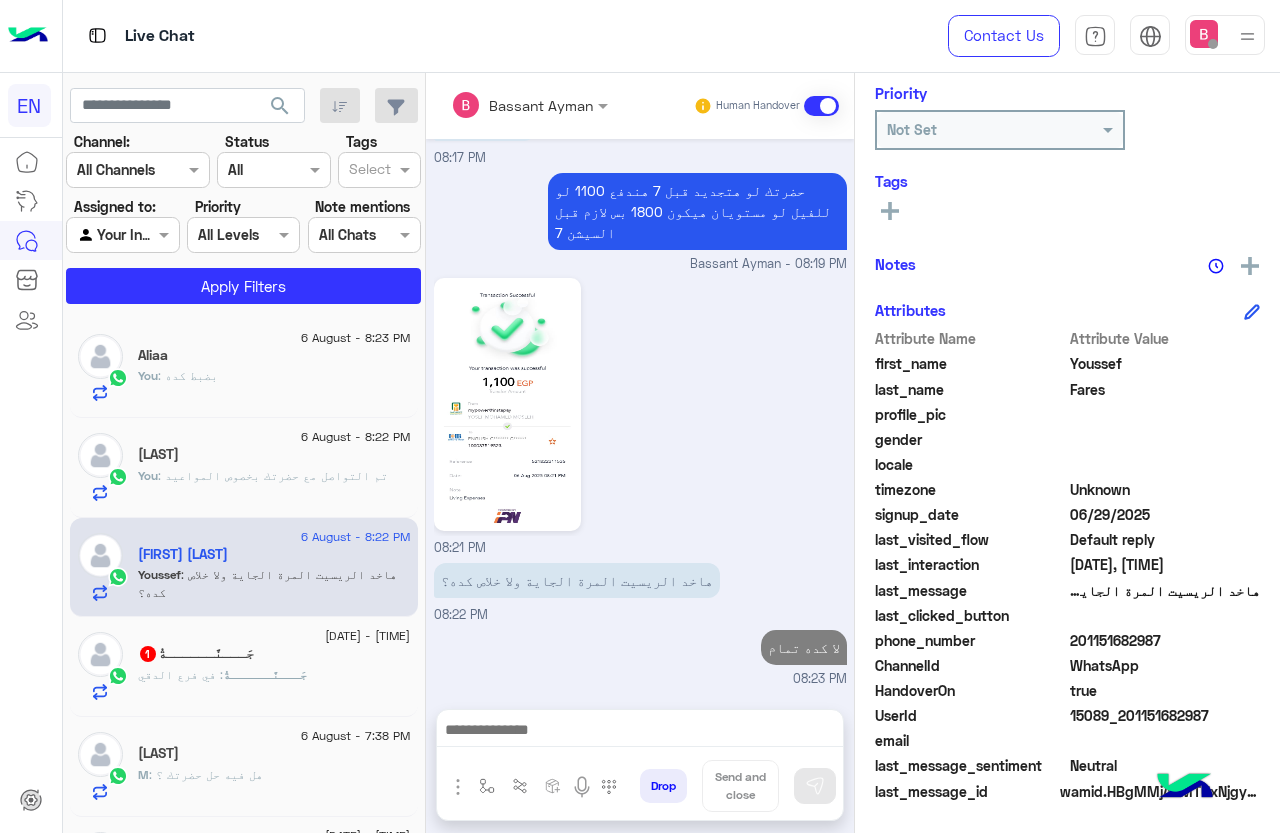drag, startPoint x: 1074, startPoint y: 637, endPoint x: 1156, endPoint y: 636, distance: 82.006096 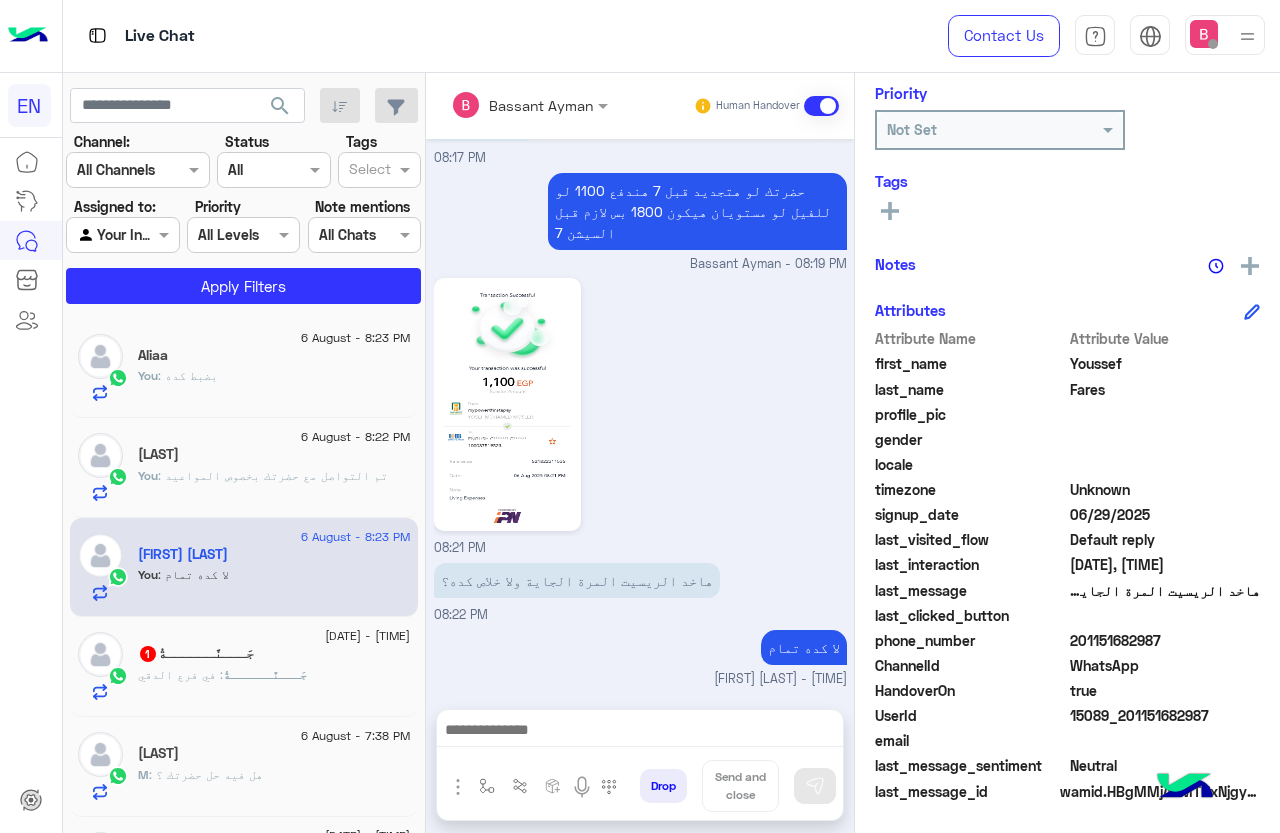 copy on "[PHONE]" 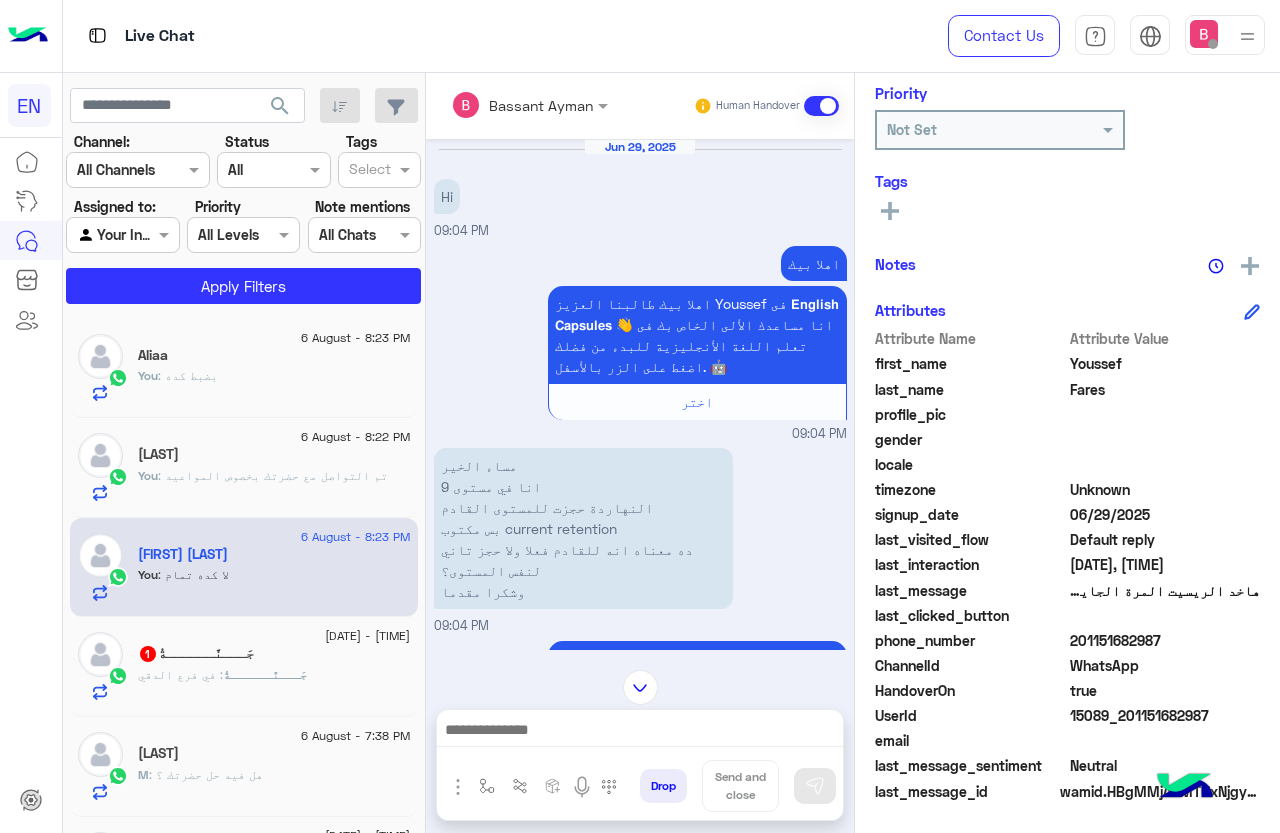 scroll, scrollTop: 1173, scrollLeft: 0, axis: vertical 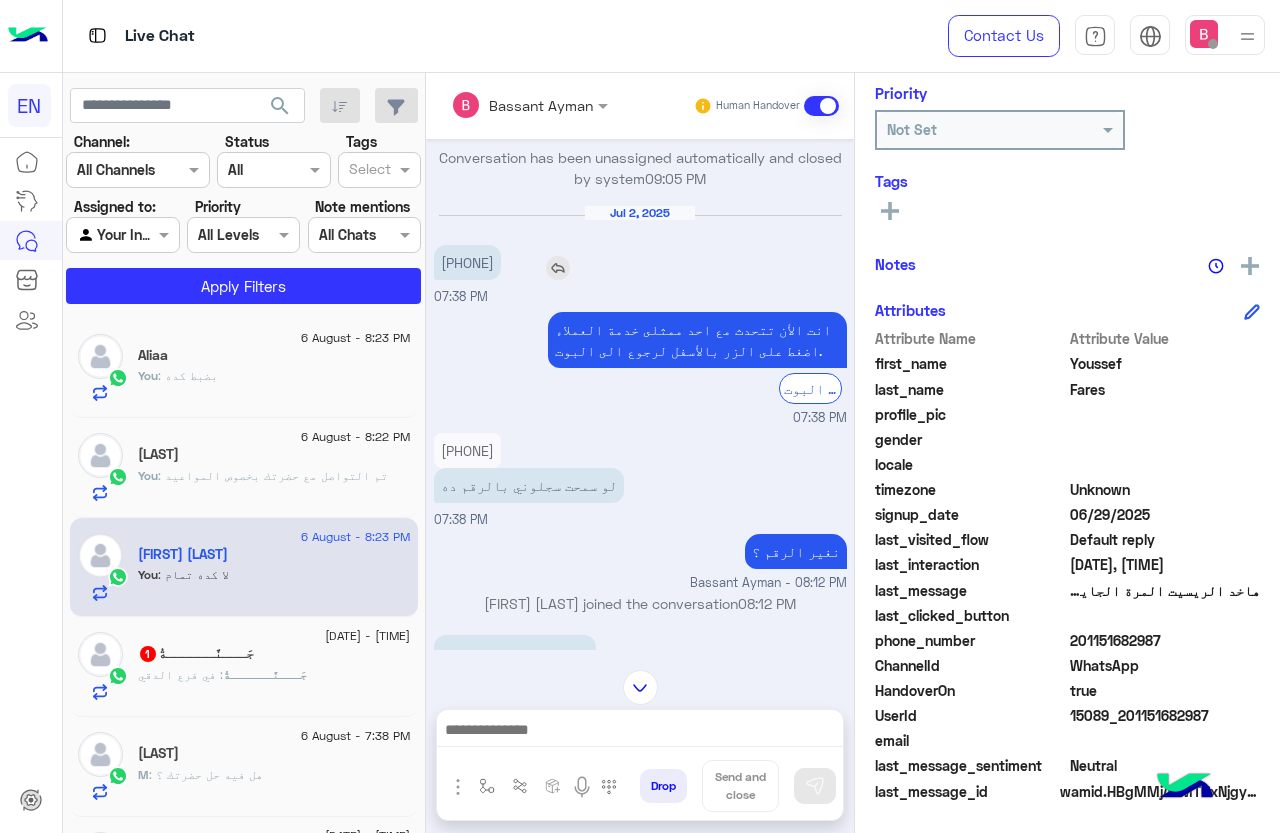 drag, startPoint x: 433, startPoint y: 229, endPoint x: 540, endPoint y: 232, distance: 107.042046 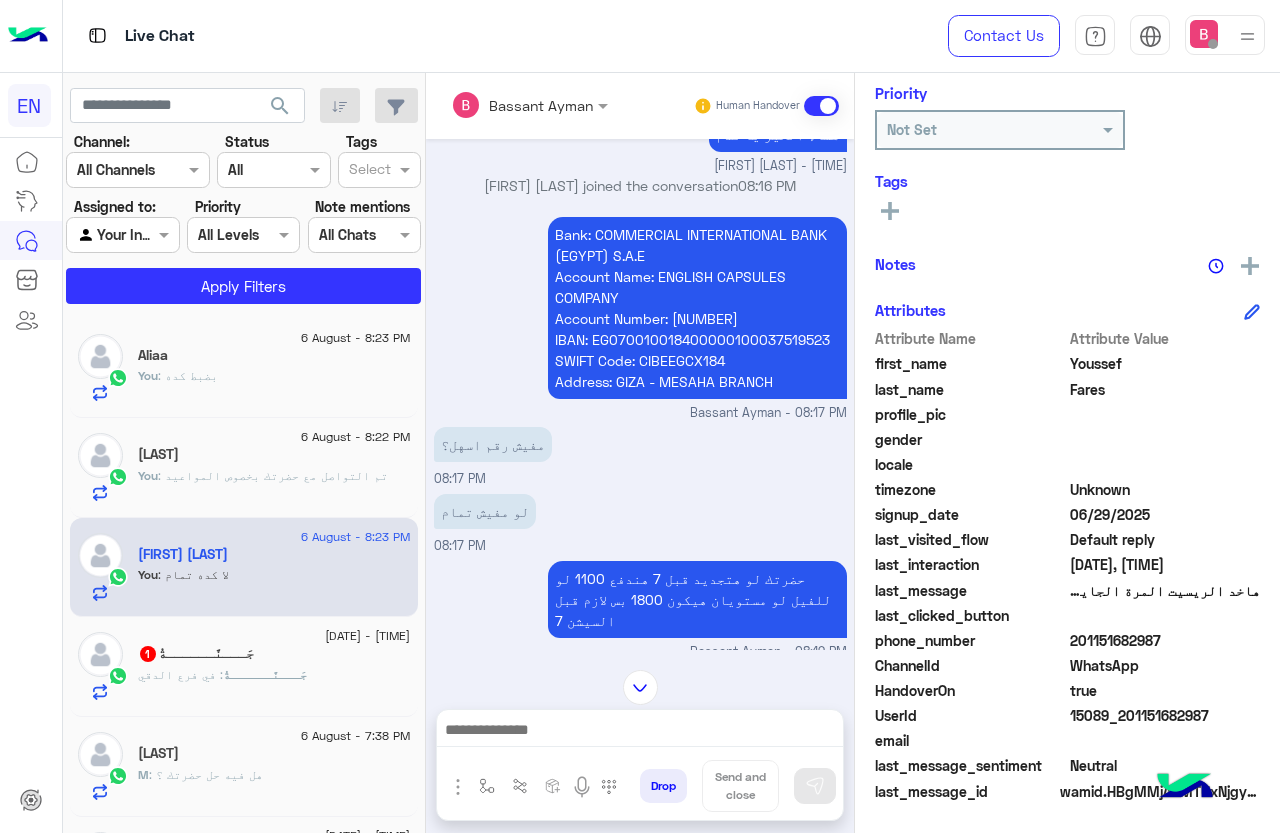 scroll, scrollTop: 2740, scrollLeft: 0, axis: vertical 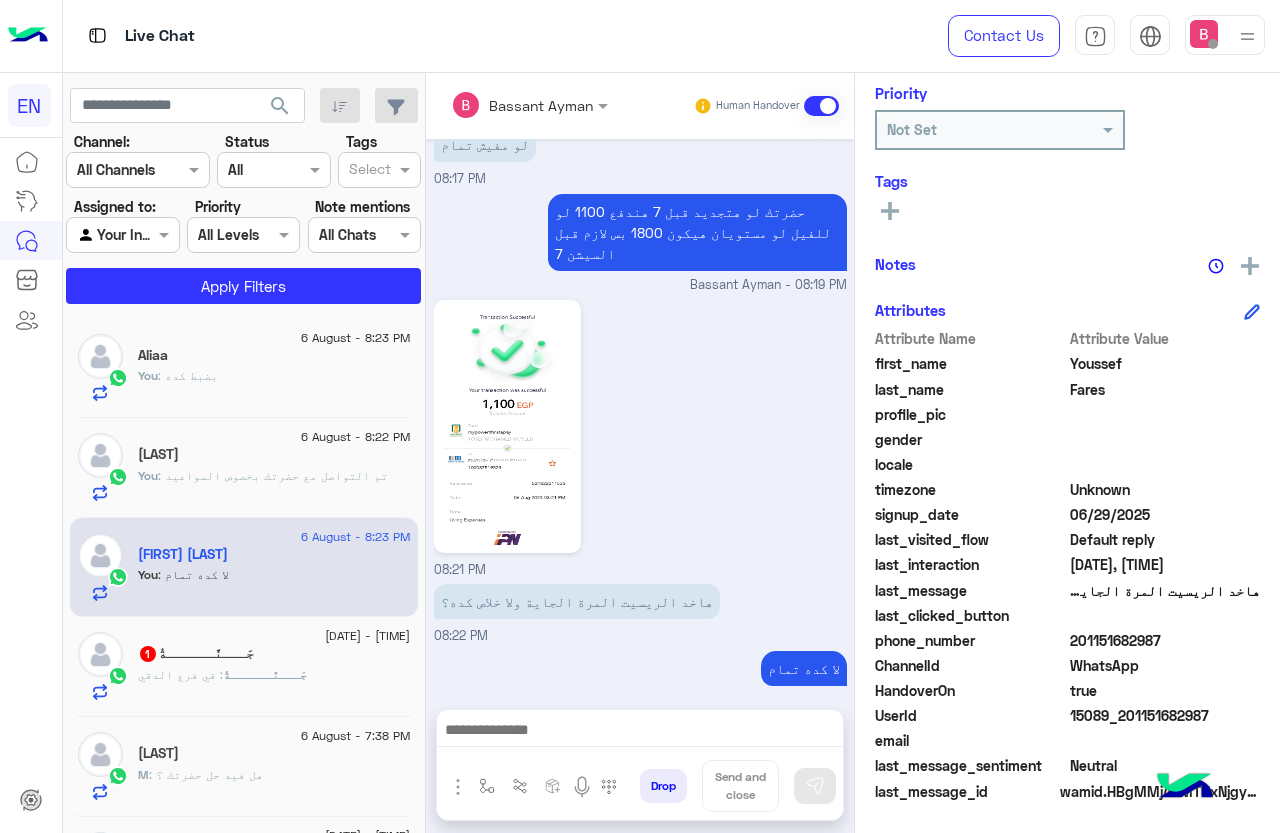 click at bounding box center [122, 234] 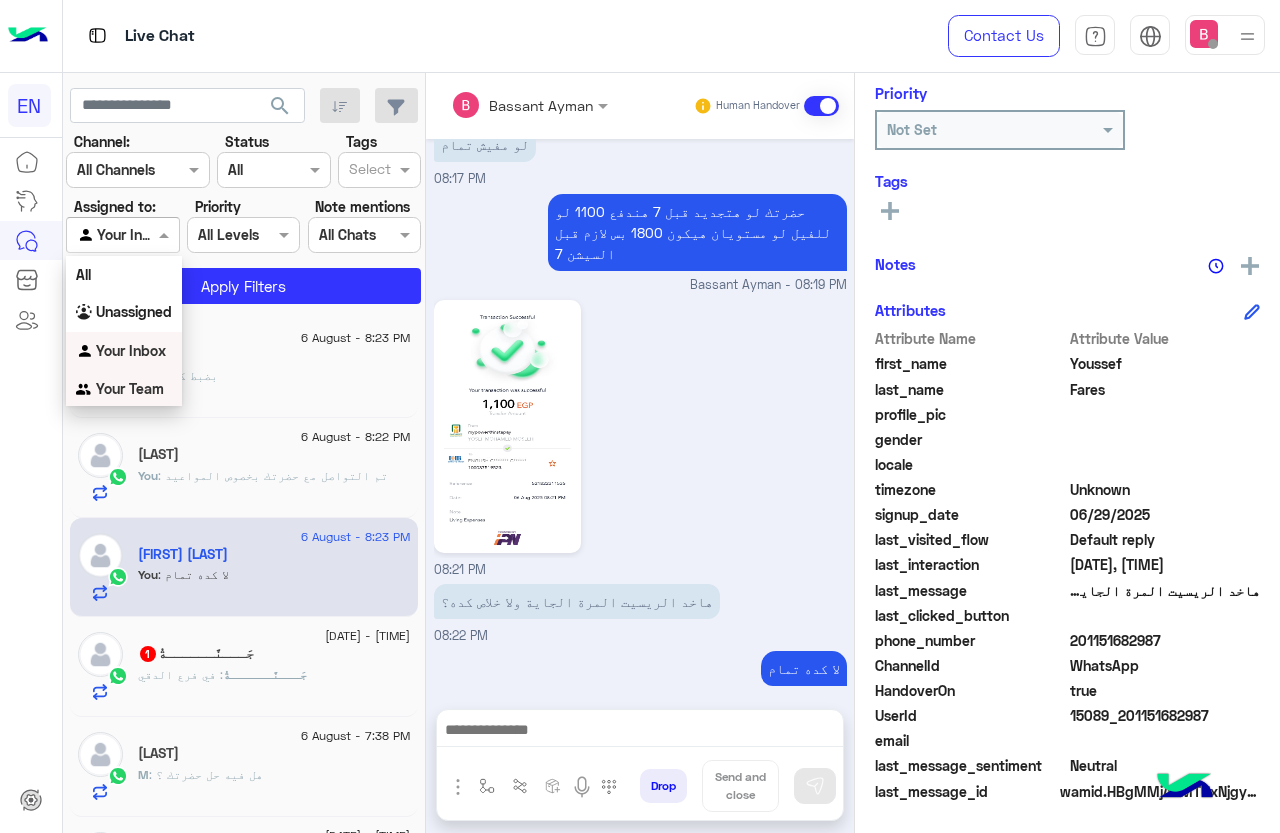 click on "Your Team" at bounding box center [130, 388] 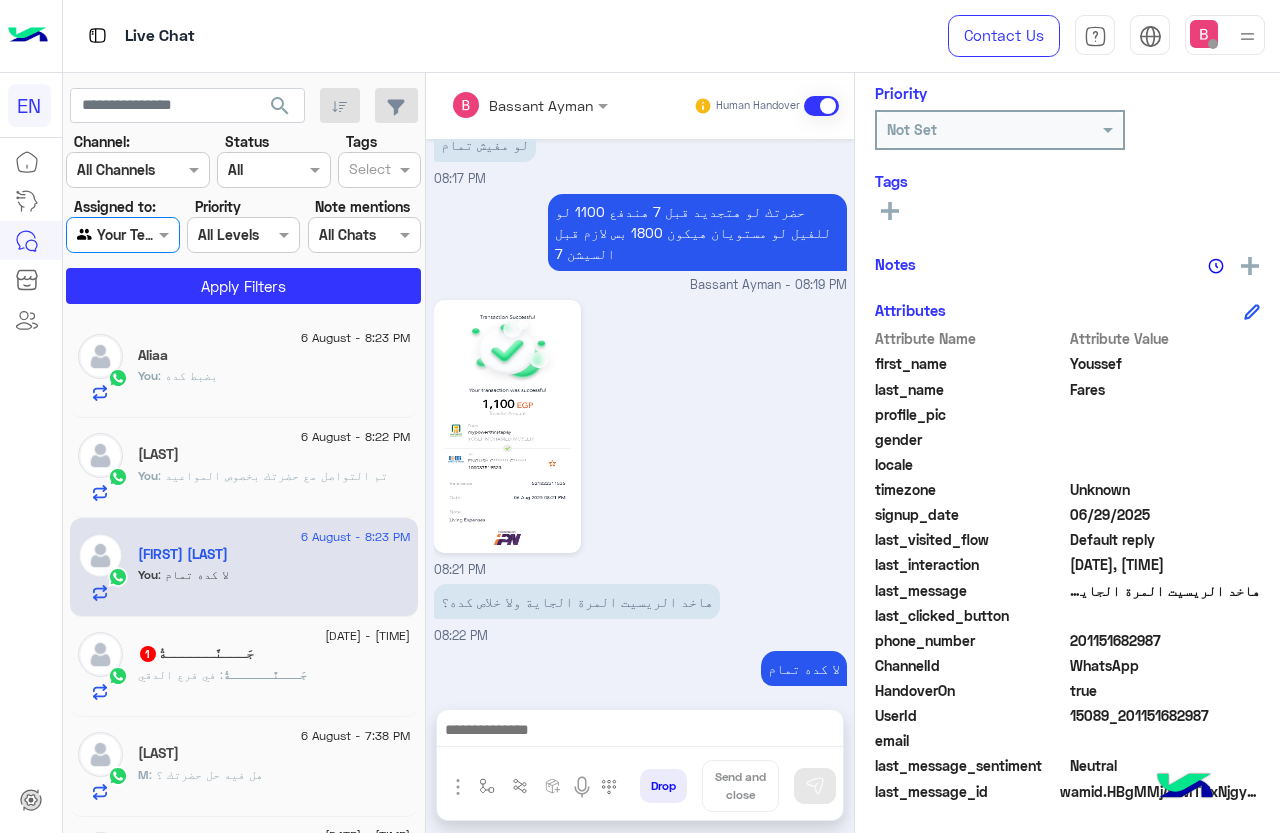 click at bounding box center [122, 234] 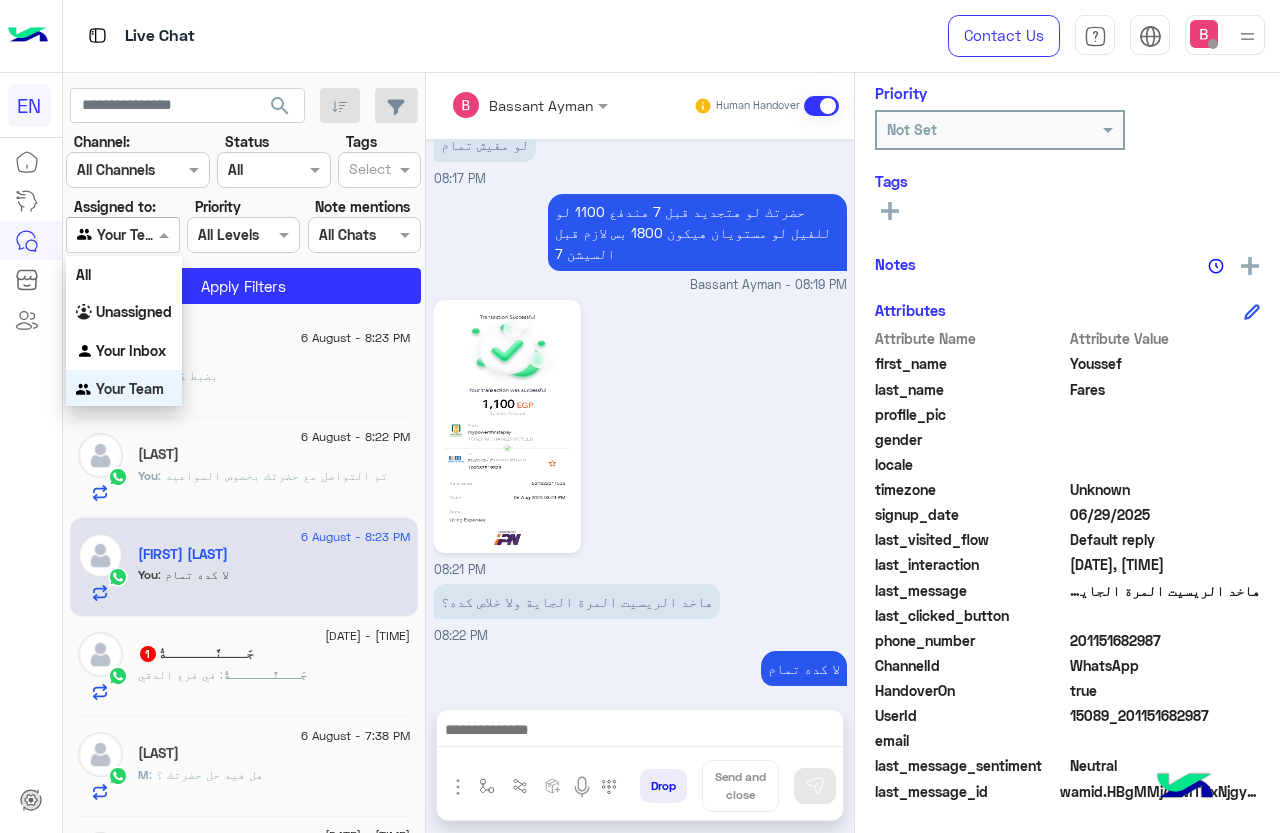 scroll, scrollTop: 3, scrollLeft: 0, axis: vertical 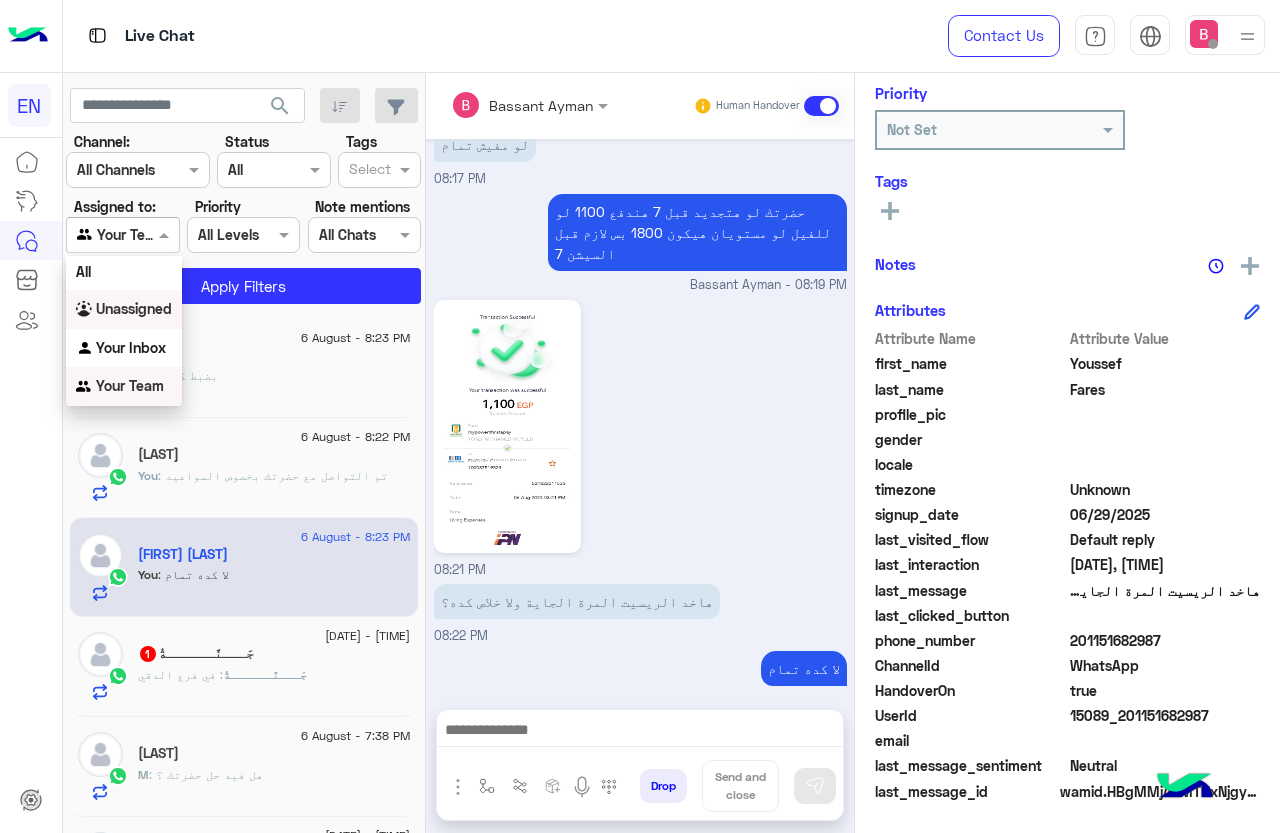 click on "Unassigned" at bounding box center (134, 308) 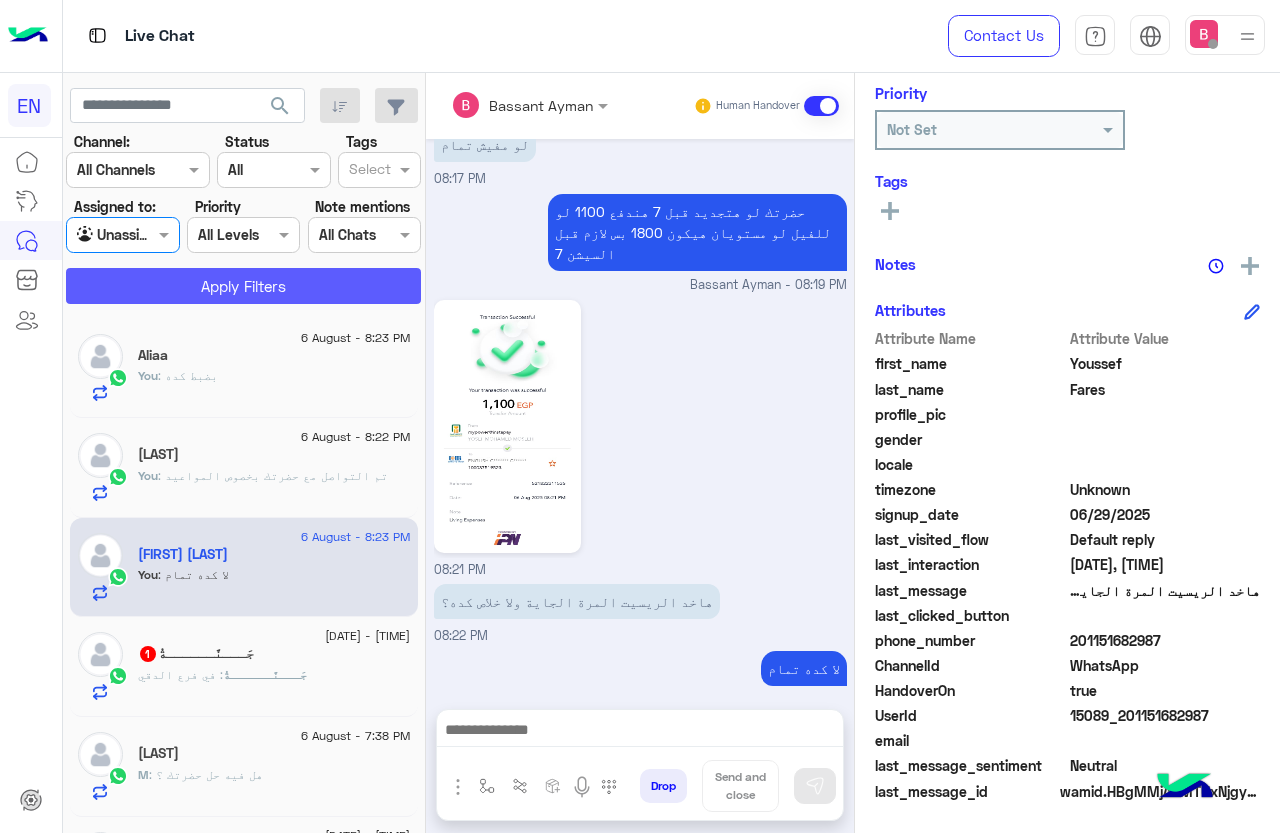 click on "Apply Filters" 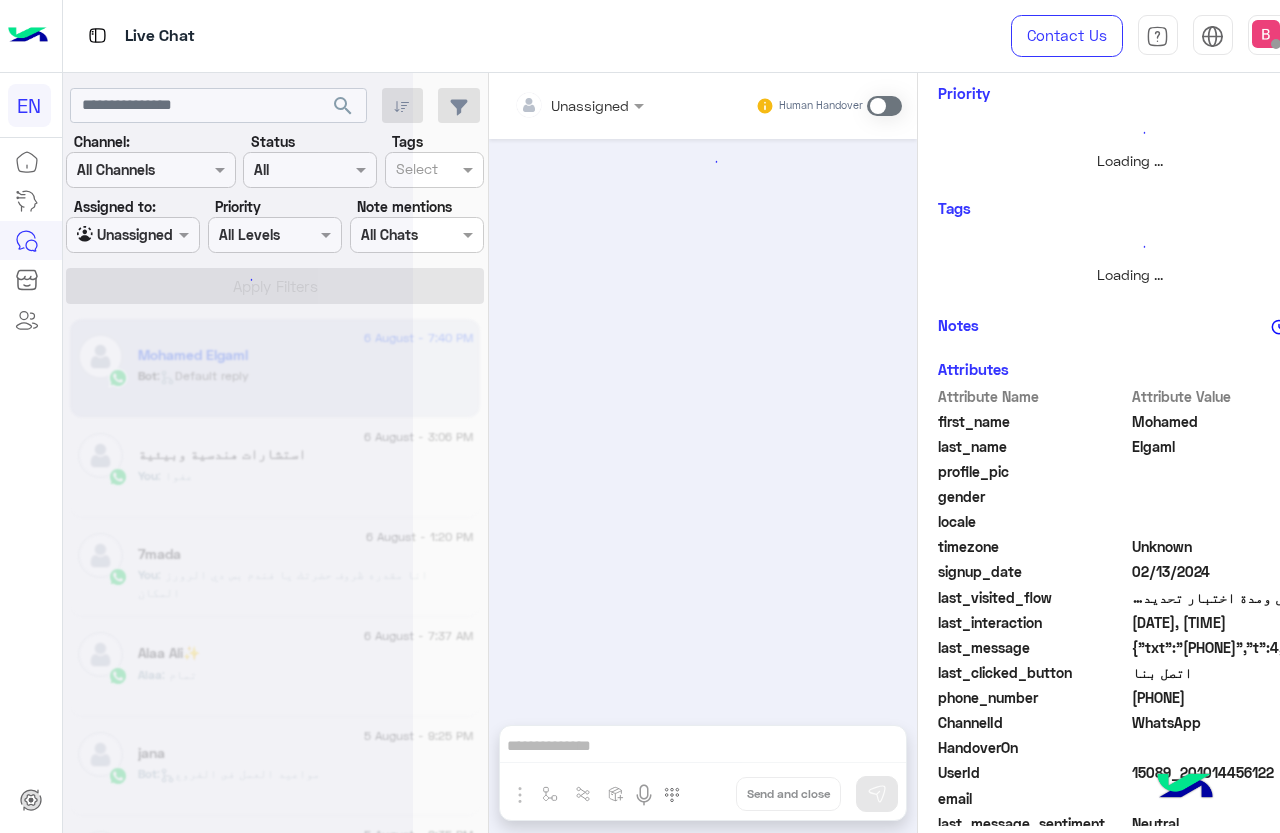 scroll, scrollTop: 0, scrollLeft: 0, axis: both 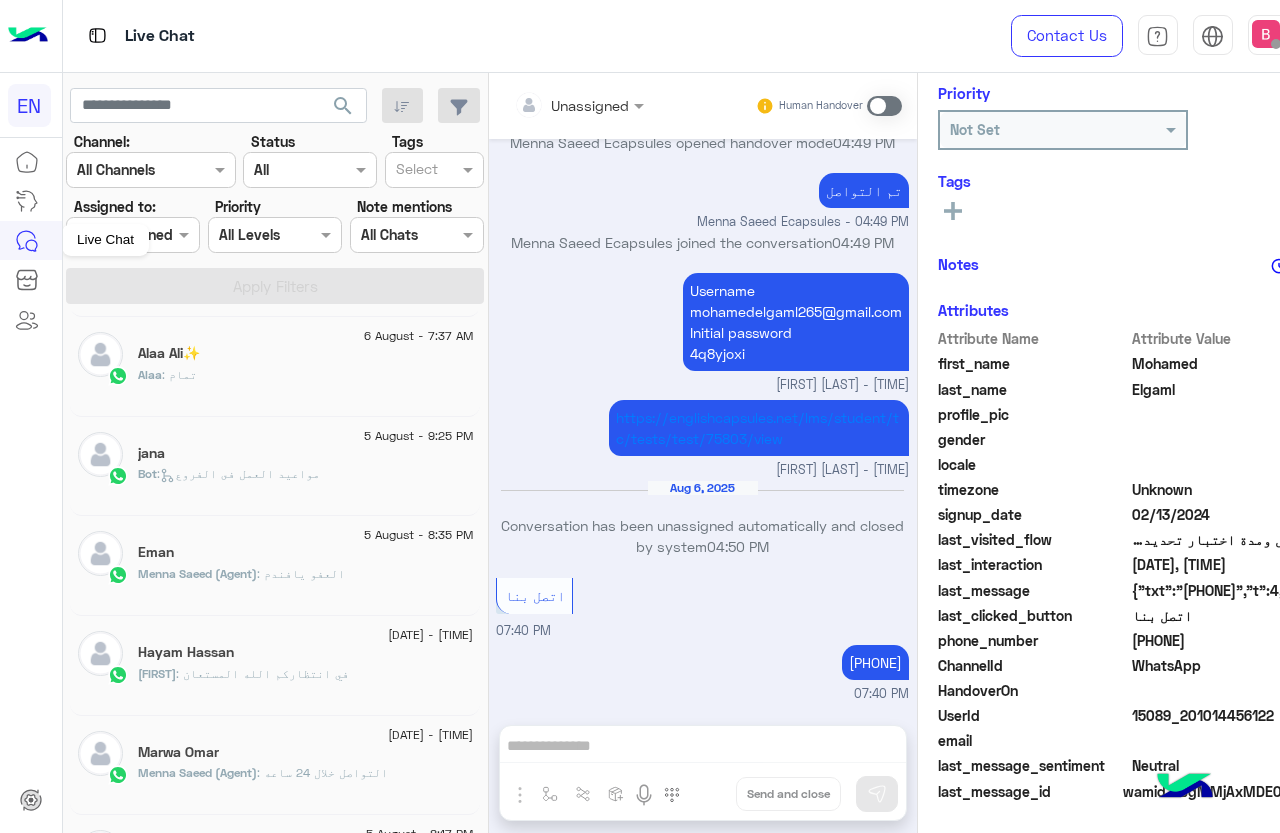 click on "Live Chat" at bounding box center (105, 240) 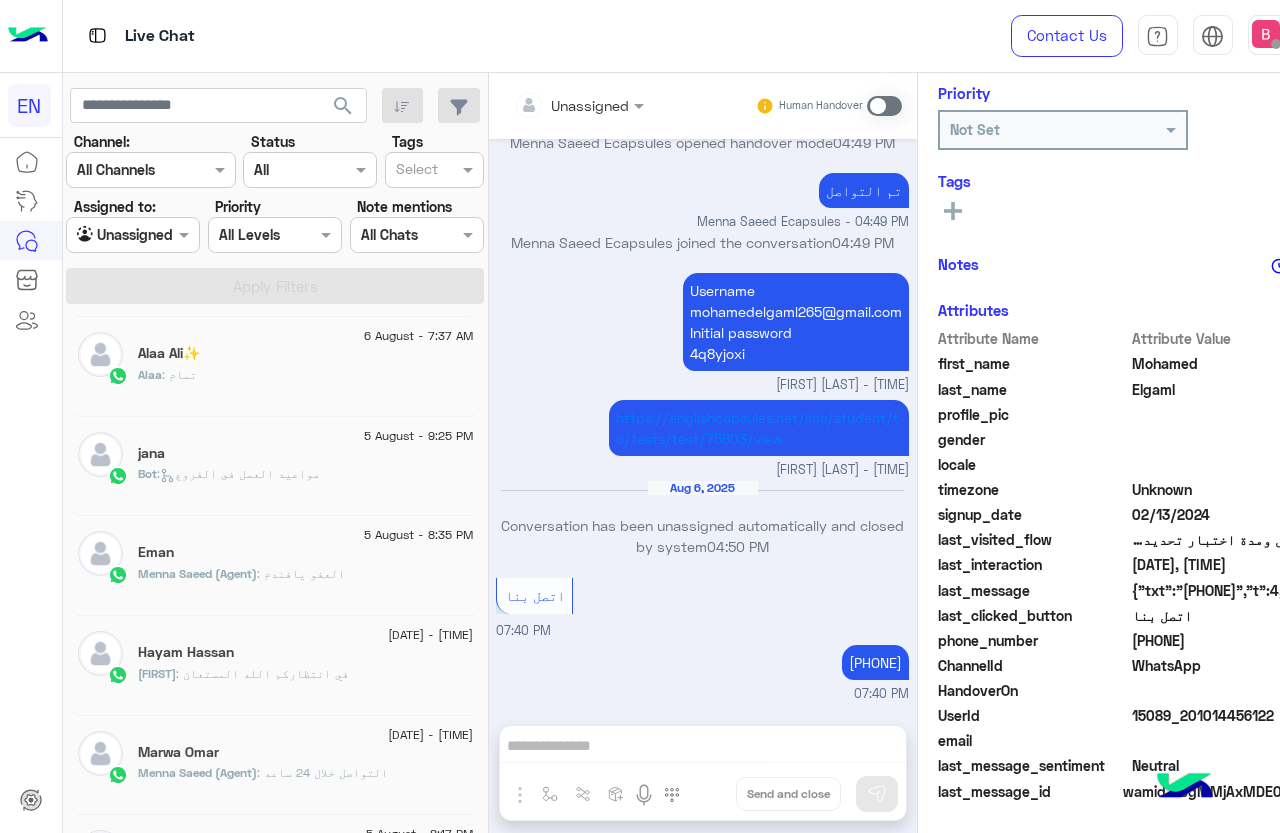 click at bounding box center (133, 234) 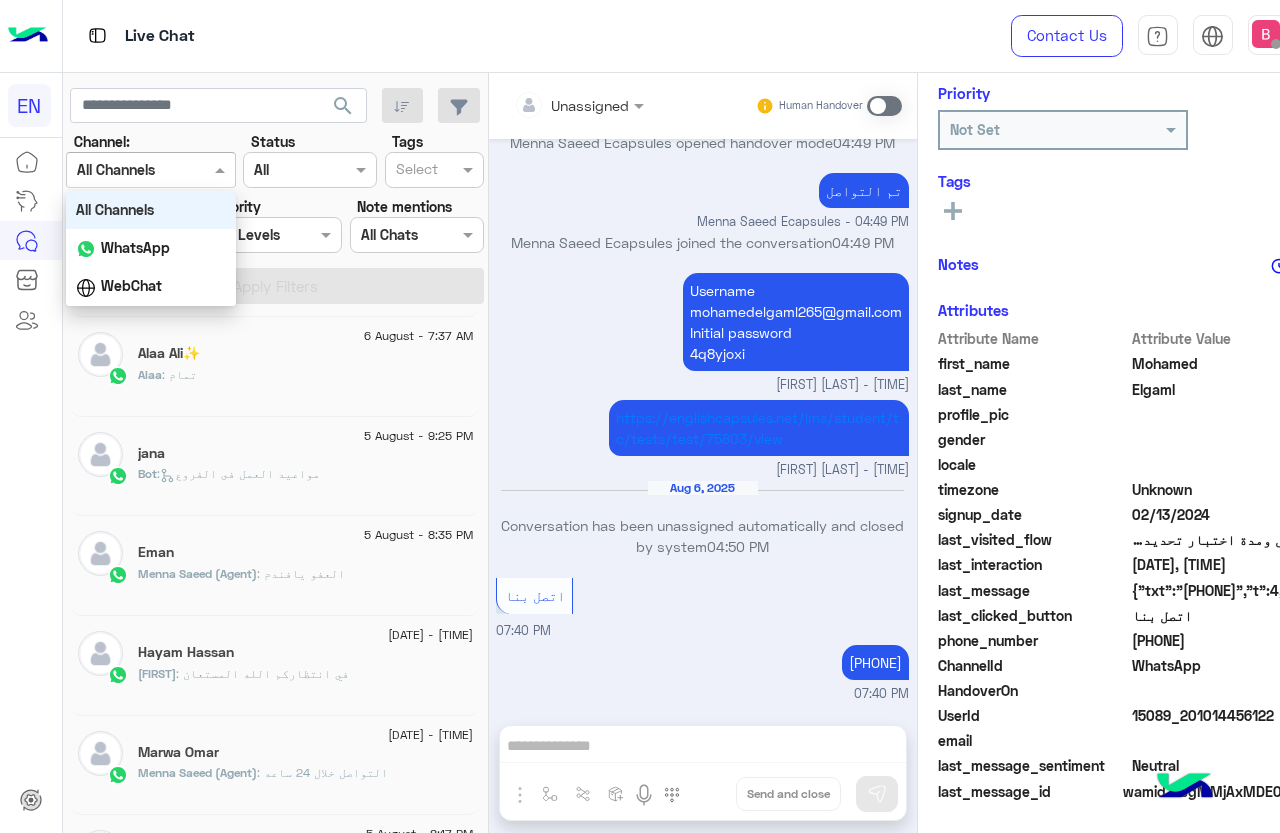 click on "Channel All Channels" at bounding box center [151, 170] 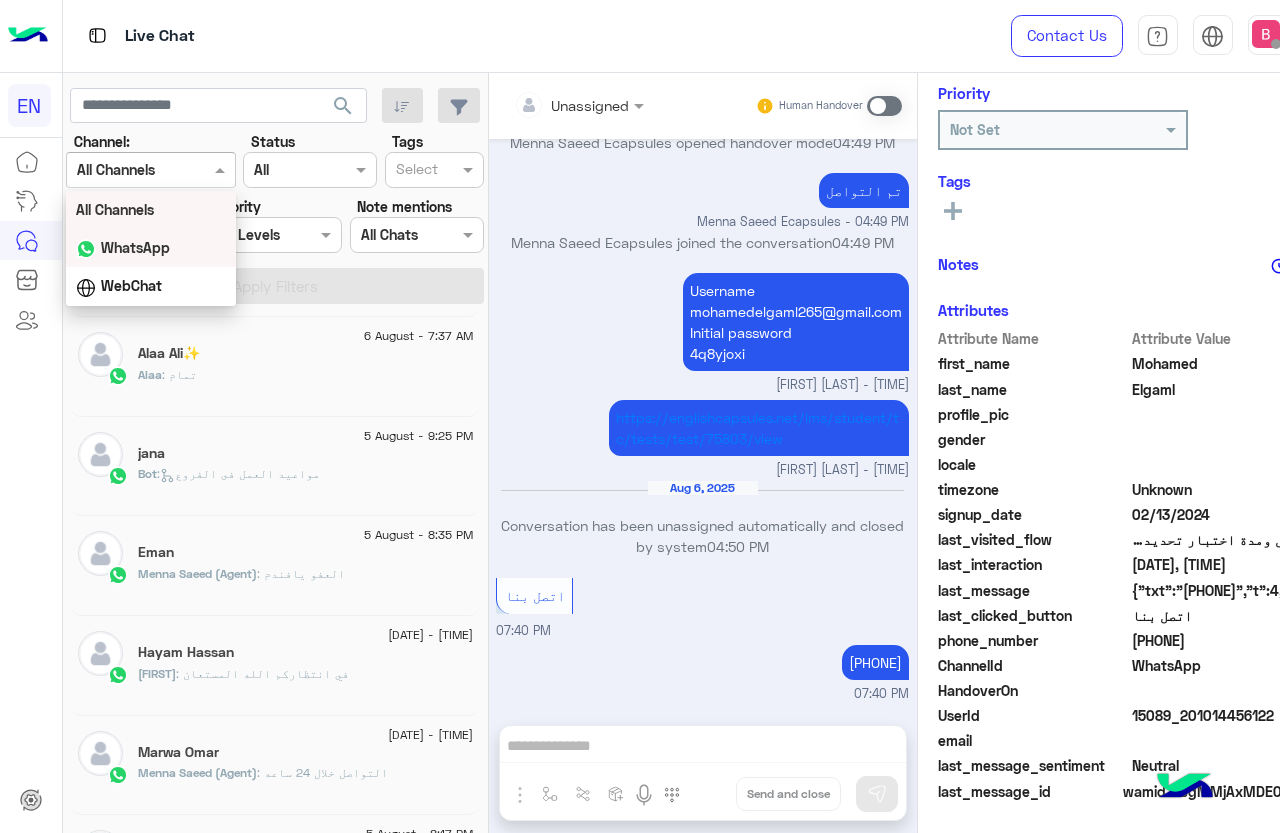 click on "WhatsApp" at bounding box center (135, 247) 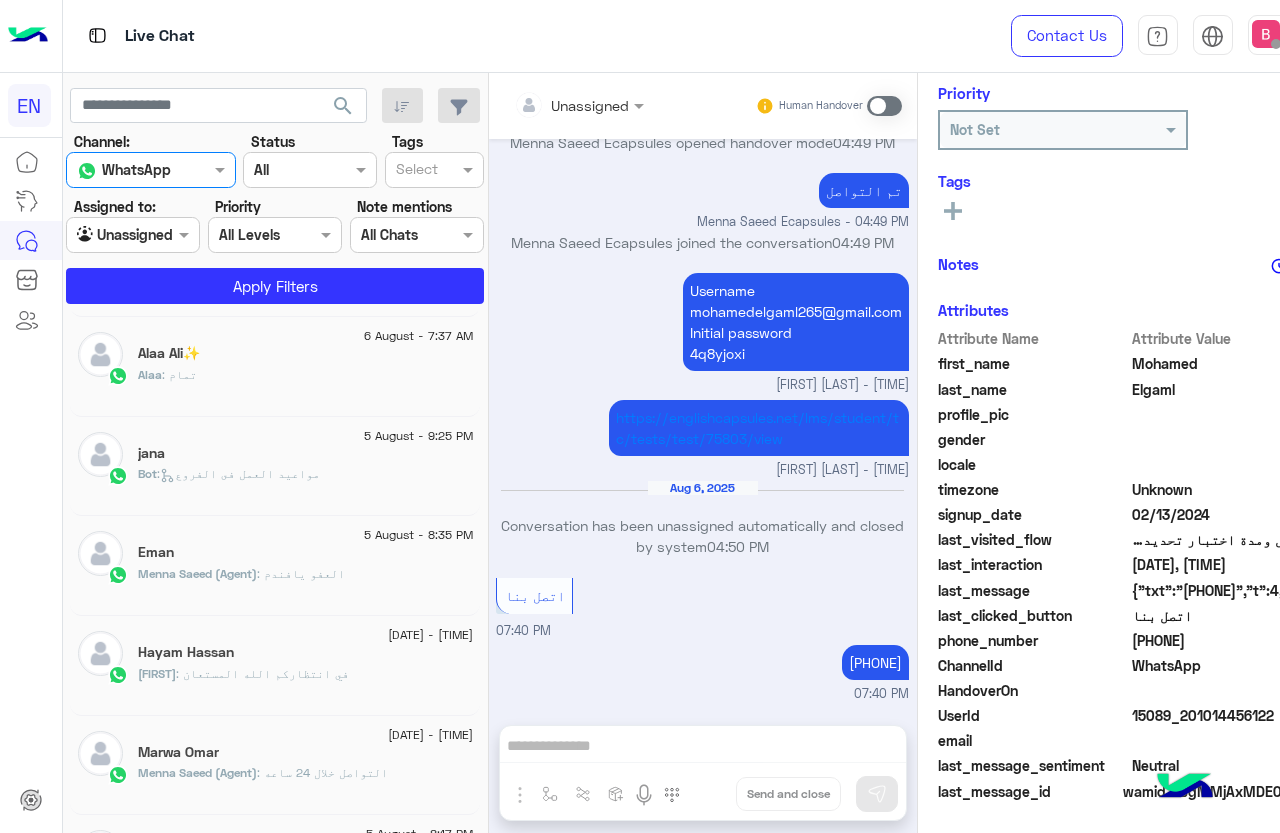 click at bounding box center [133, 234] 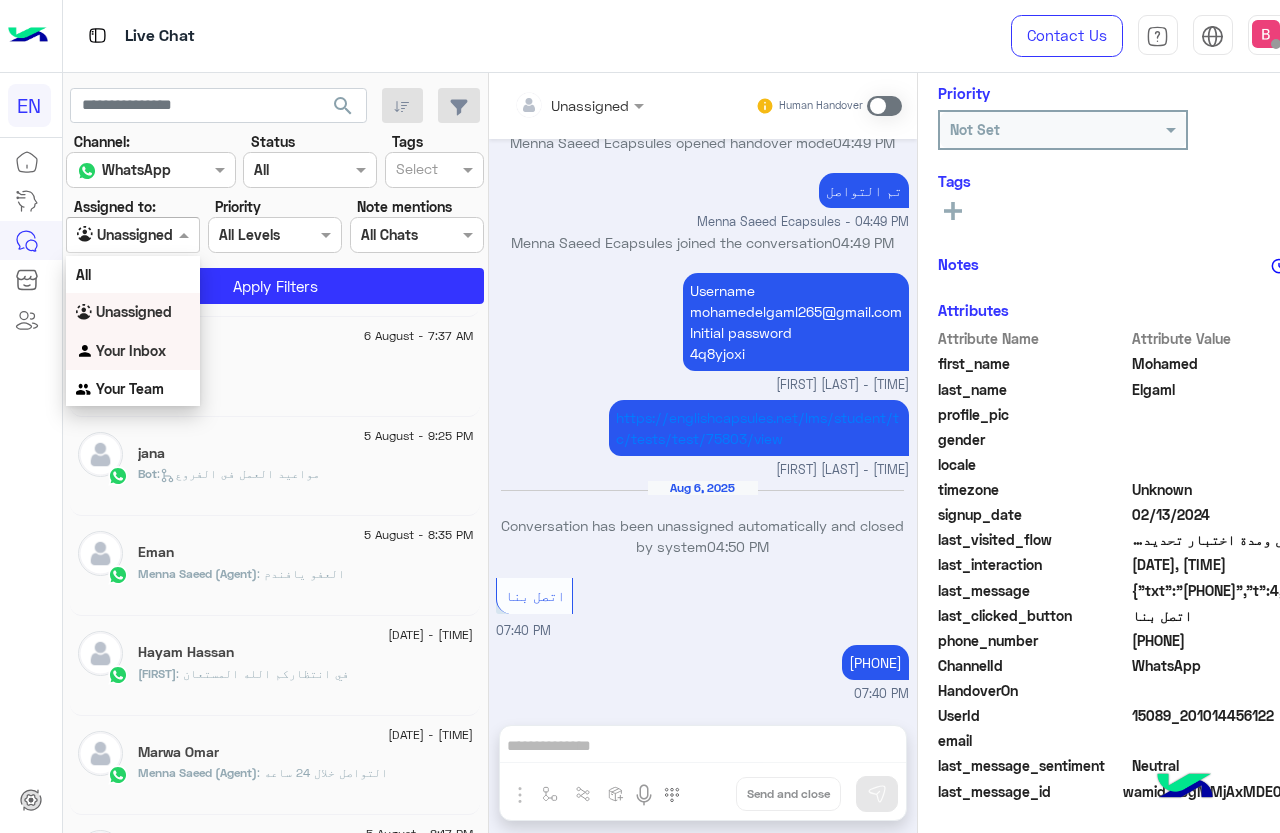 click on "Your Inbox" at bounding box center (131, 350) 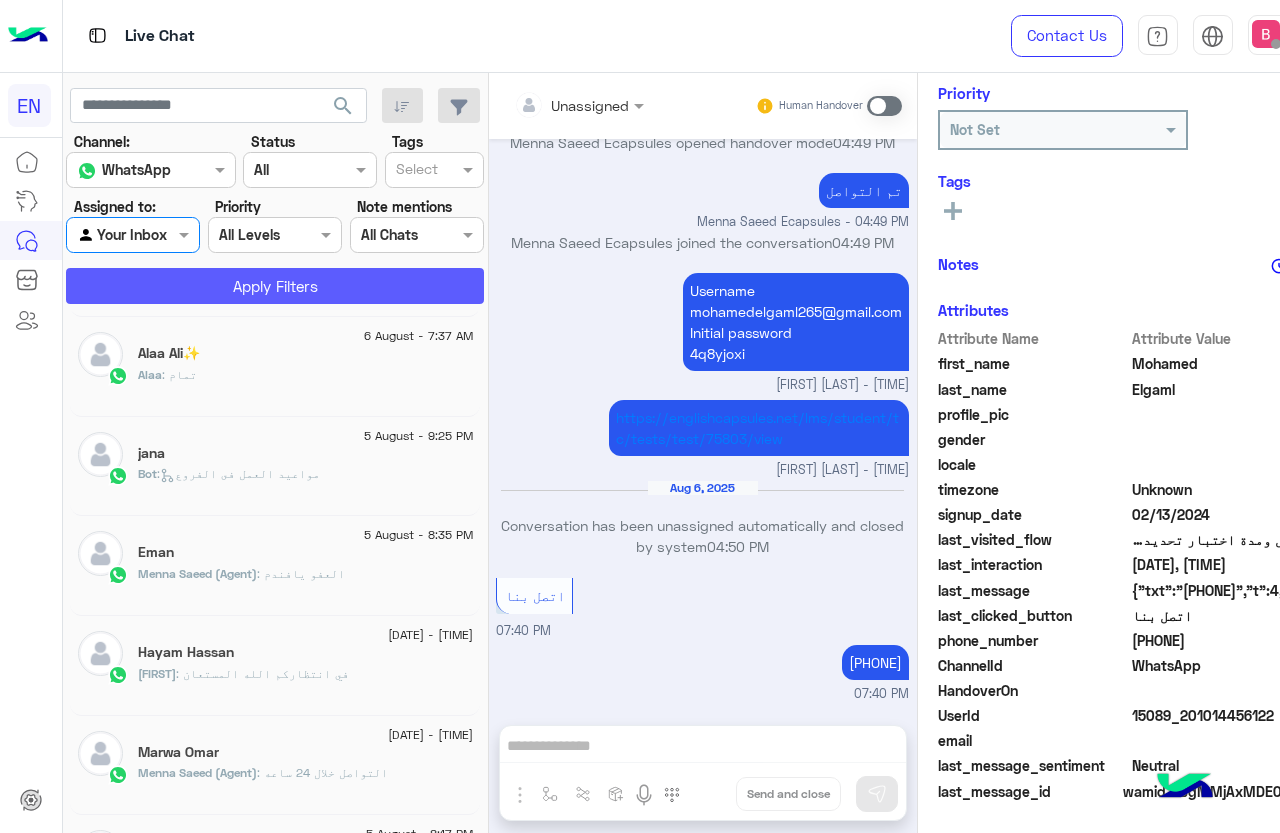 click on "Apply Filters" 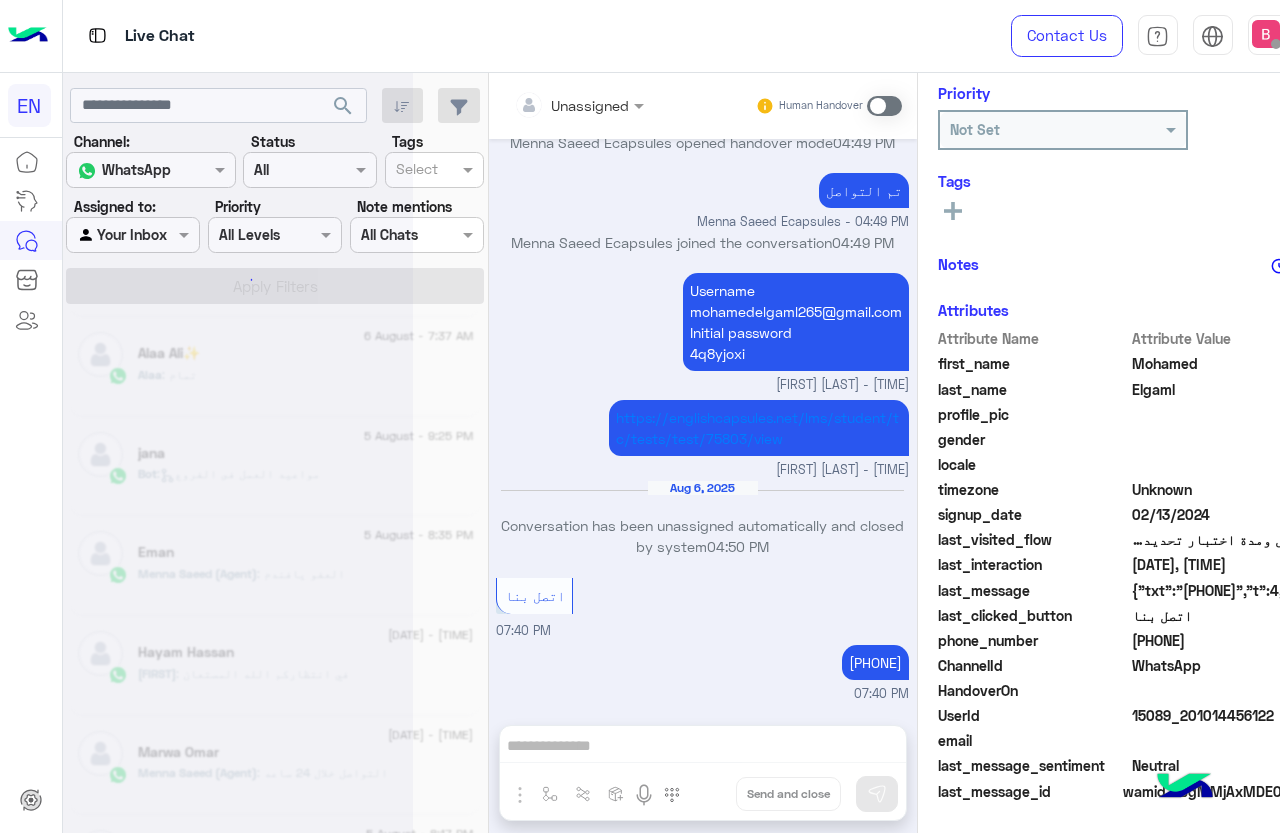 scroll, scrollTop: 0, scrollLeft: 0, axis: both 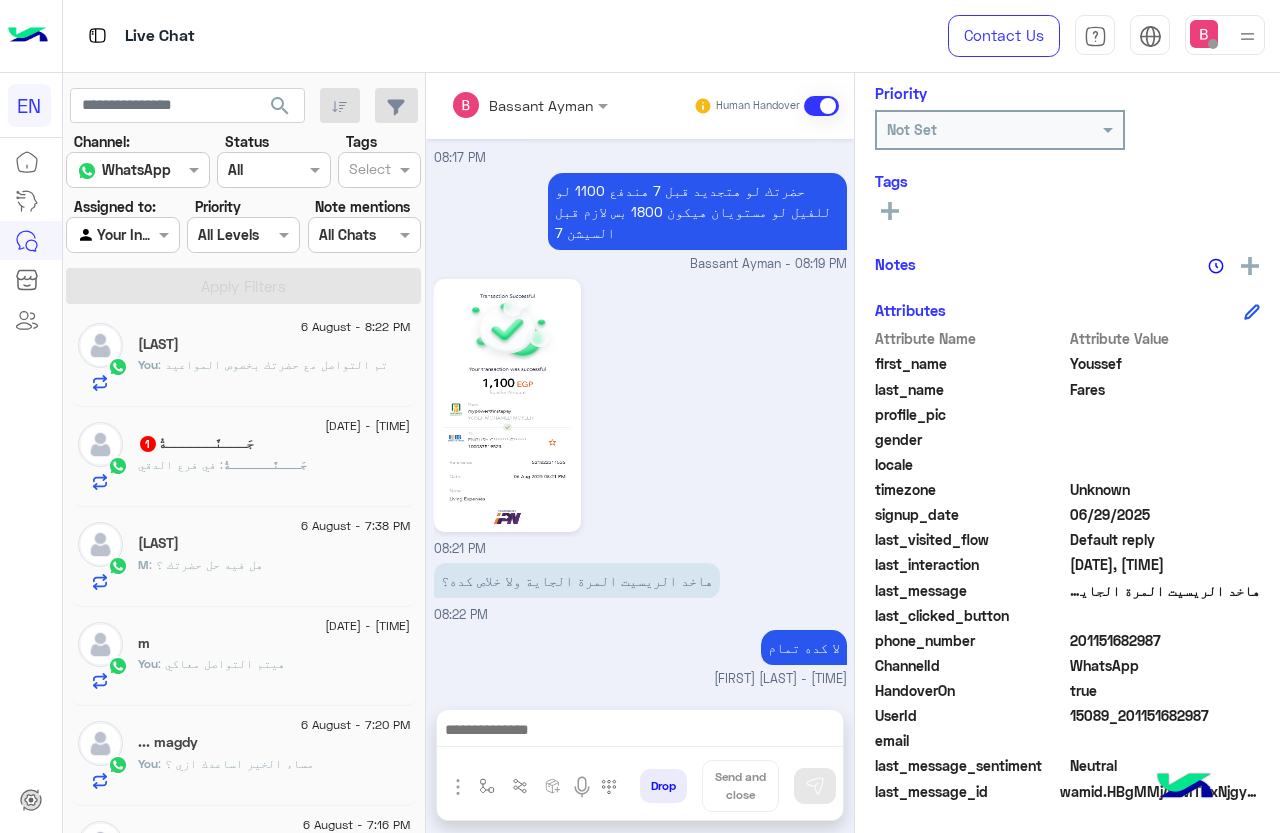click on "M : هل فيه حل حضرتك ؟" 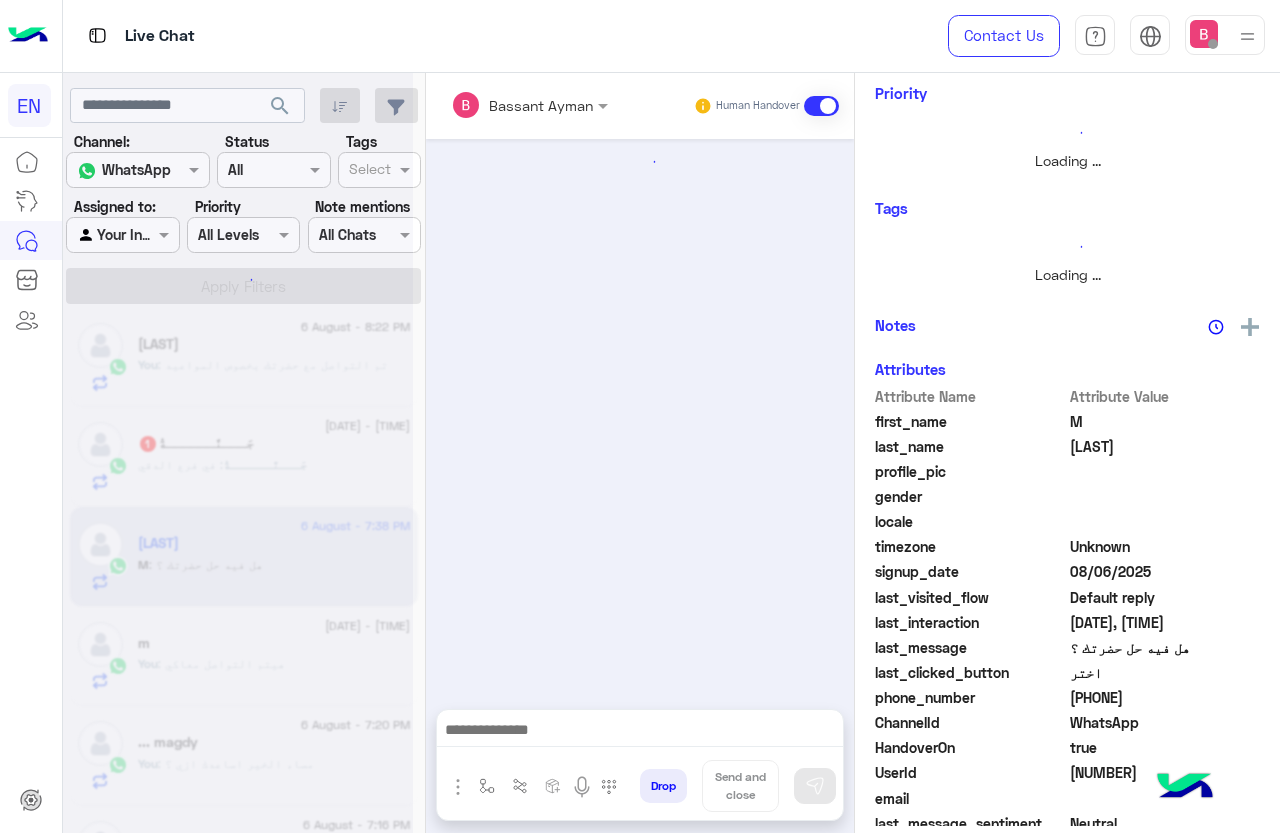scroll, scrollTop: 0, scrollLeft: 0, axis: both 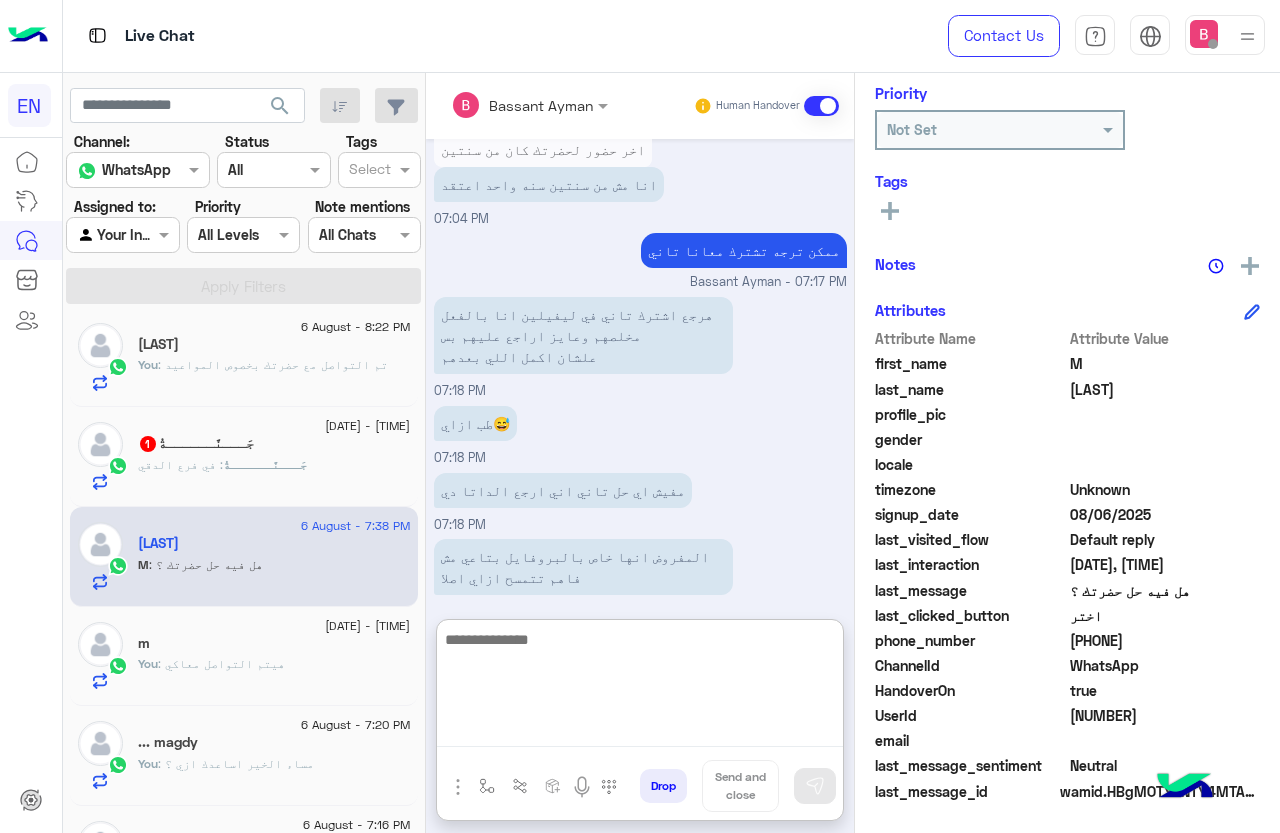 click at bounding box center (640, 687) 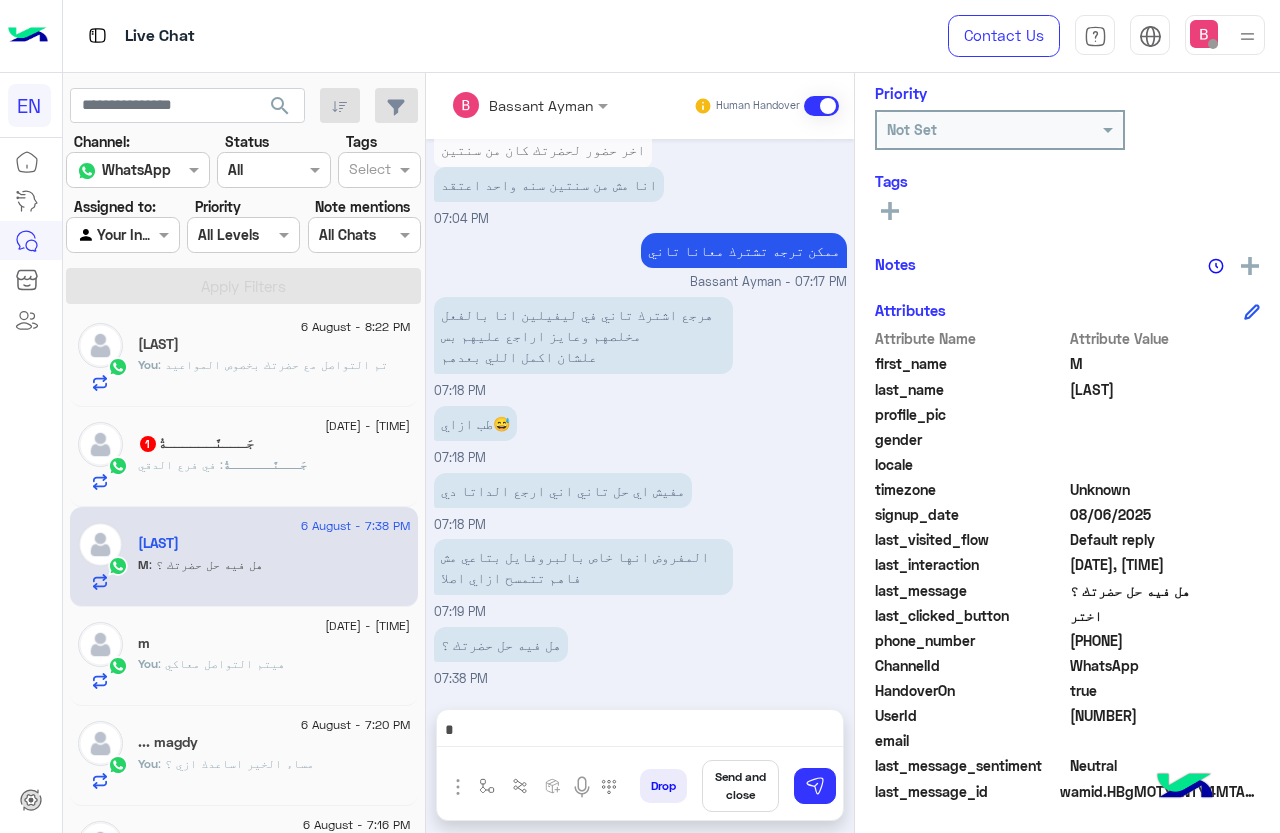 scroll, scrollTop: 1620, scrollLeft: 0, axis: vertical 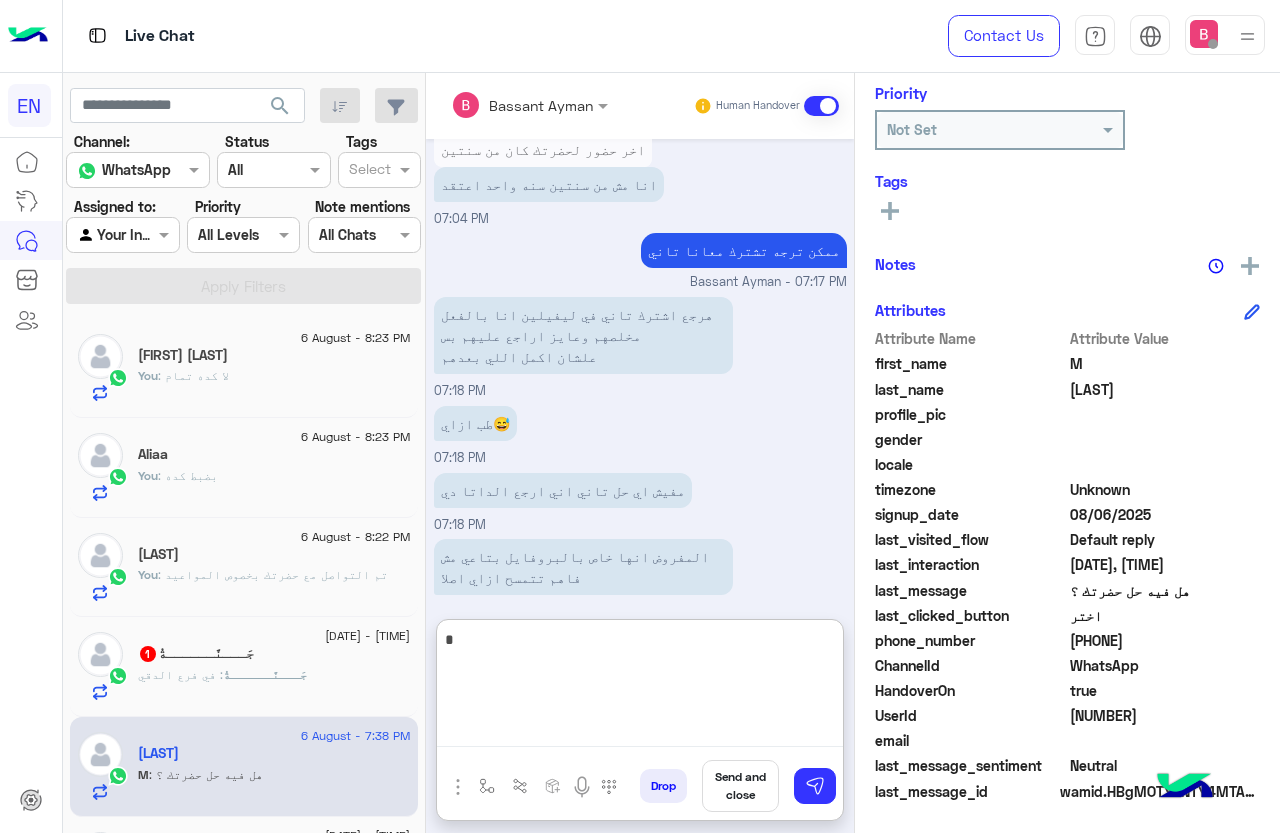 click on "*" at bounding box center [640, 687] 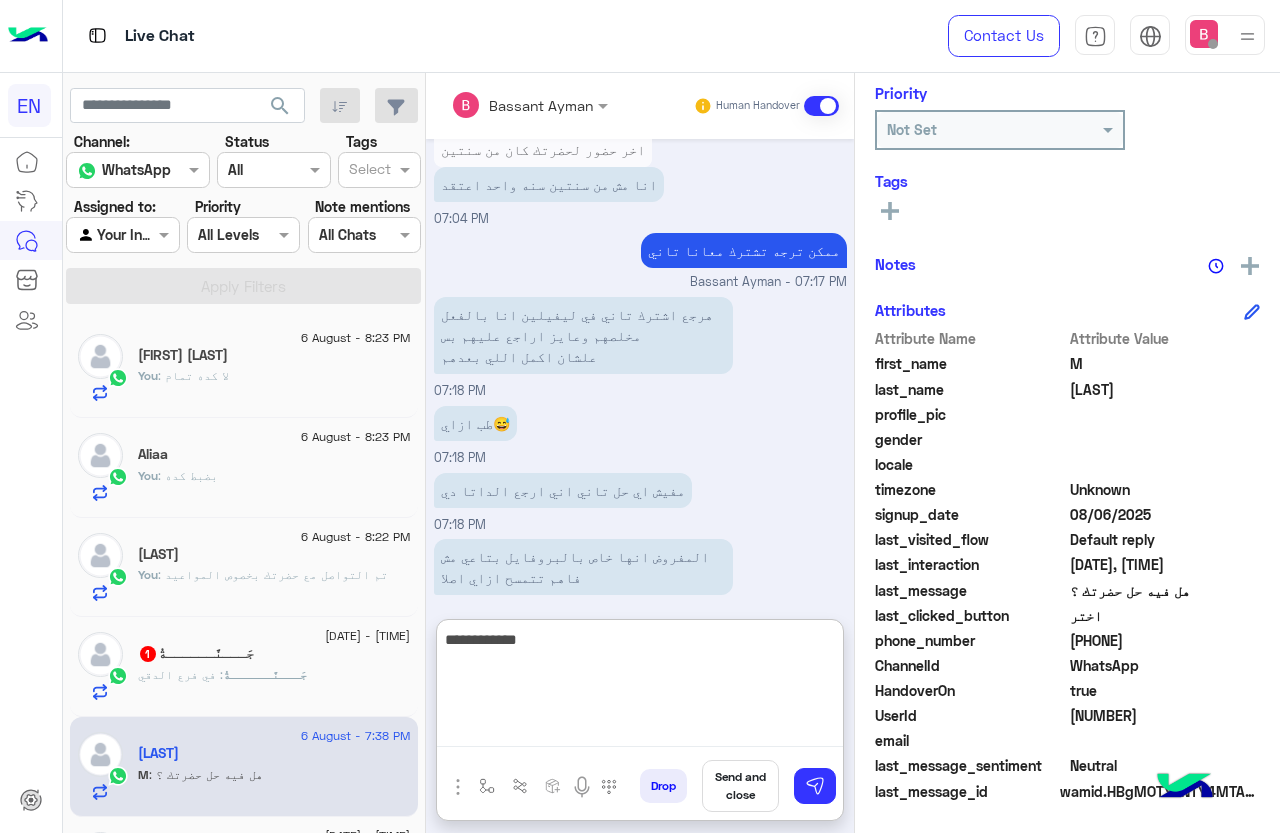 type on "**********" 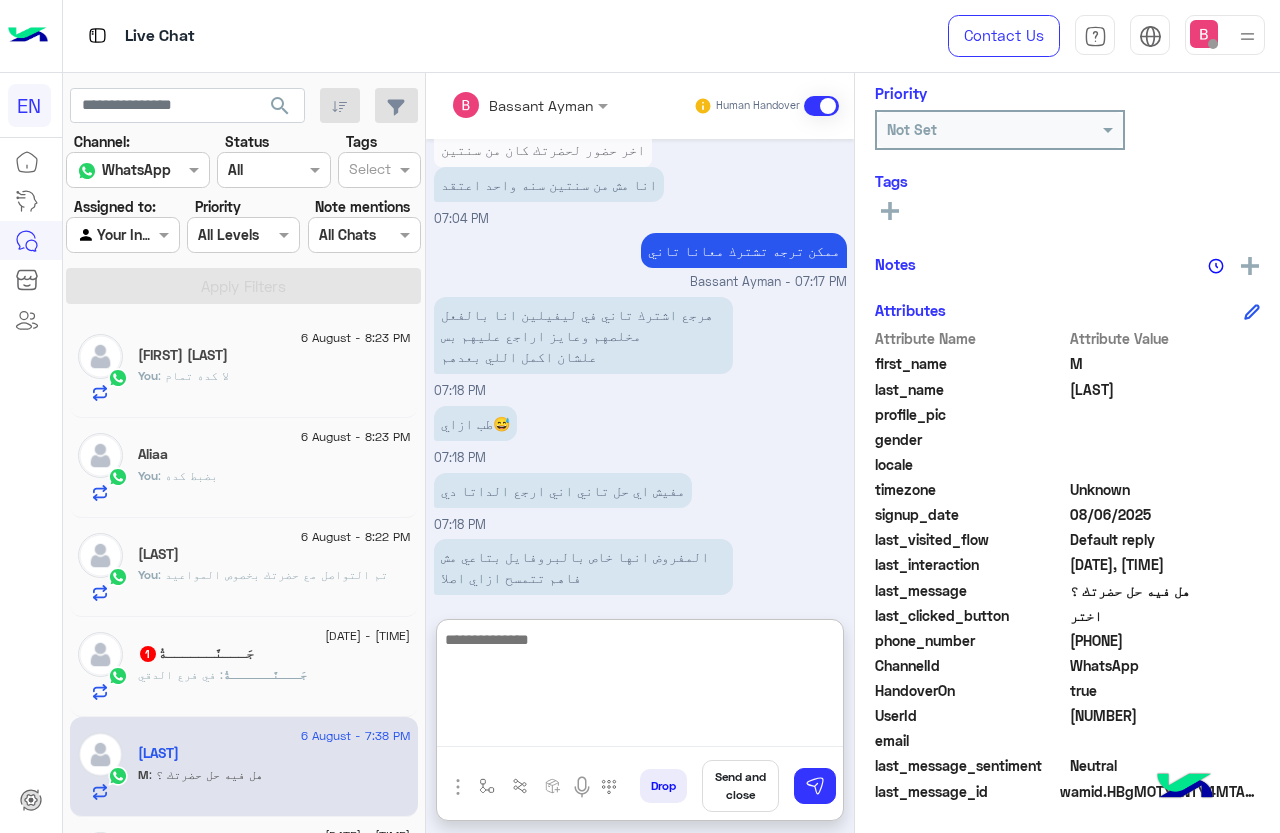 scroll, scrollTop: 1774, scrollLeft: 0, axis: vertical 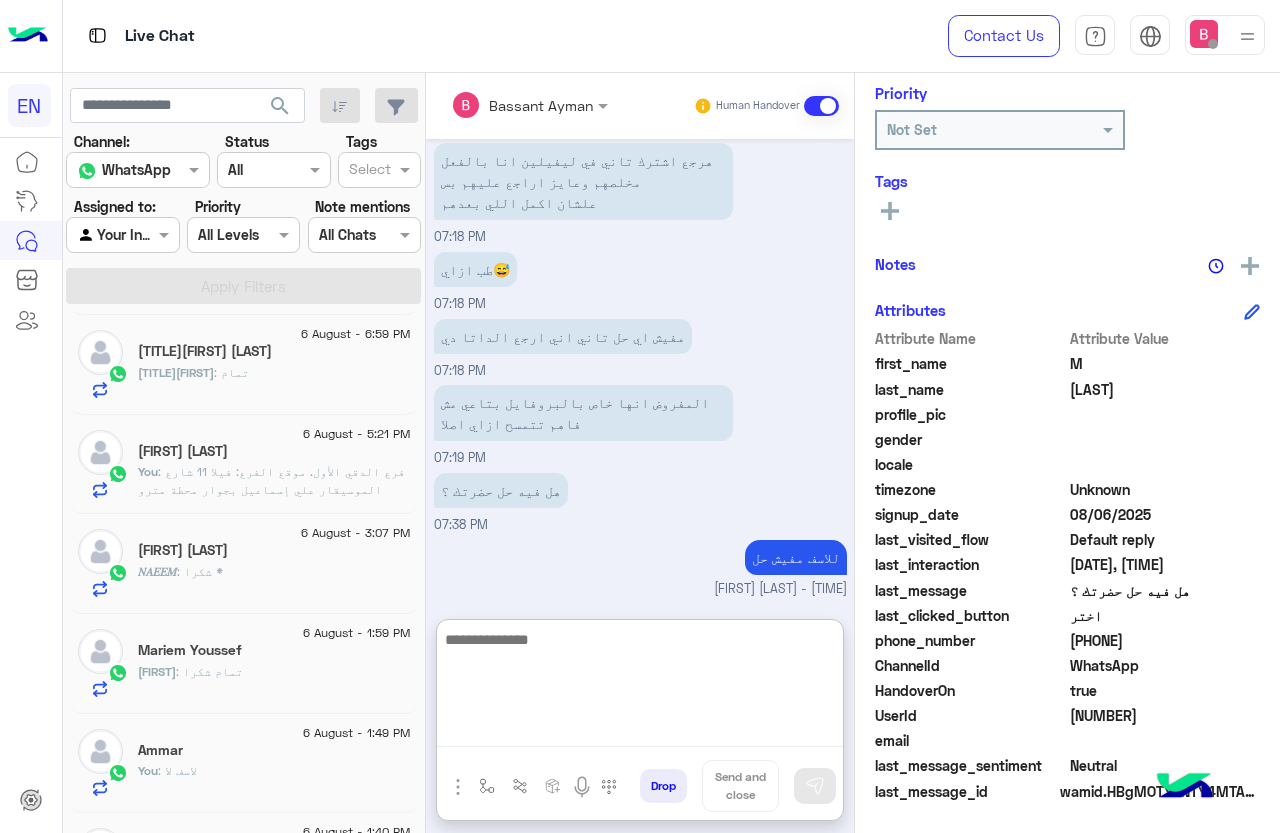 type 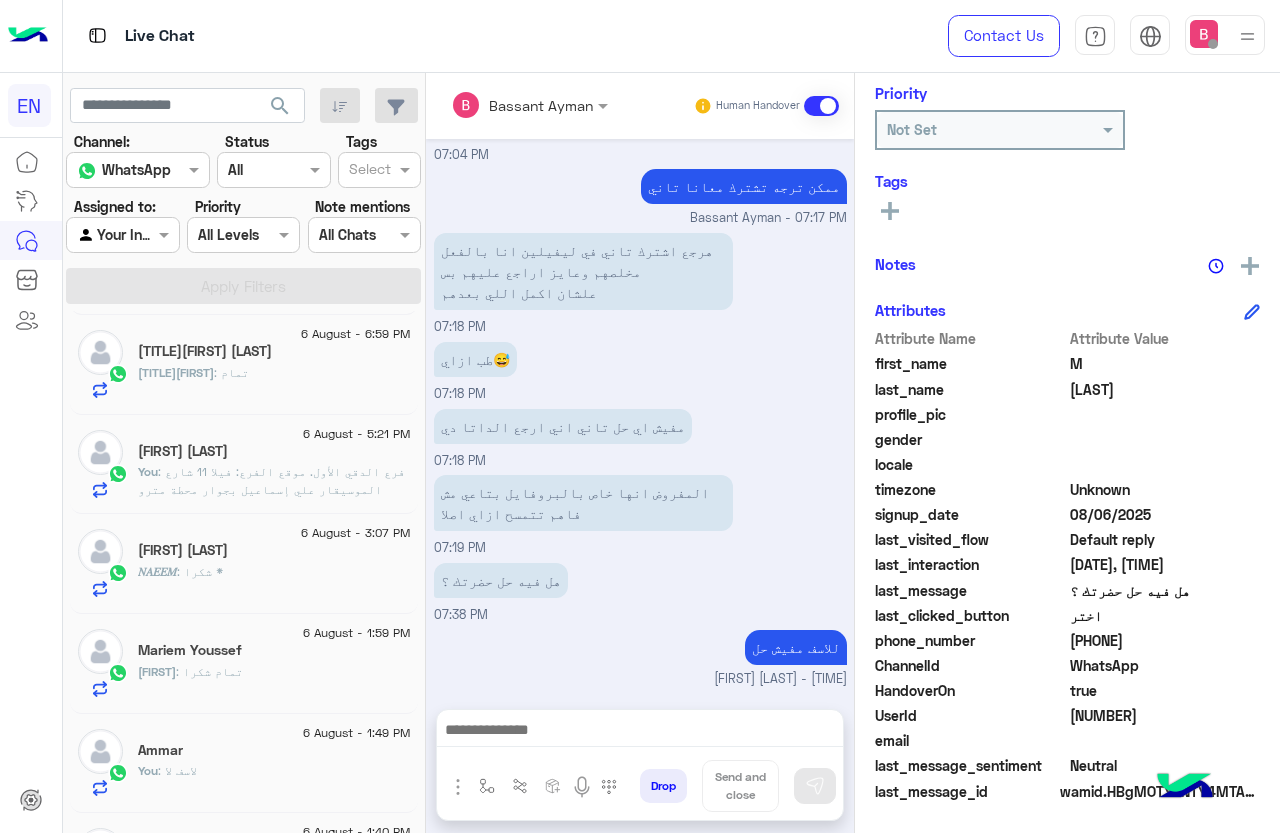 click on "Mariem : تمام شكرا" 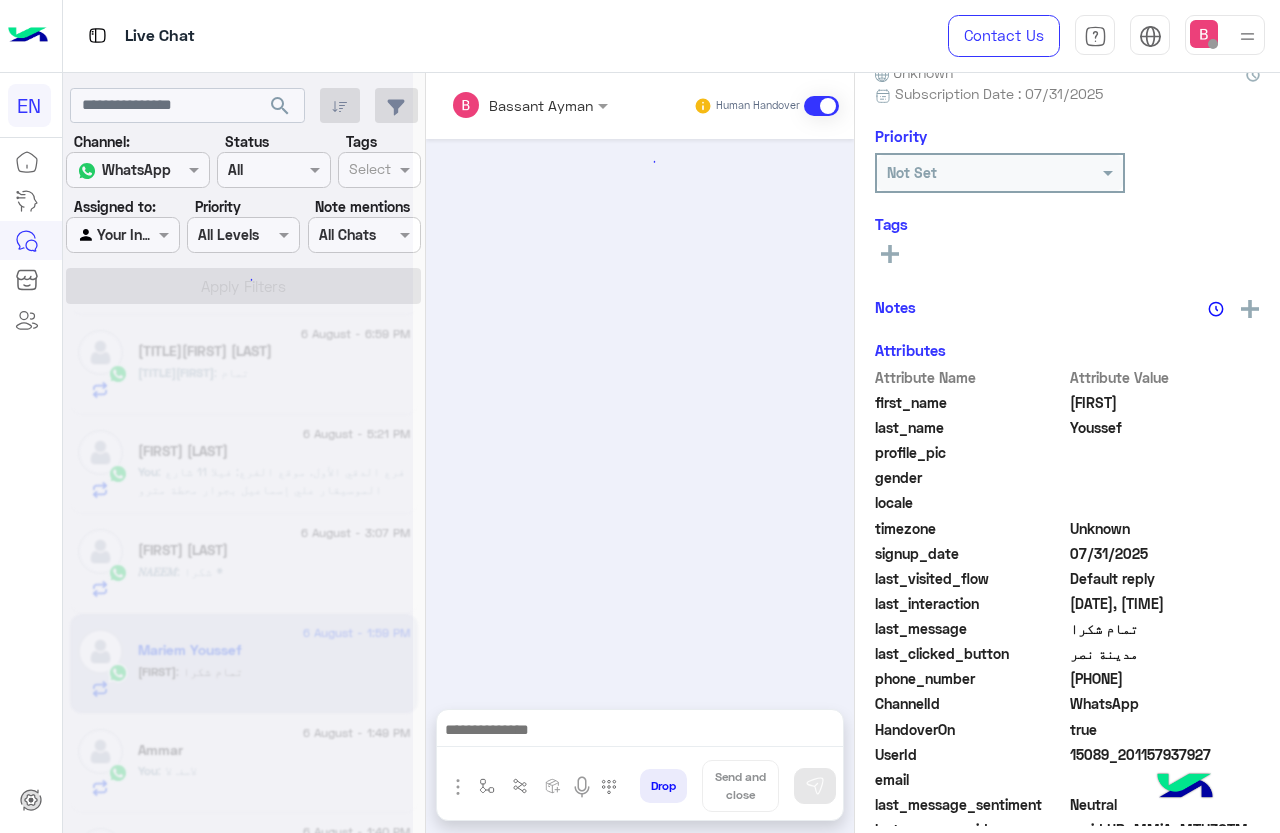 scroll, scrollTop: 240, scrollLeft: 0, axis: vertical 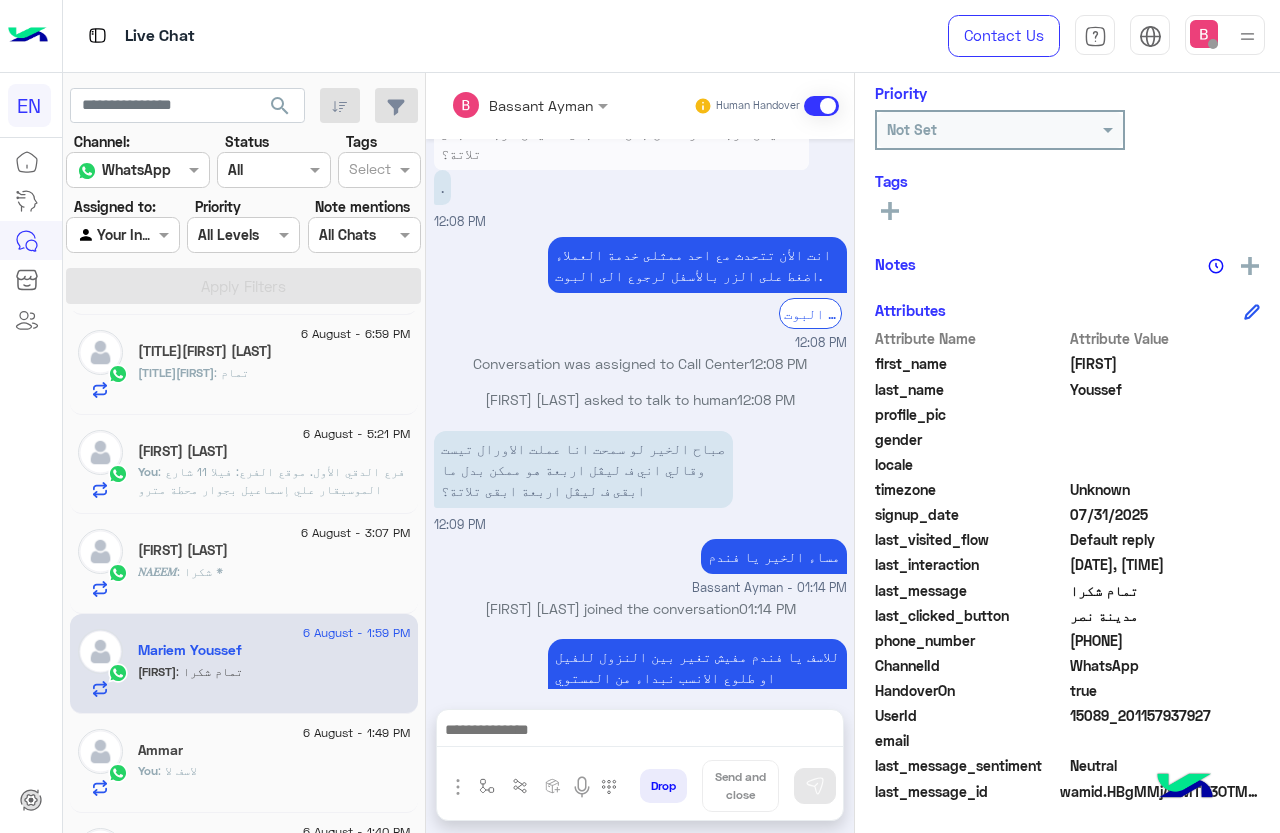 click at bounding box center [100, 235] 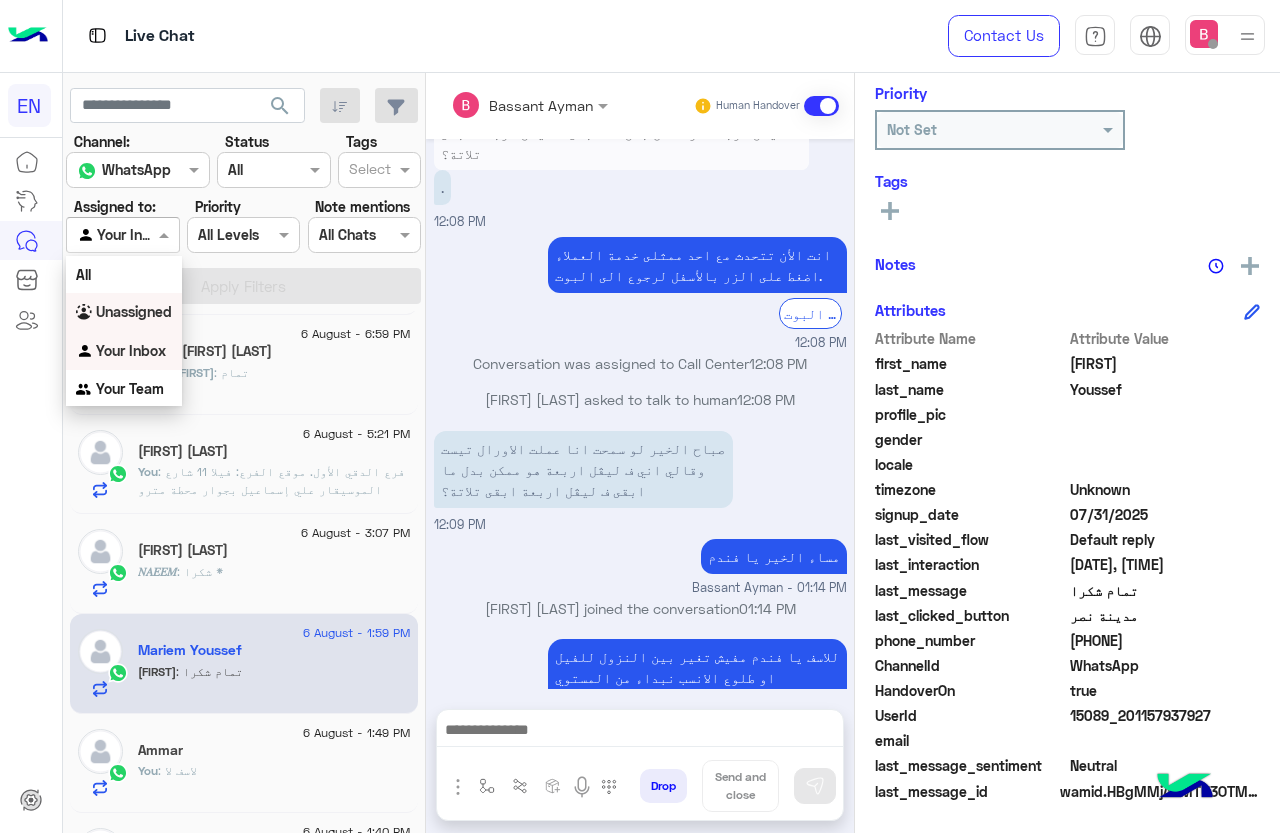 click on "Unassigned" at bounding box center [134, 311] 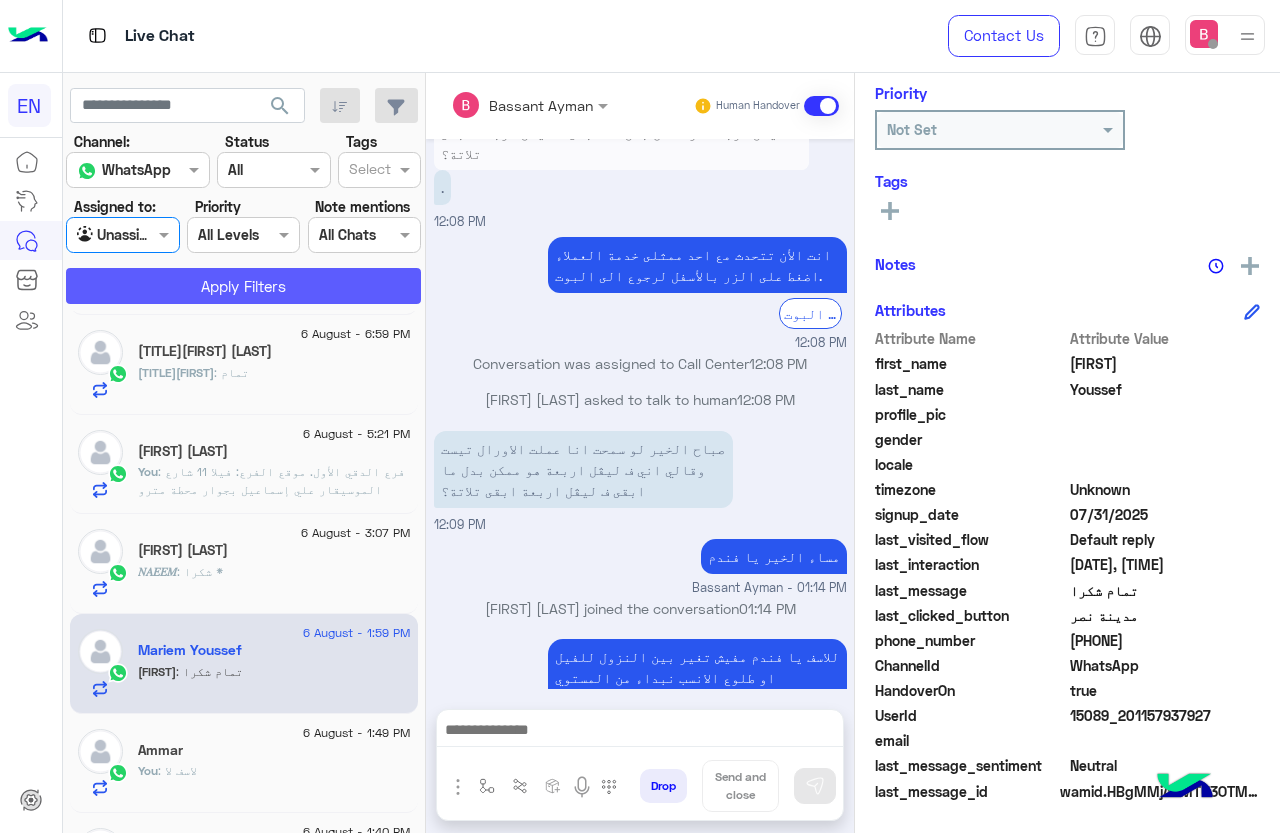 click on "Apply Filters" 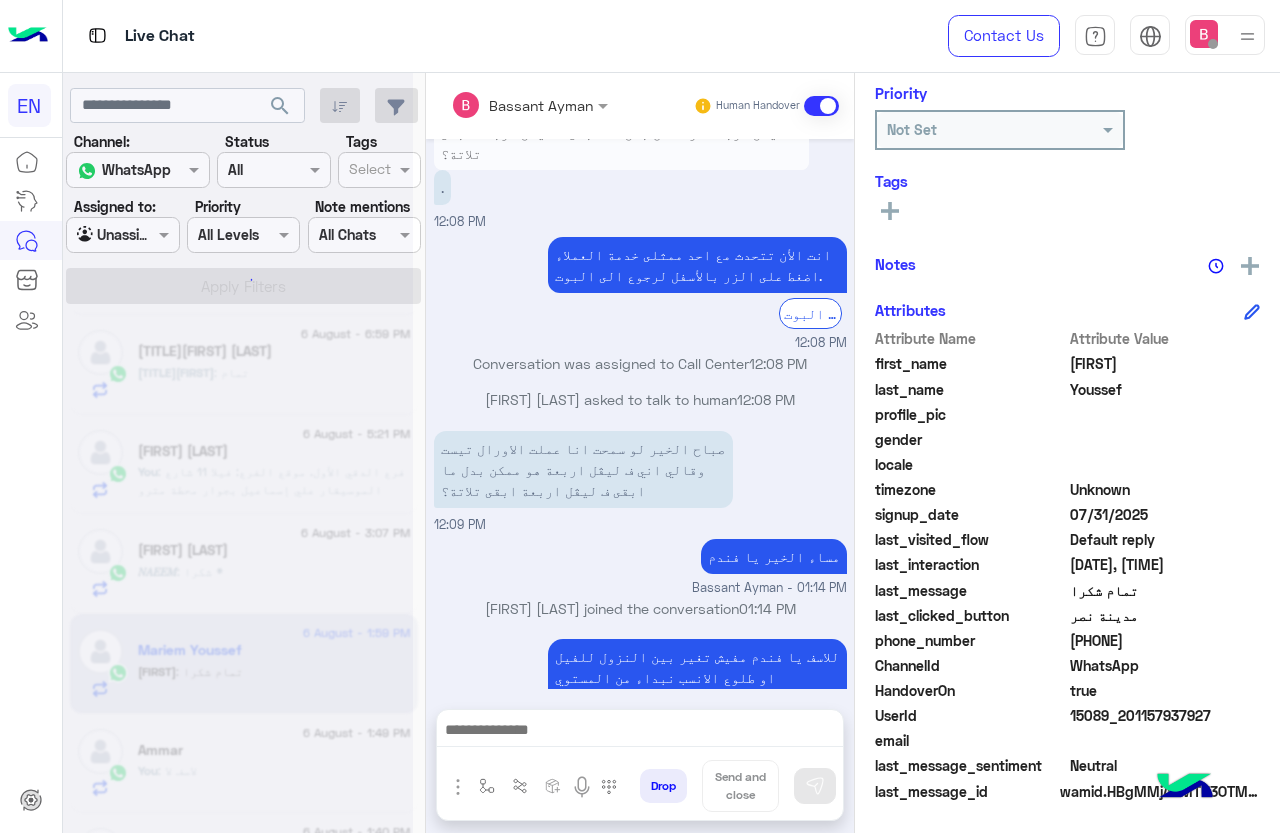 scroll, scrollTop: 0, scrollLeft: 0, axis: both 